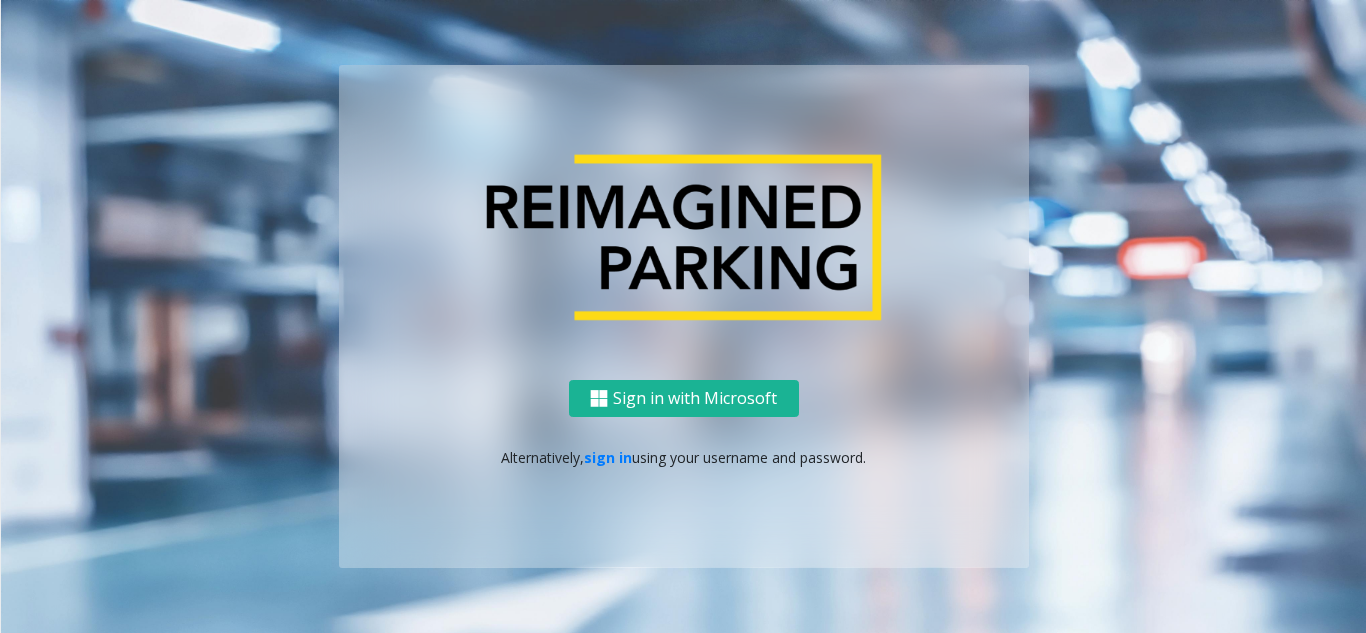 scroll, scrollTop: 0, scrollLeft: 0, axis: both 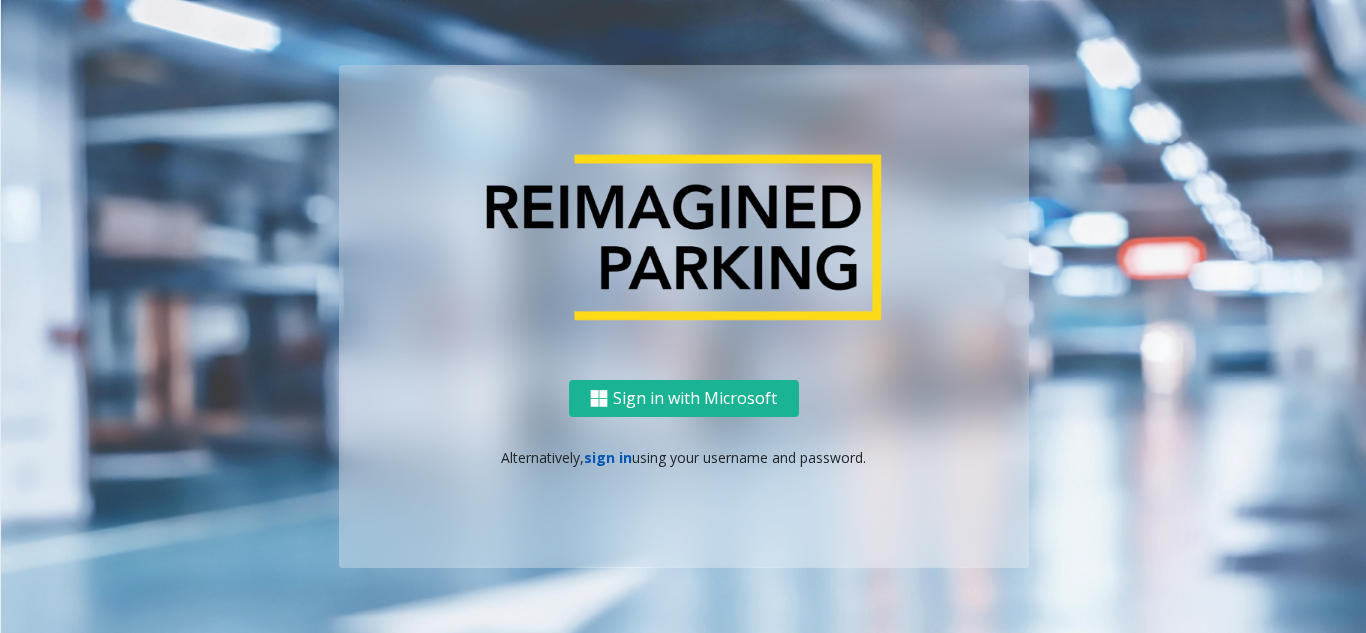 click on "sign in" 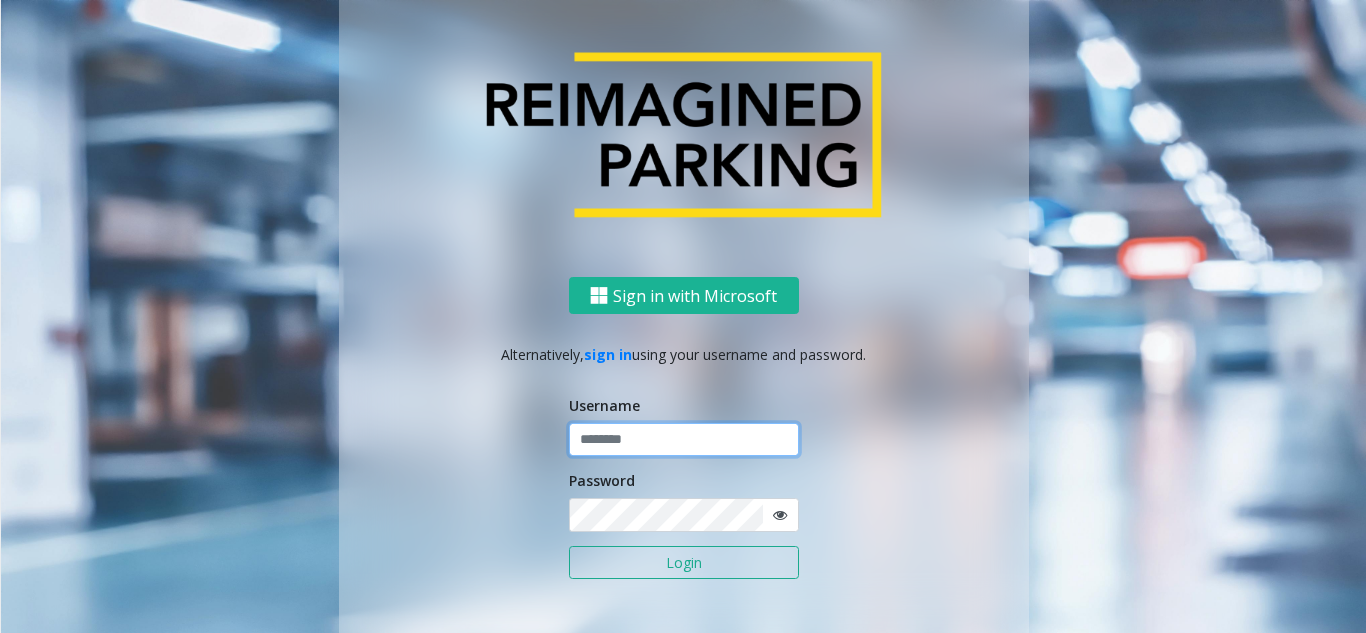click 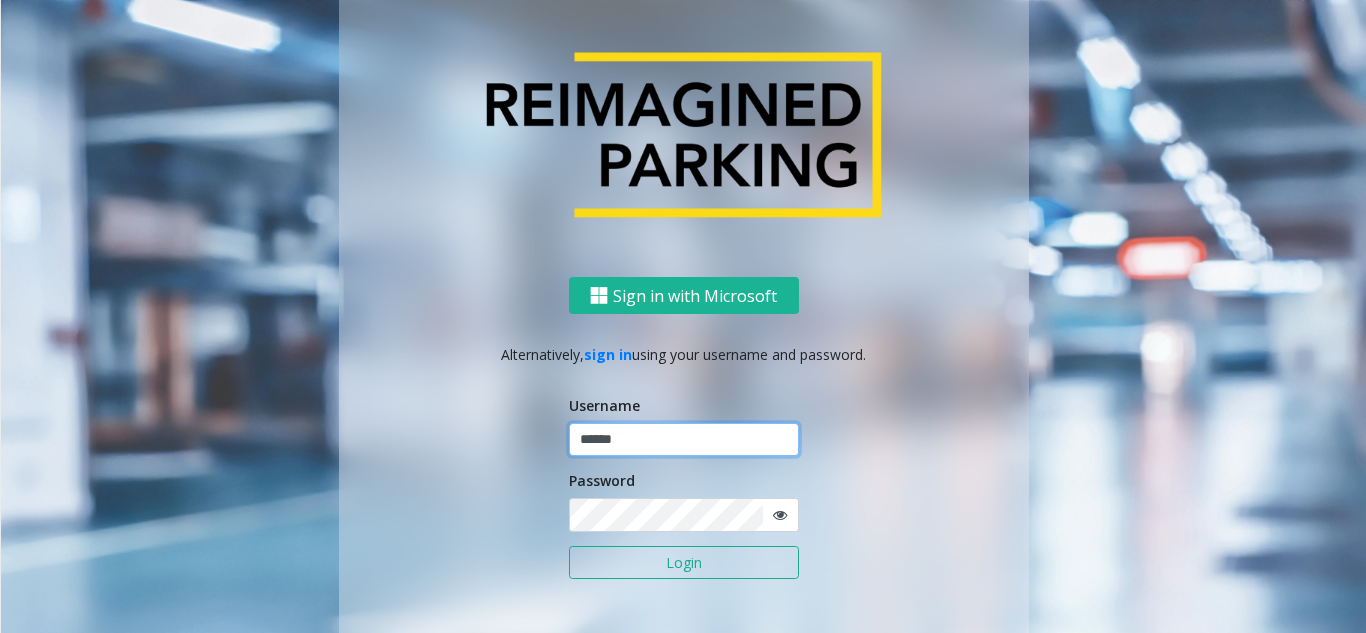type on "******" 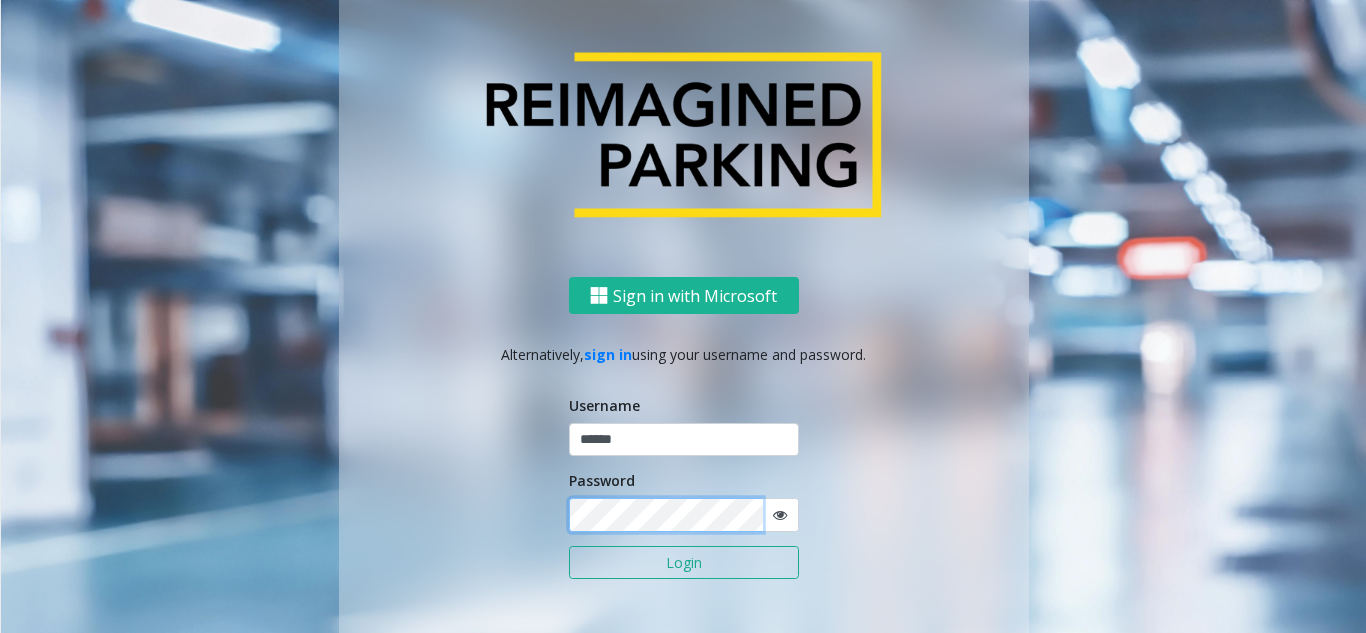 click on "Login" 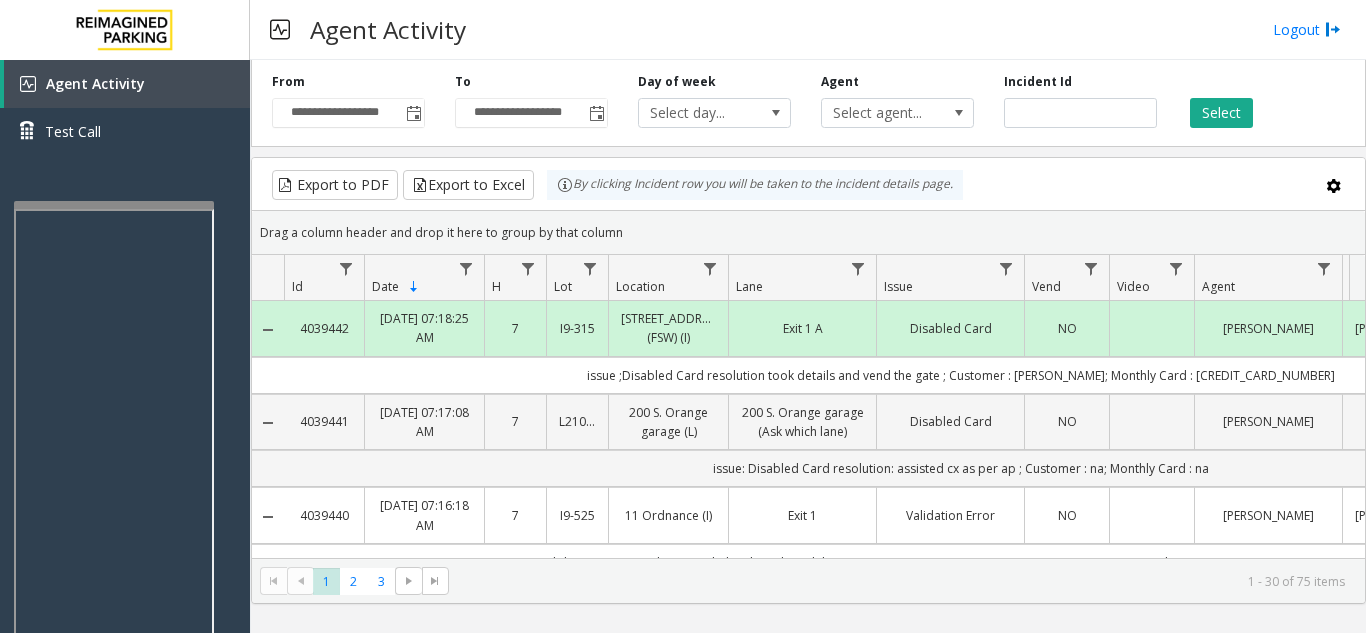 click at bounding box center [114, 205] 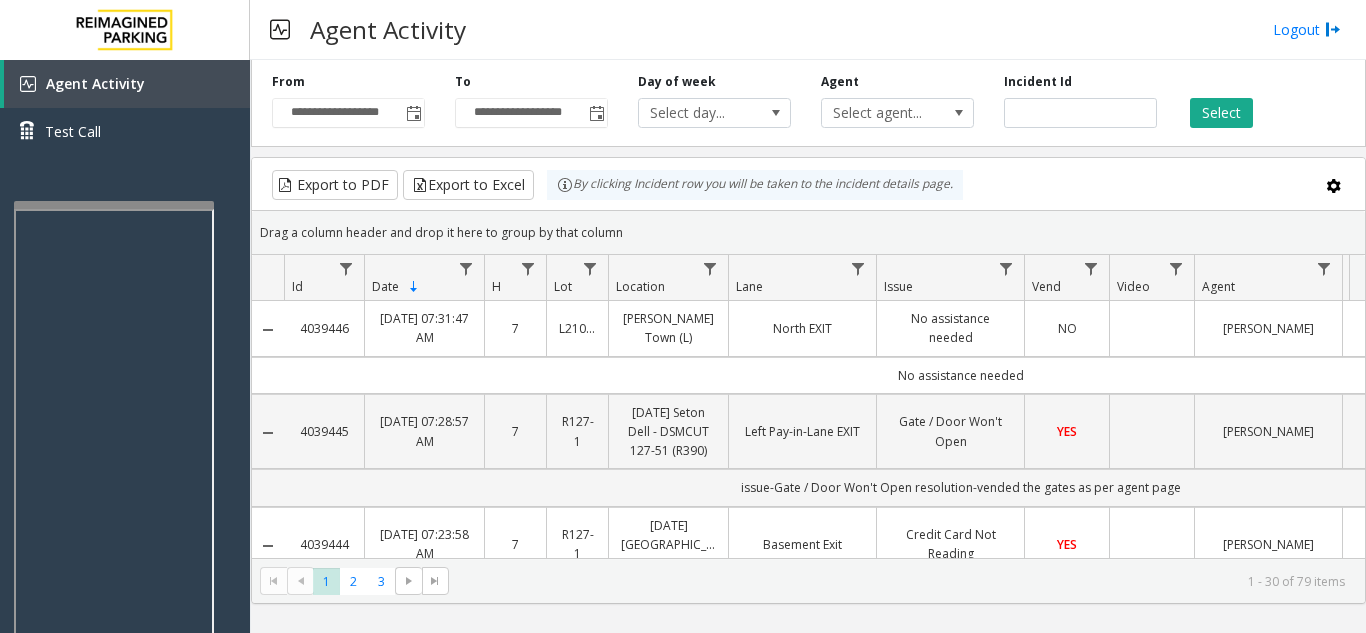 click on "**********" 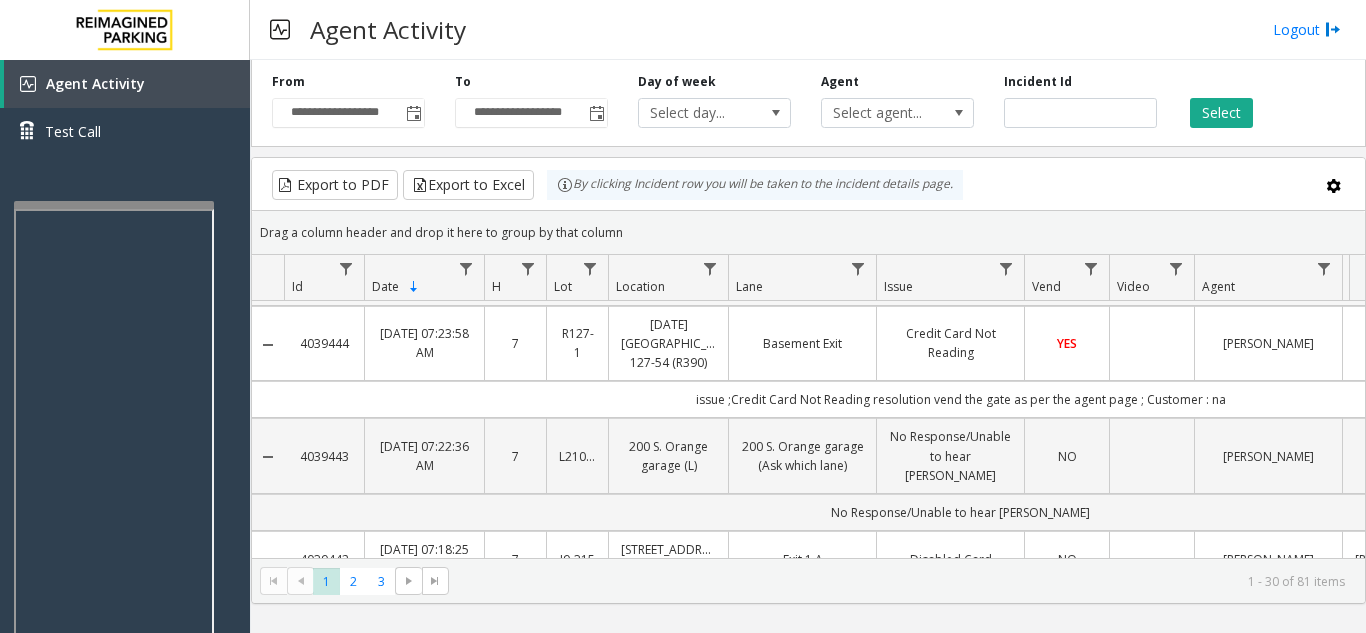 scroll, scrollTop: 500, scrollLeft: 0, axis: vertical 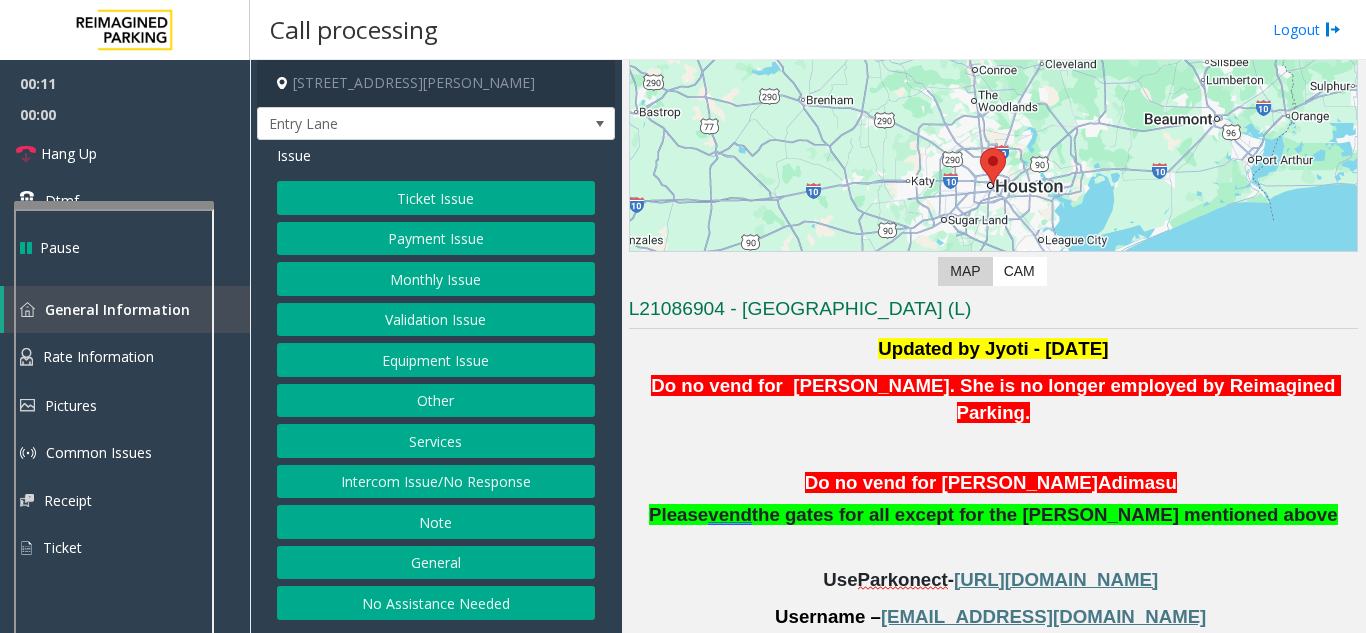click on "Monthly Issue" 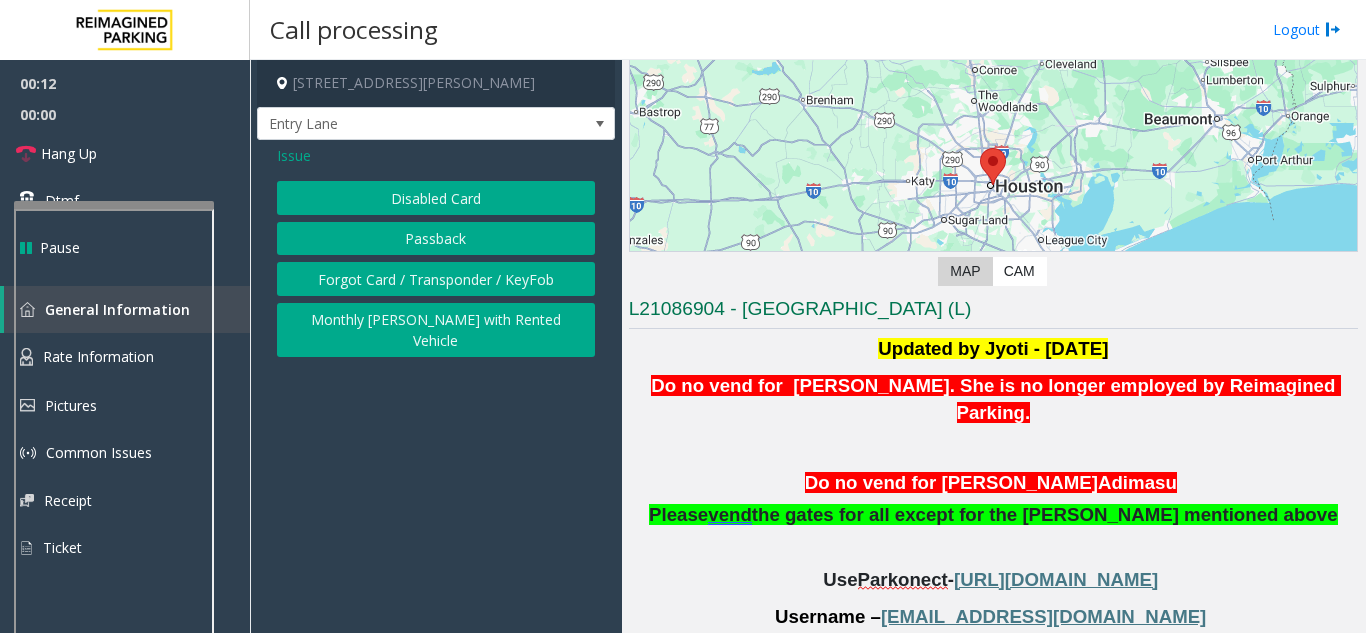 click on "Disabled Card" 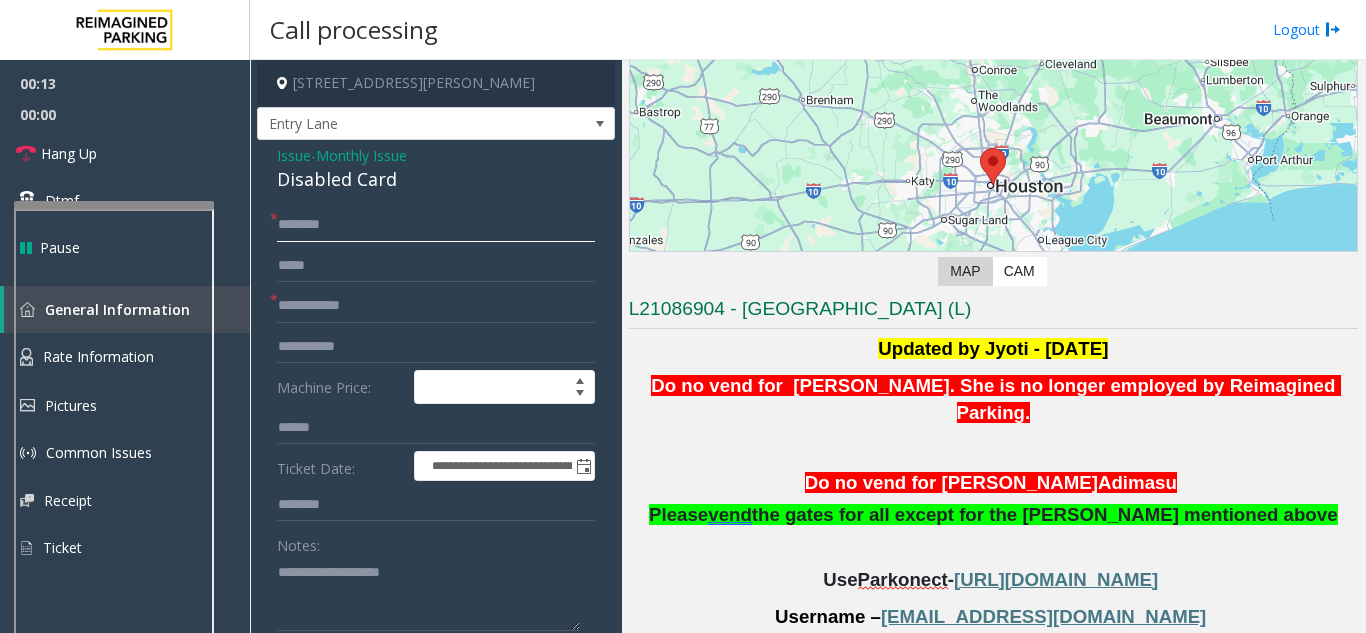 click 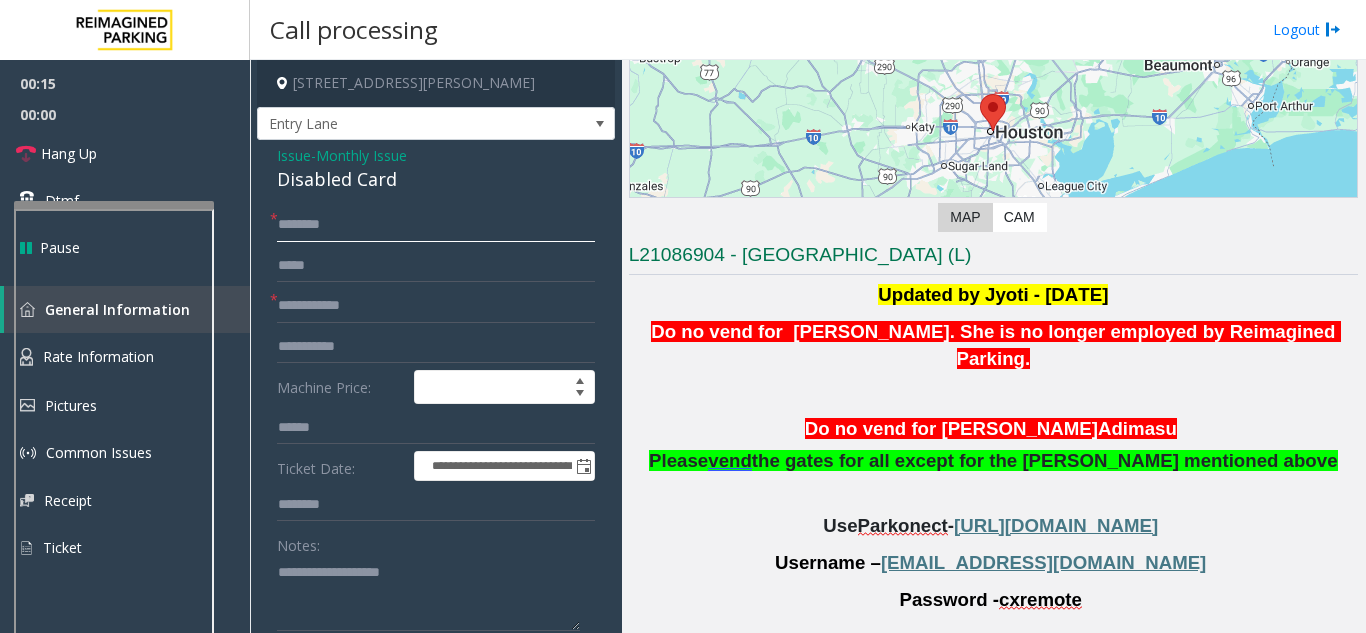 scroll, scrollTop: 300, scrollLeft: 0, axis: vertical 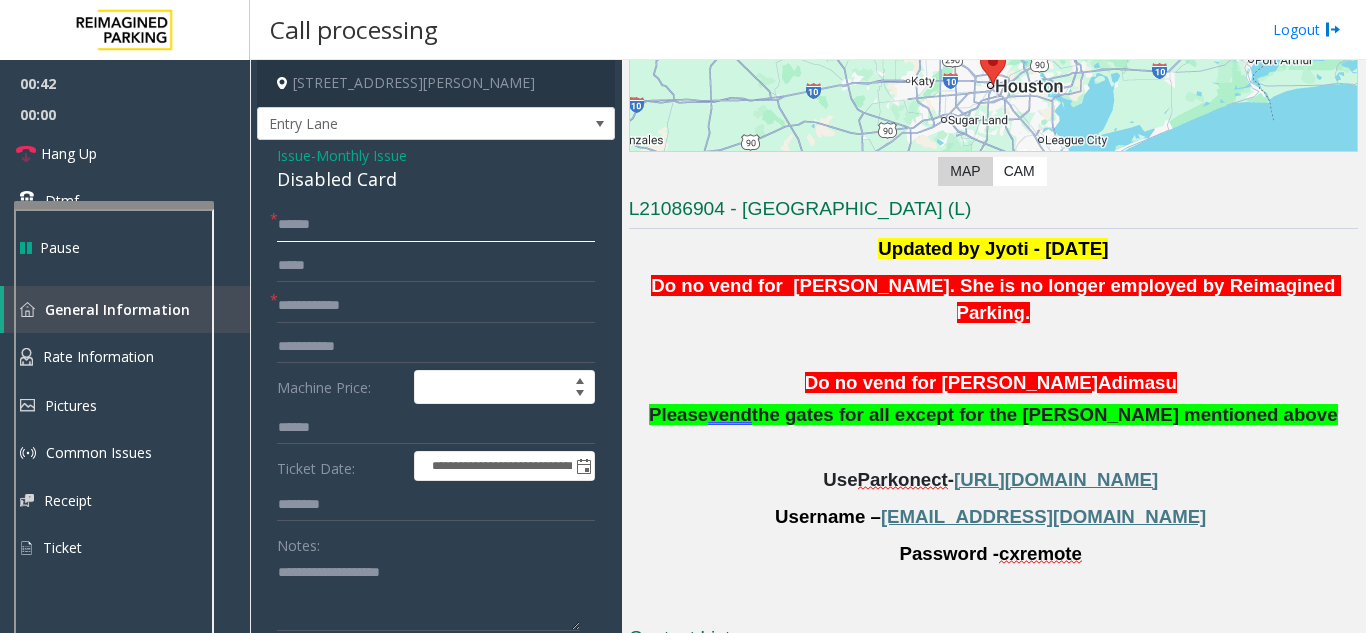 type on "******" 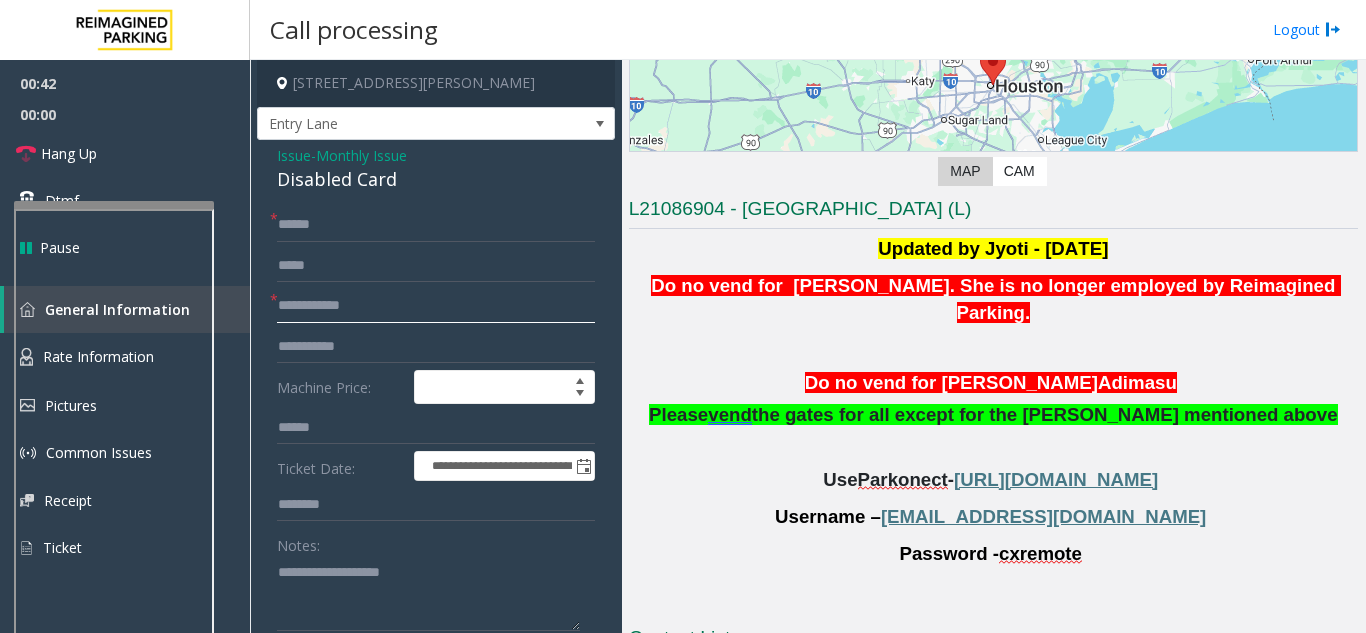 click 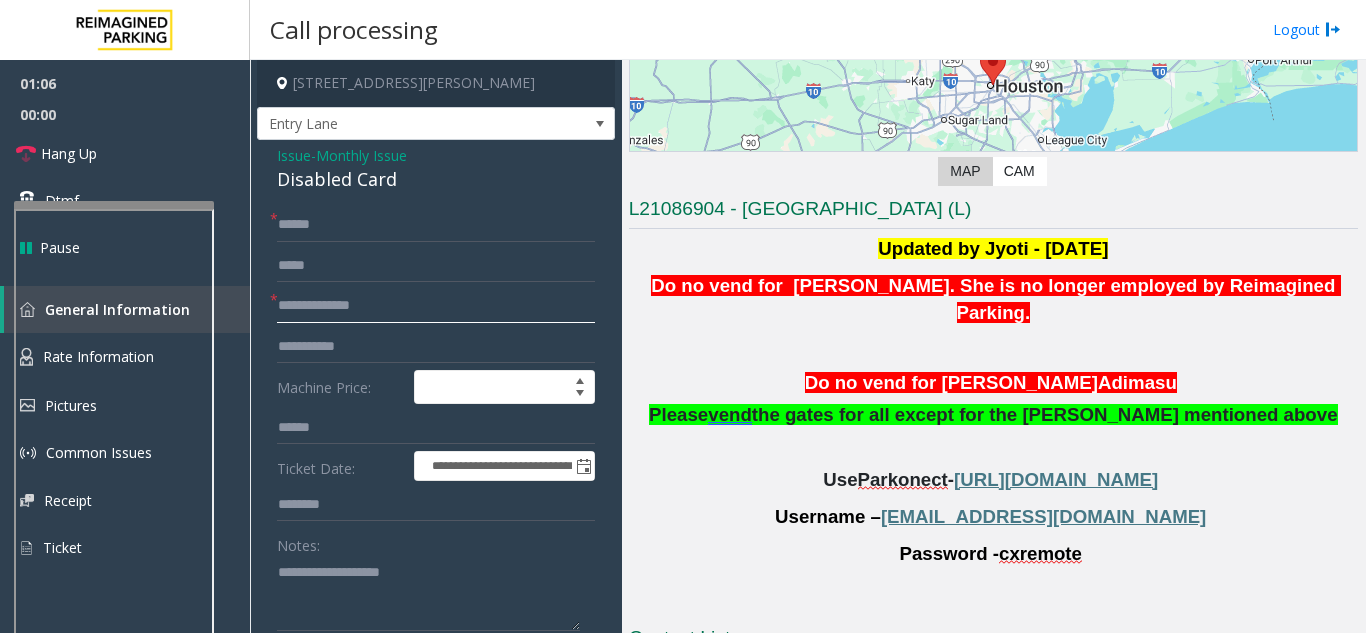 scroll, scrollTop: 100, scrollLeft: 0, axis: vertical 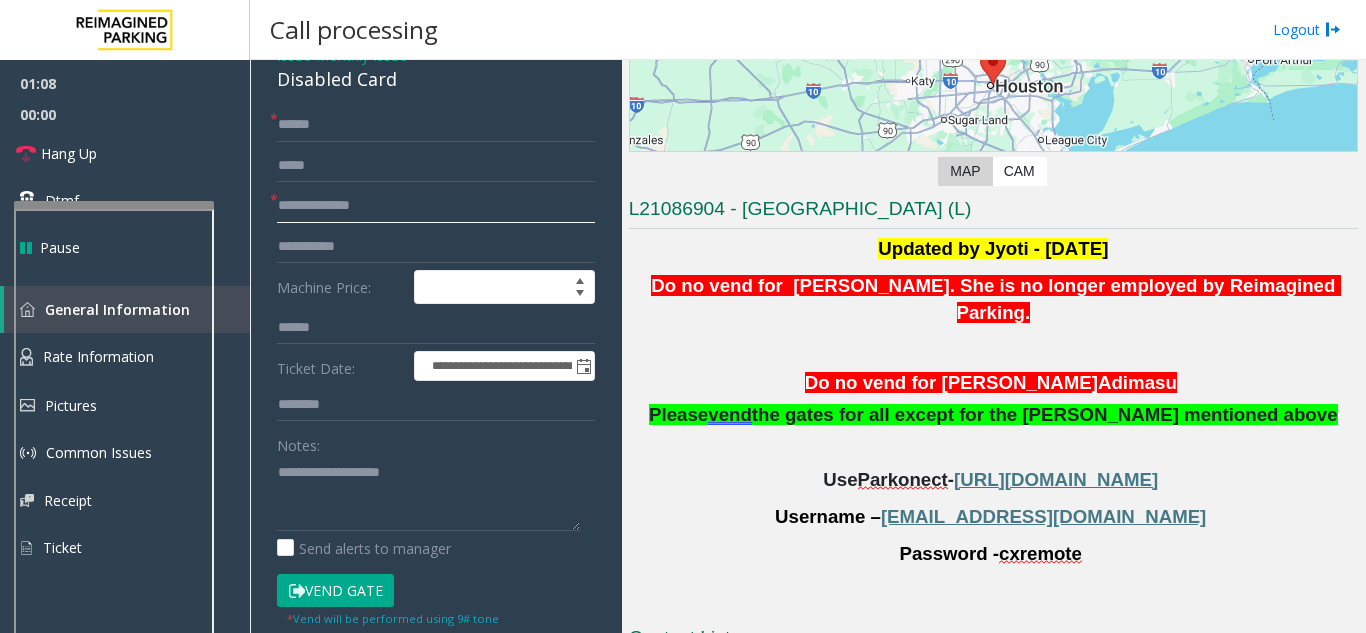 type on "**********" 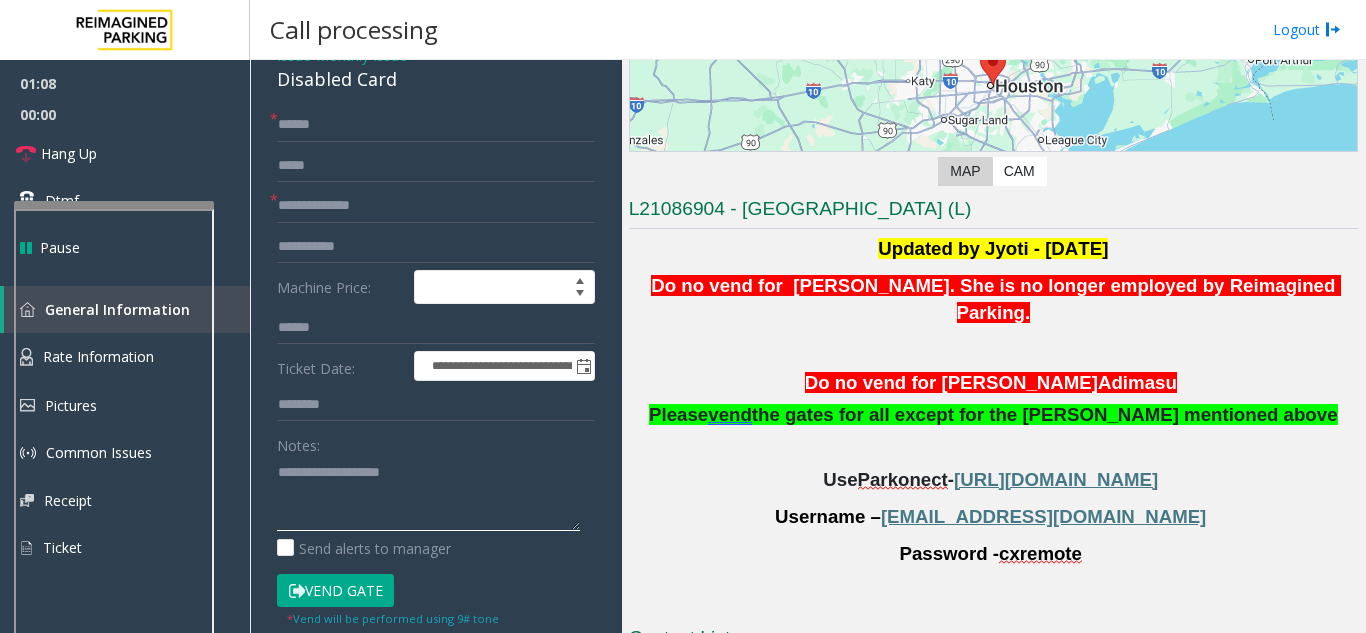 click 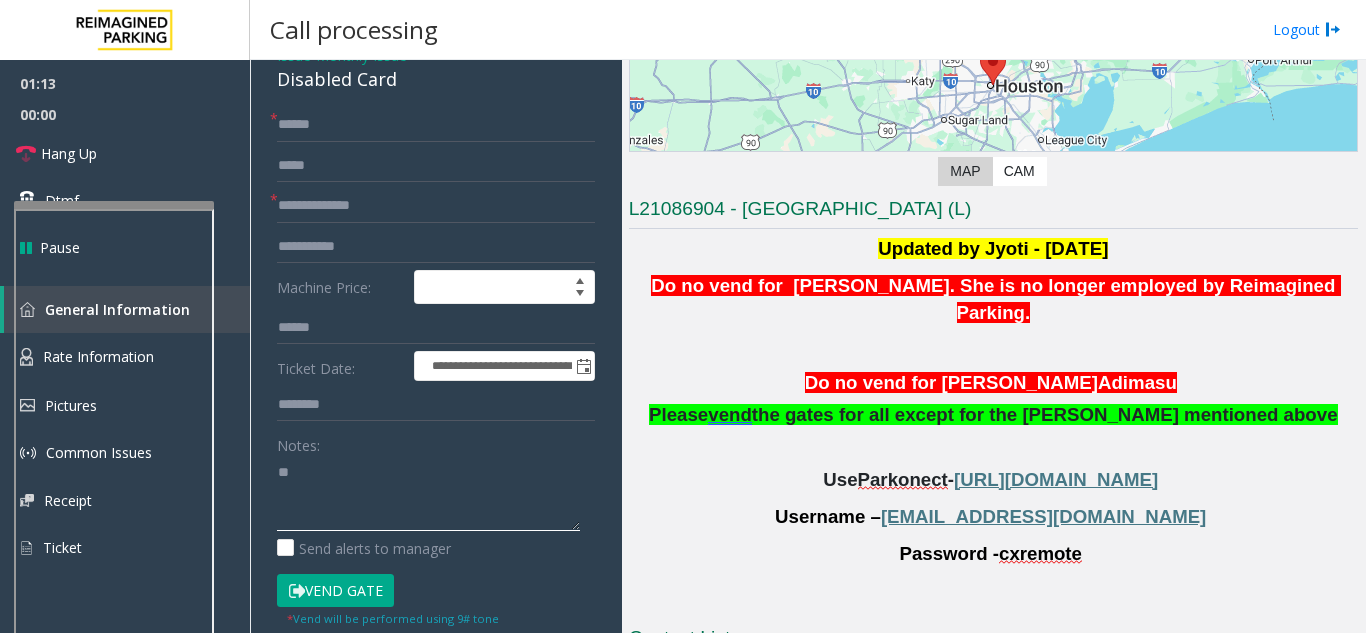 type on "**" 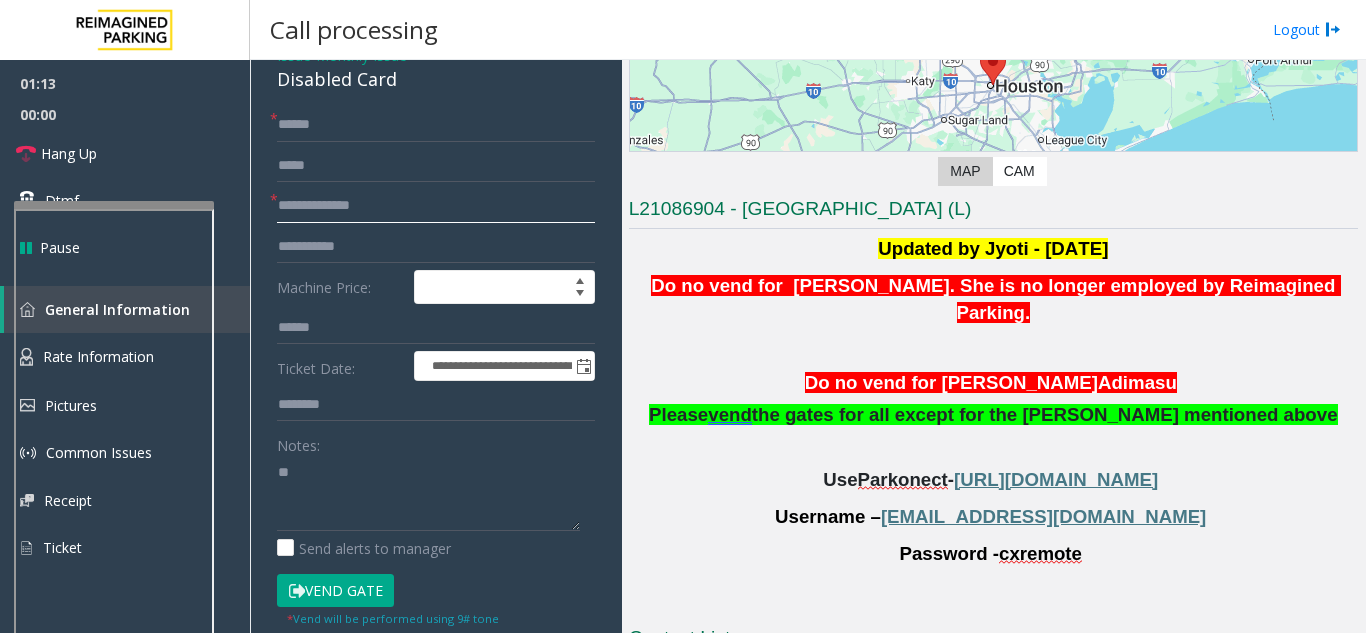 click on "**********" 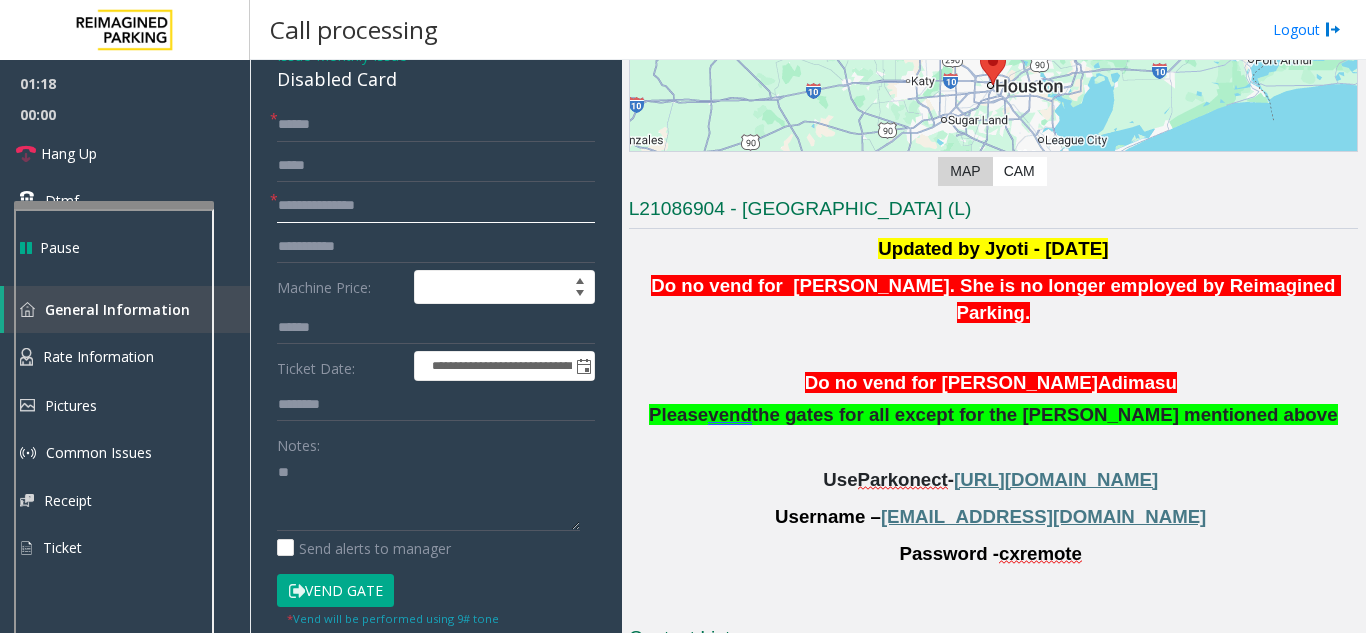 type on "**********" 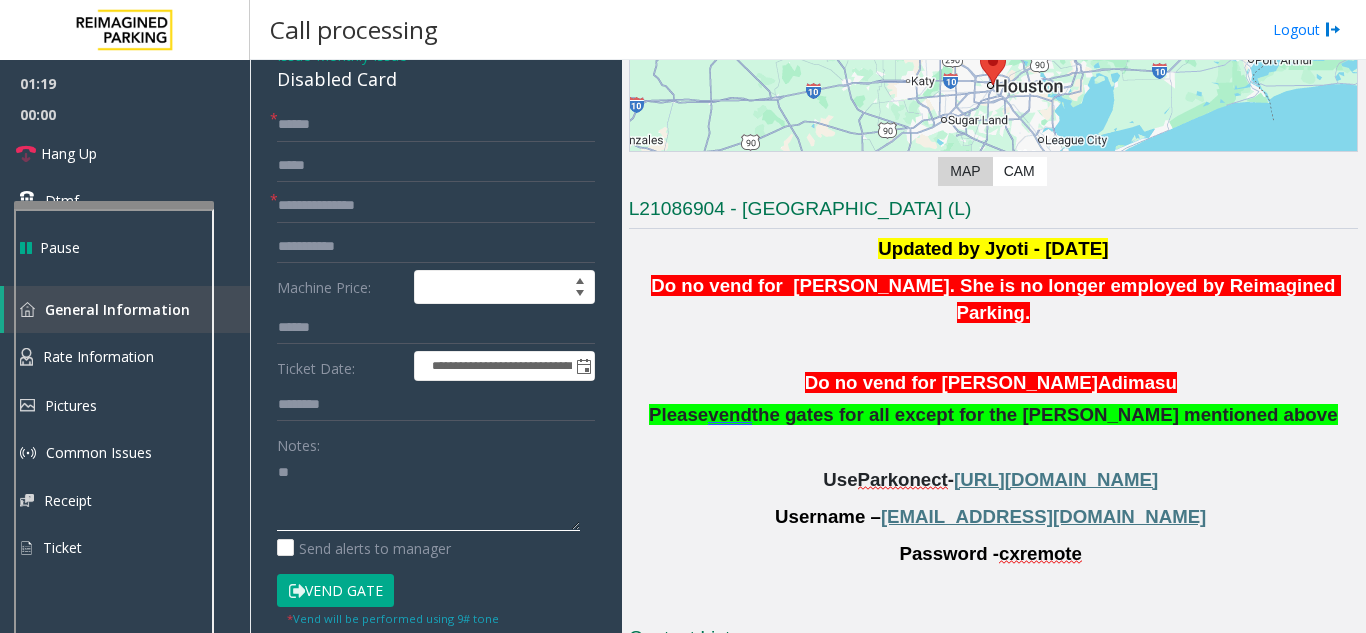 click 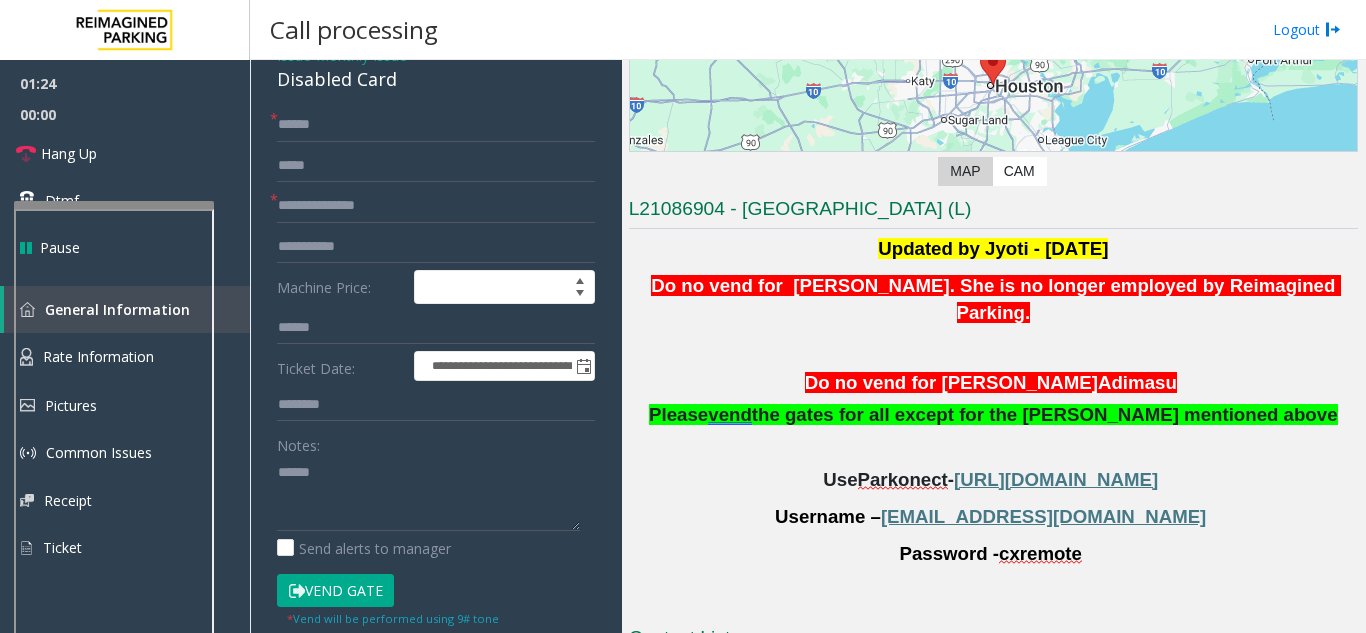 click on "Vend Gate" 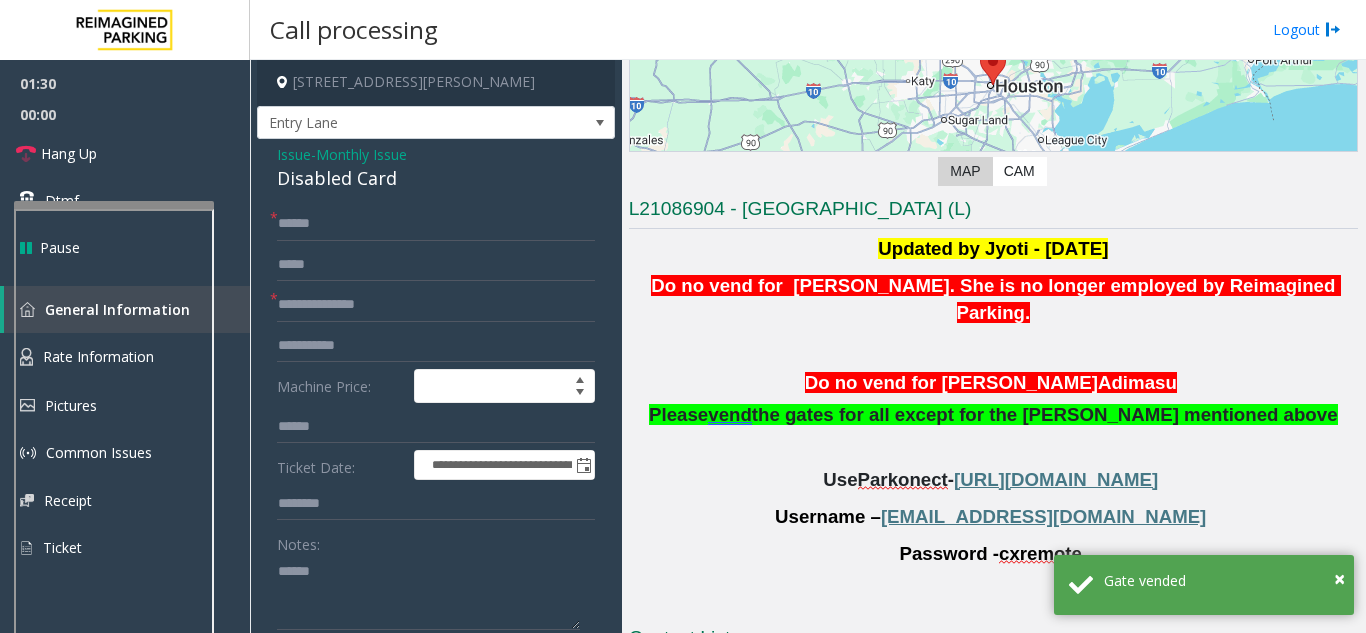scroll, scrollTop: 0, scrollLeft: 0, axis: both 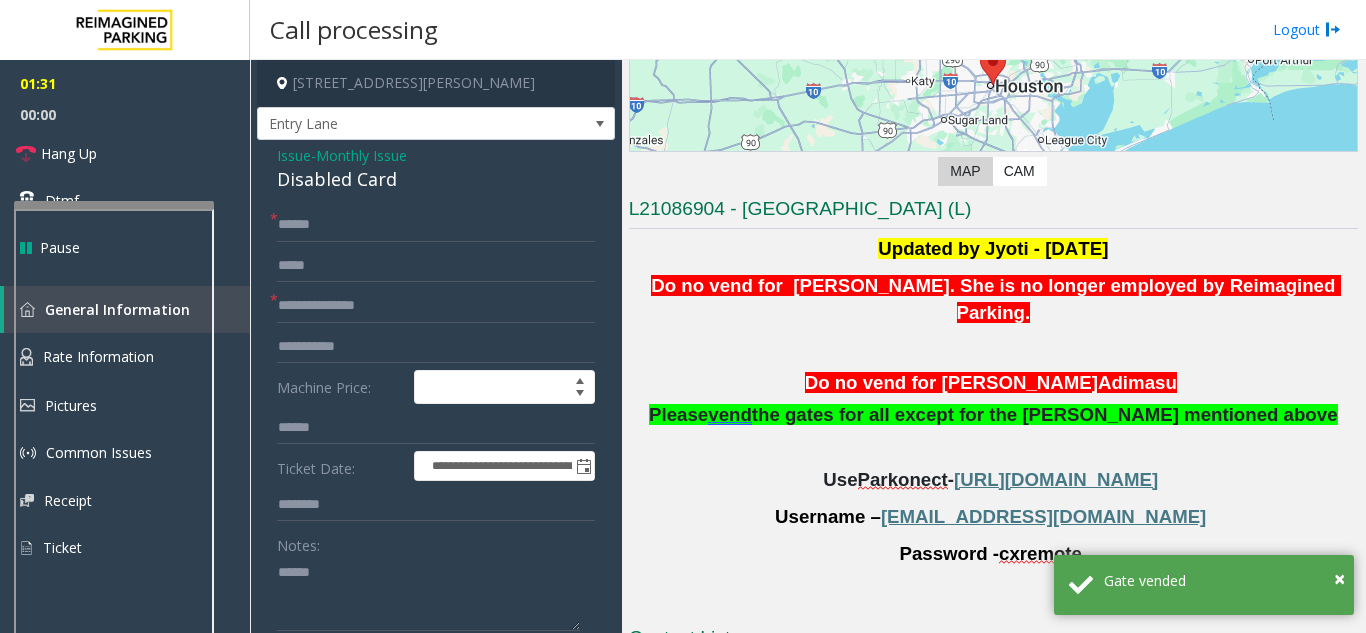 click on "Disabled Card" 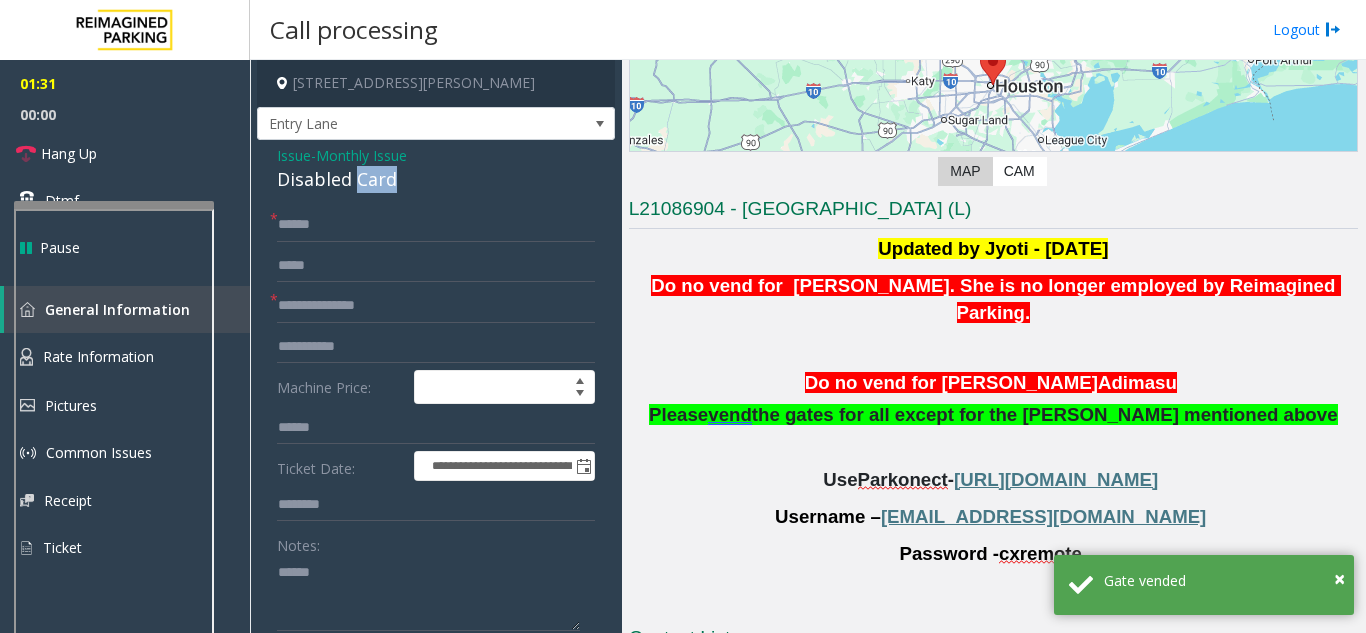 click on "Disabled Card" 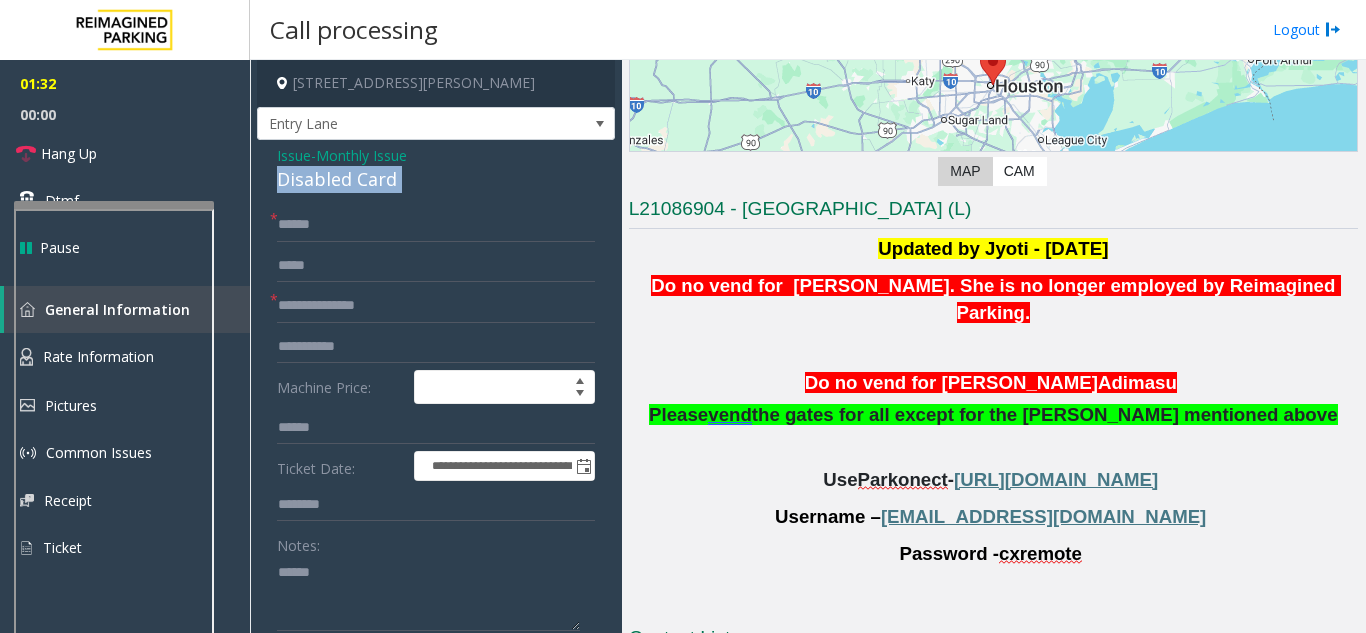 click on "Disabled Card" 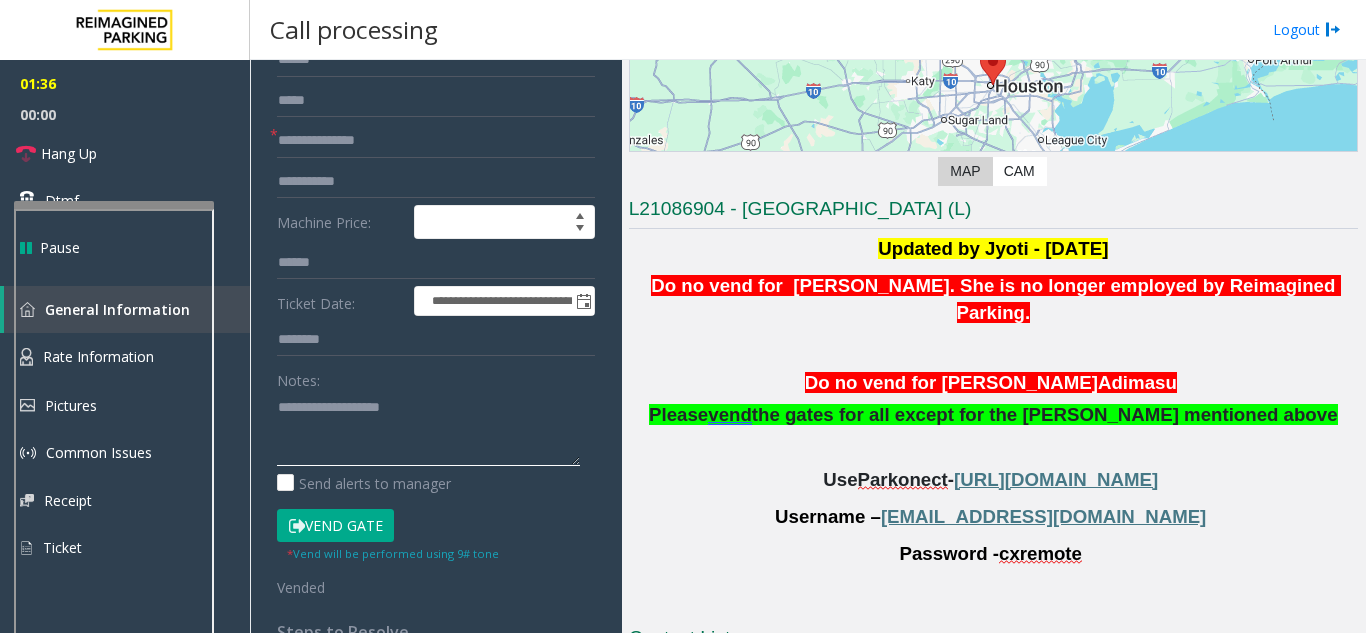 scroll, scrollTop: 200, scrollLeft: 0, axis: vertical 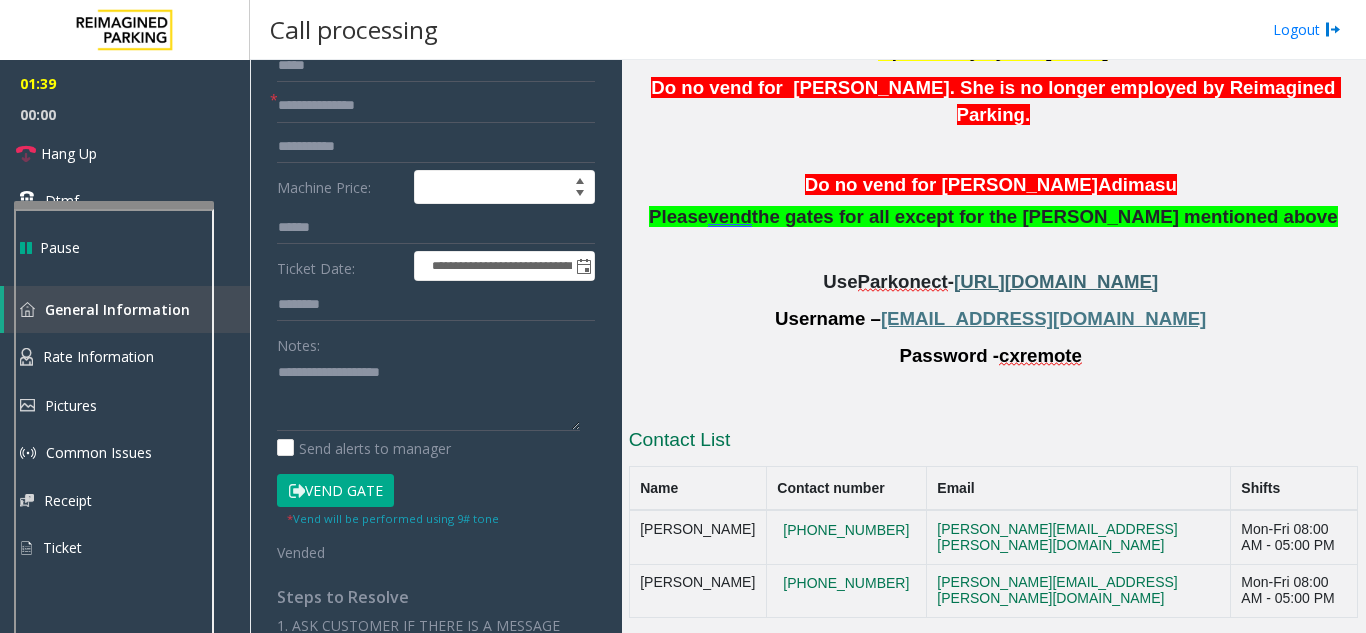 click on "[URL][DOMAIN_NAME]" 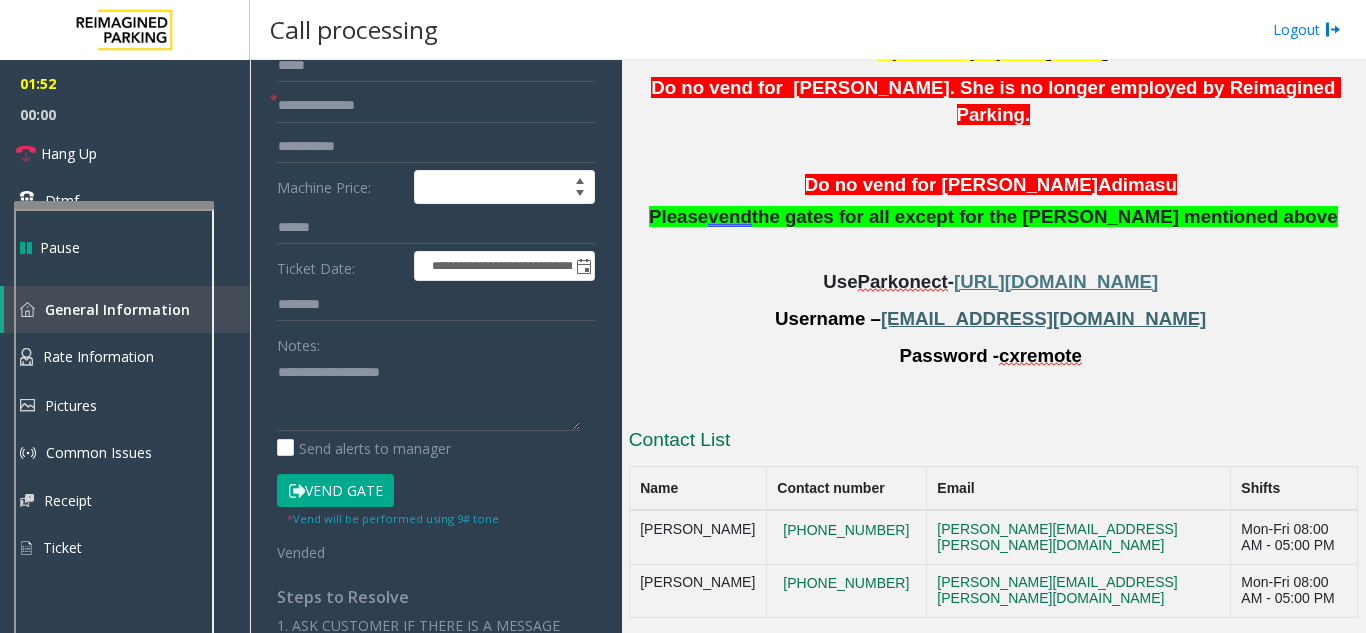 click on "[EMAIL_ADDRESS][DOMAIN_NAME]" 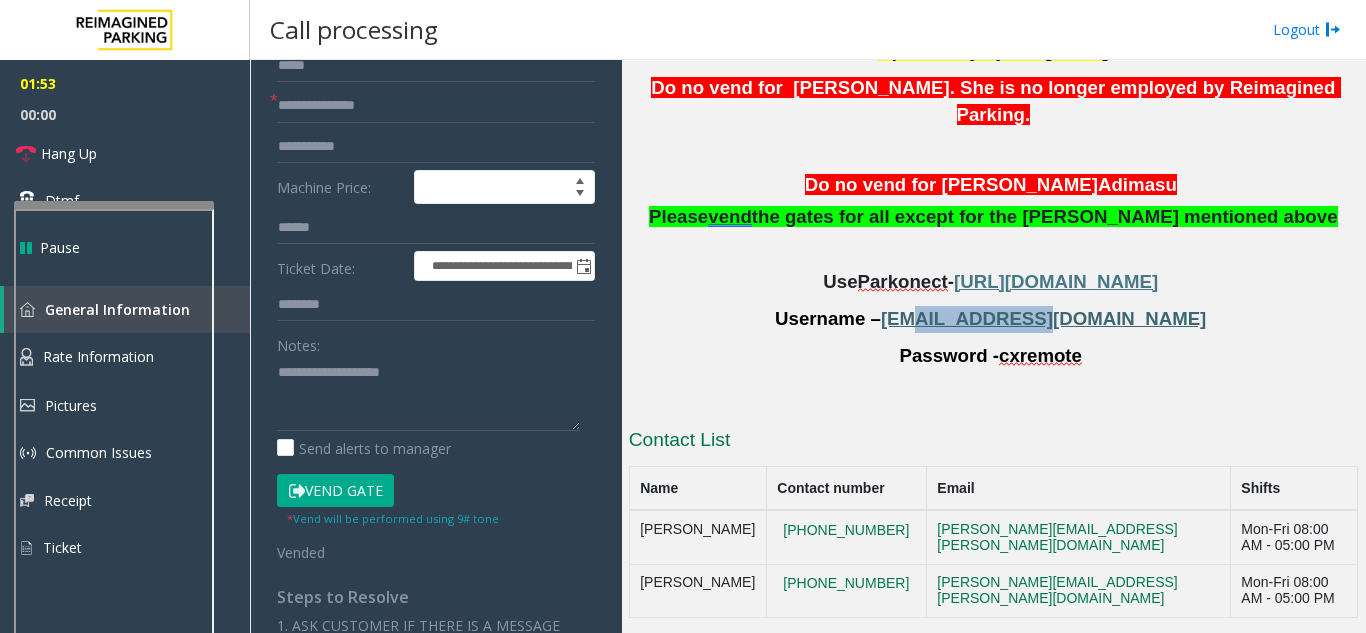 click on "[EMAIL_ADDRESS][DOMAIN_NAME]" 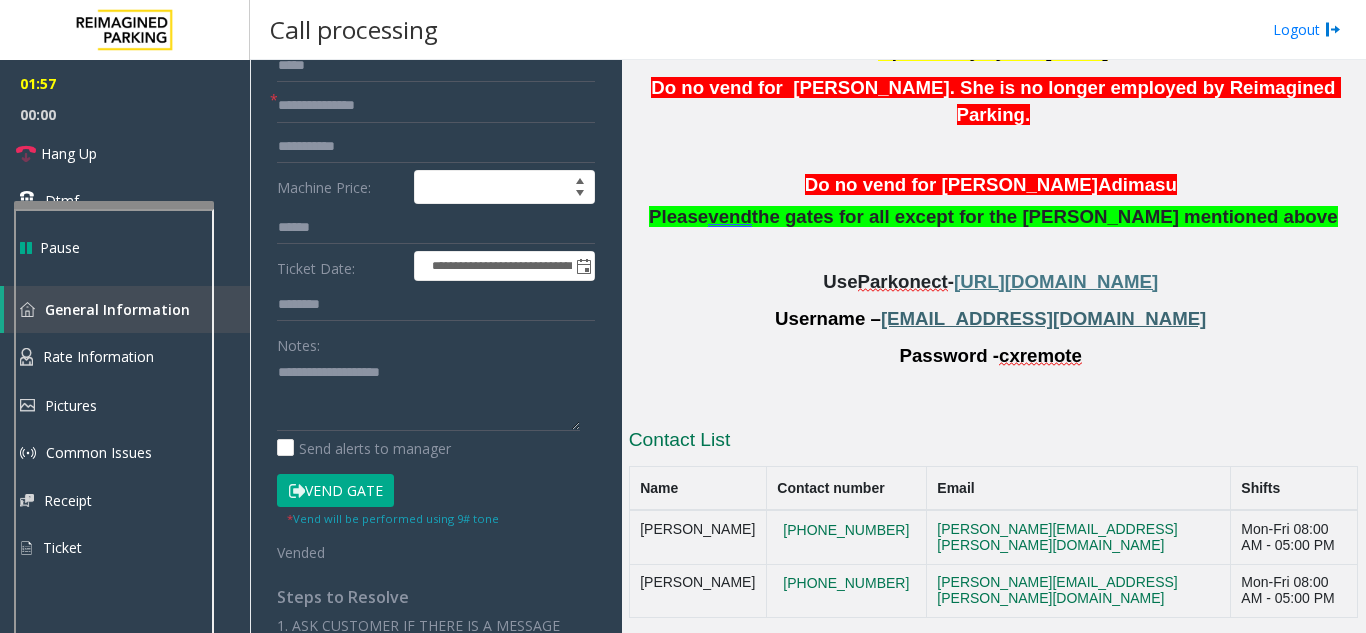 drag, startPoint x: 947, startPoint y: 291, endPoint x: 990, endPoint y: 287, distance: 43.185646 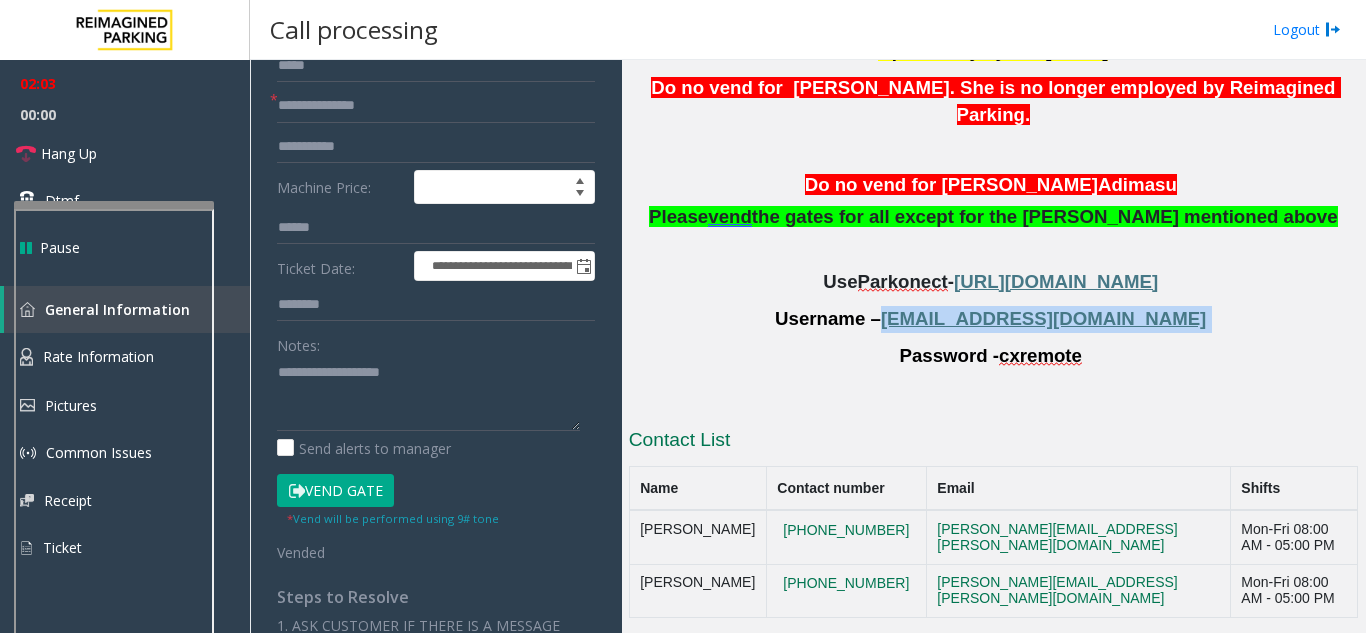 drag, startPoint x: 1121, startPoint y: 292, endPoint x: 969, endPoint y: 310, distance: 153.06207 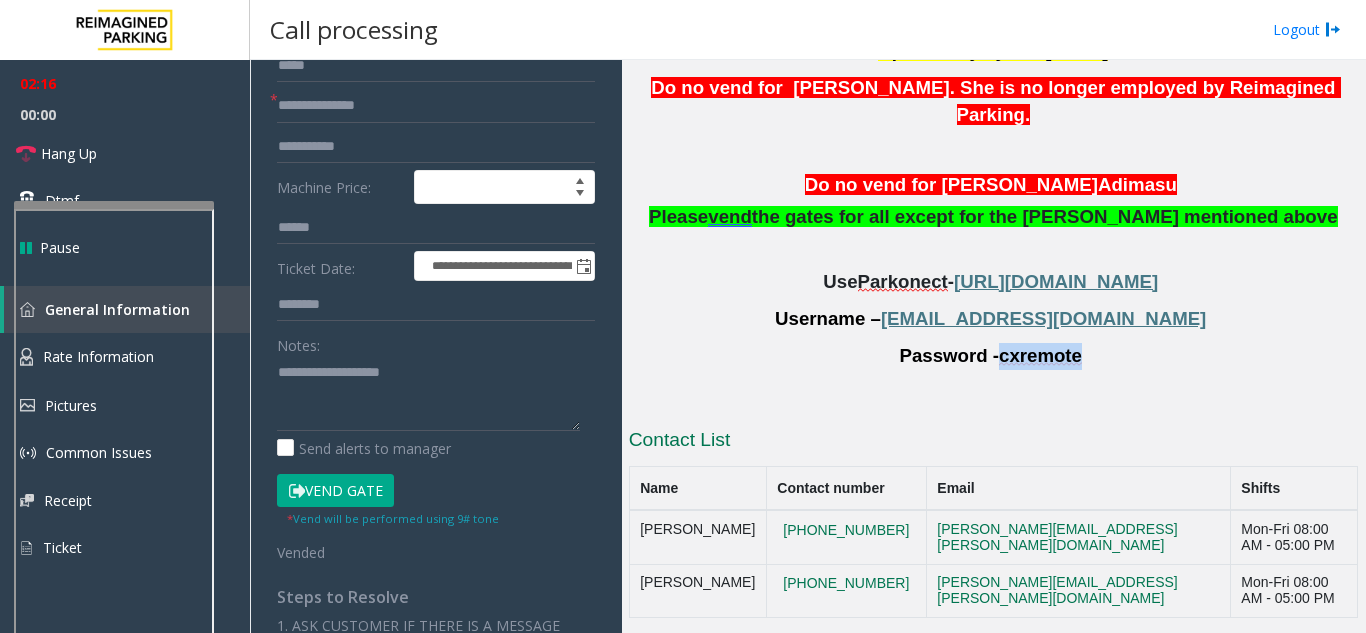 drag, startPoint x: 1066, startPoint y: 330, endPoint x: 994, endPoint y: 337, distance: 72.33948 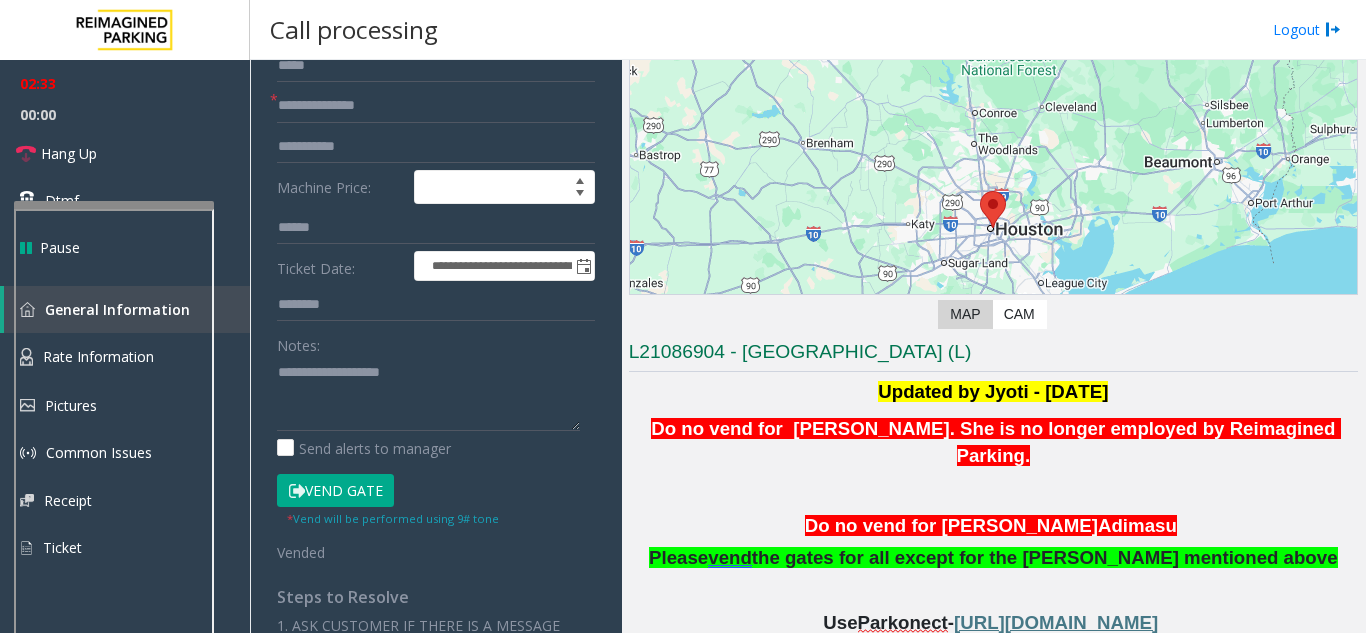 scroll, scrollTop: 0, scrollLeft: 0, axis: both 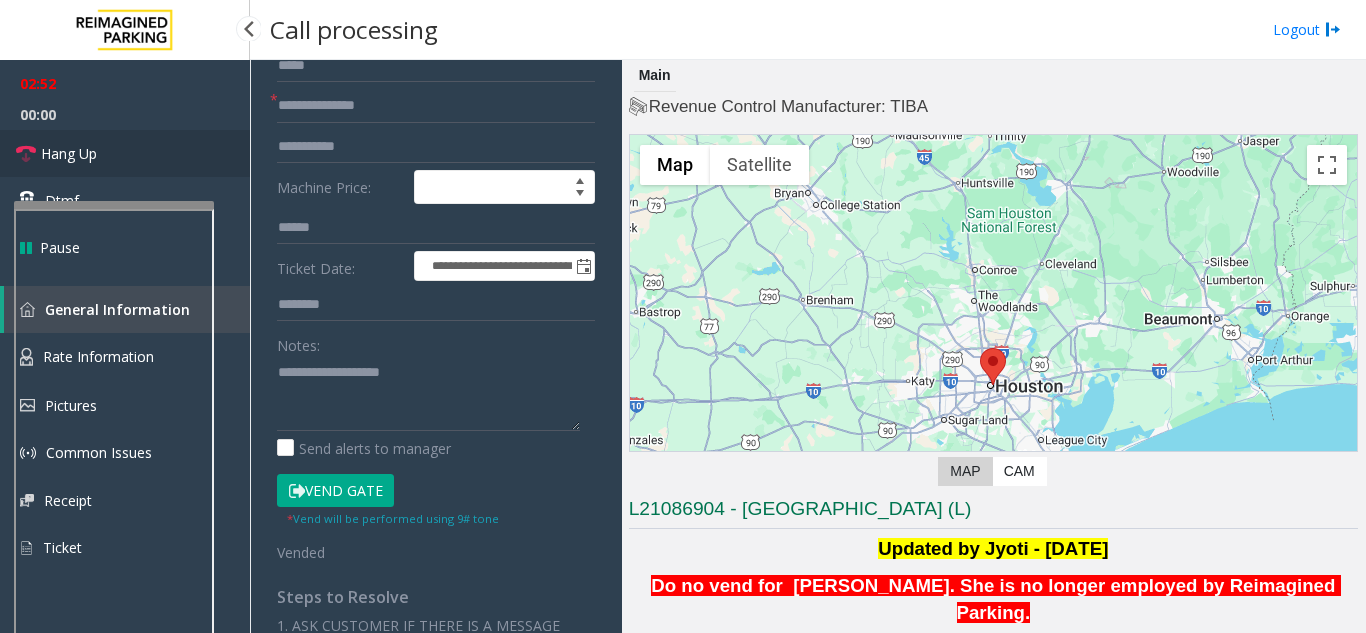 click on "Hang Up" at bounding box center (69, 153) 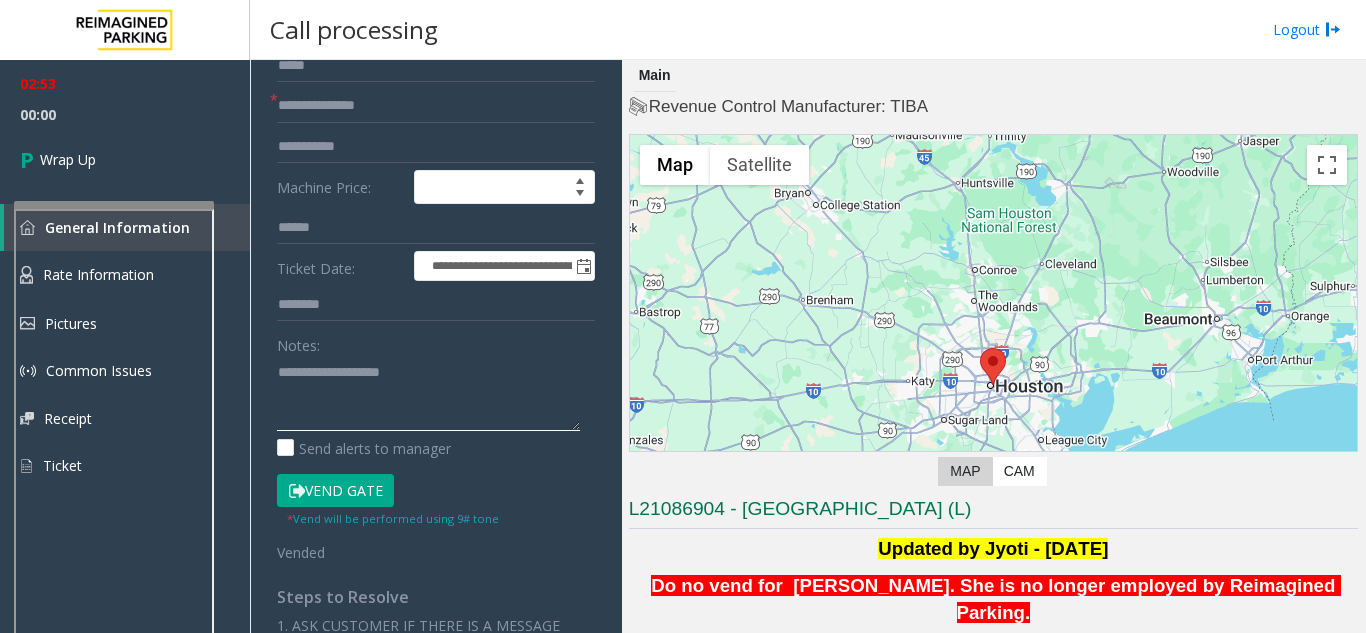 click 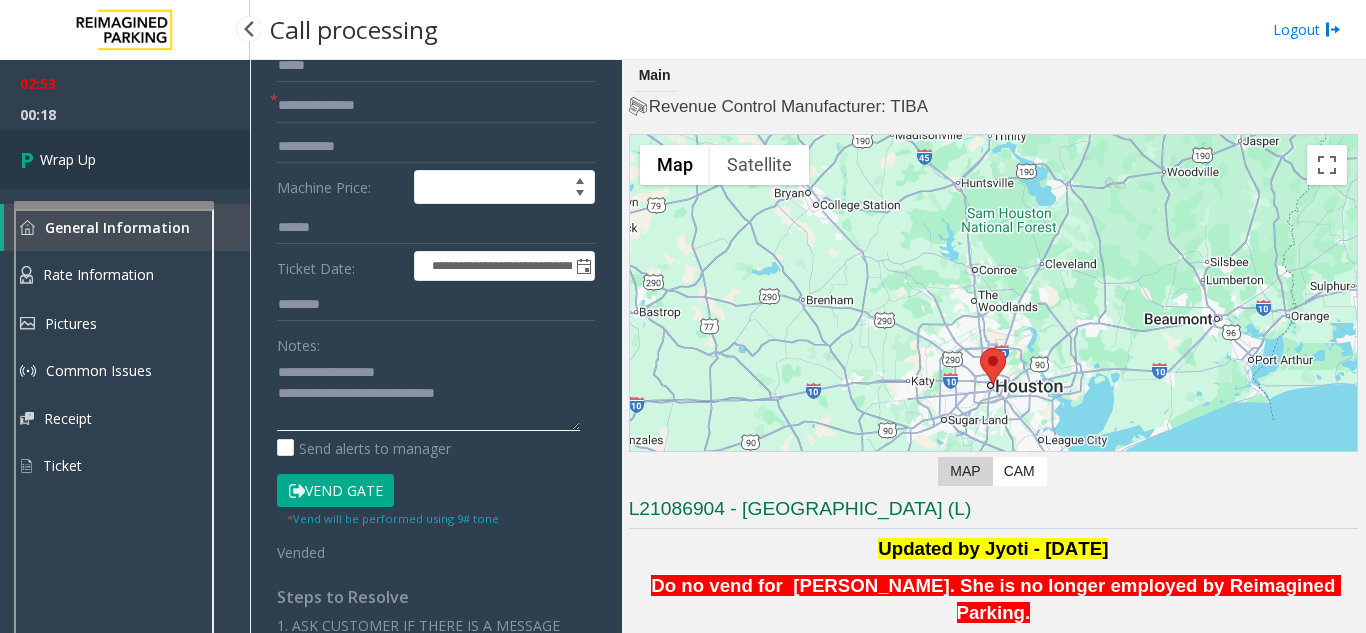 type on "**********" 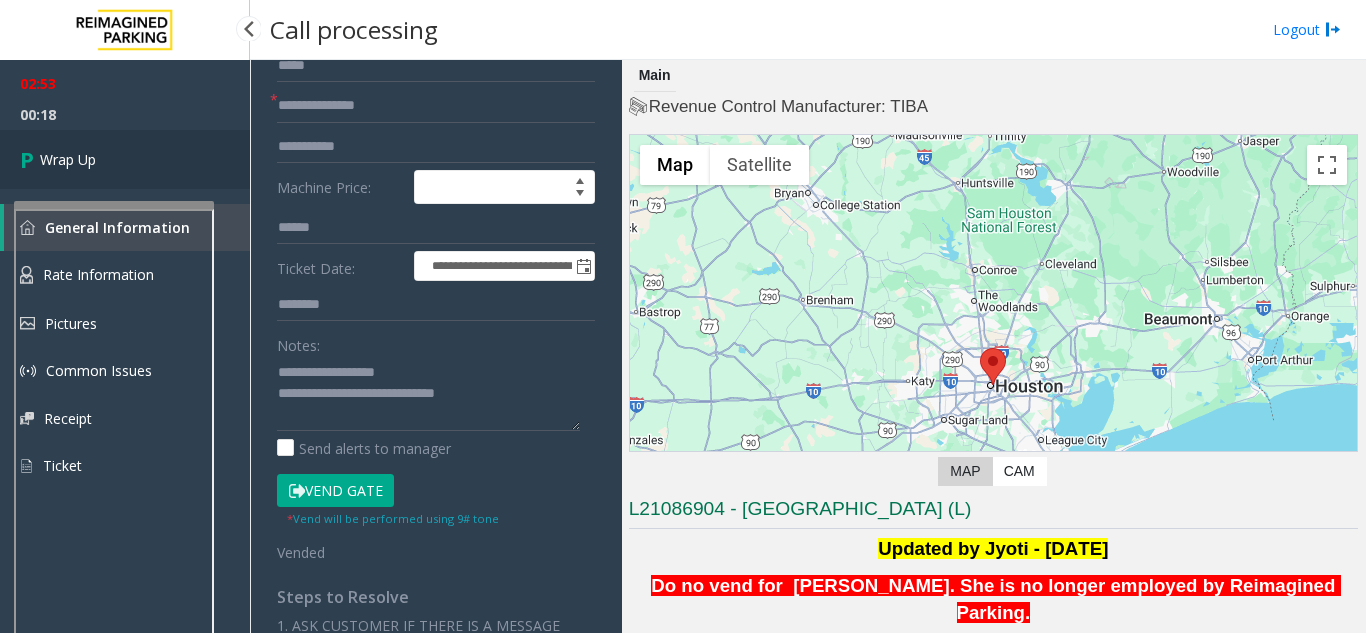 click on "Wrap Up" at bounding box center (68, 159) 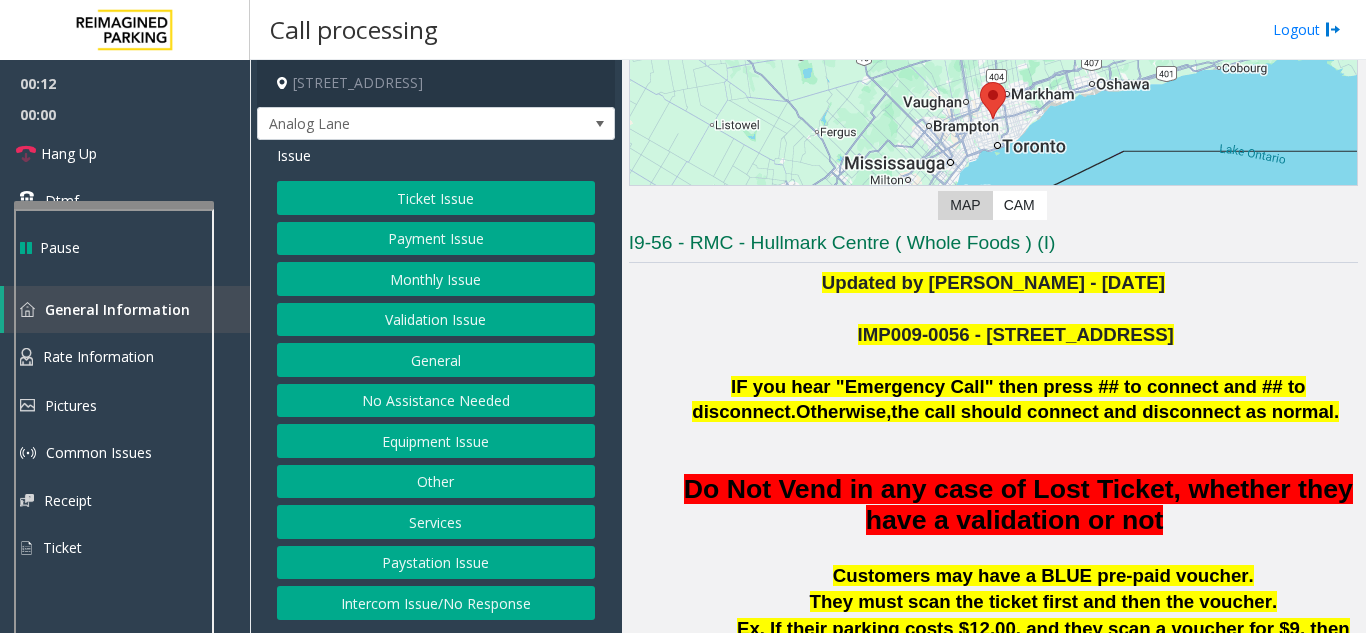 scroll, scrollTop: 300, scrollLeft: 0, axis: vertical 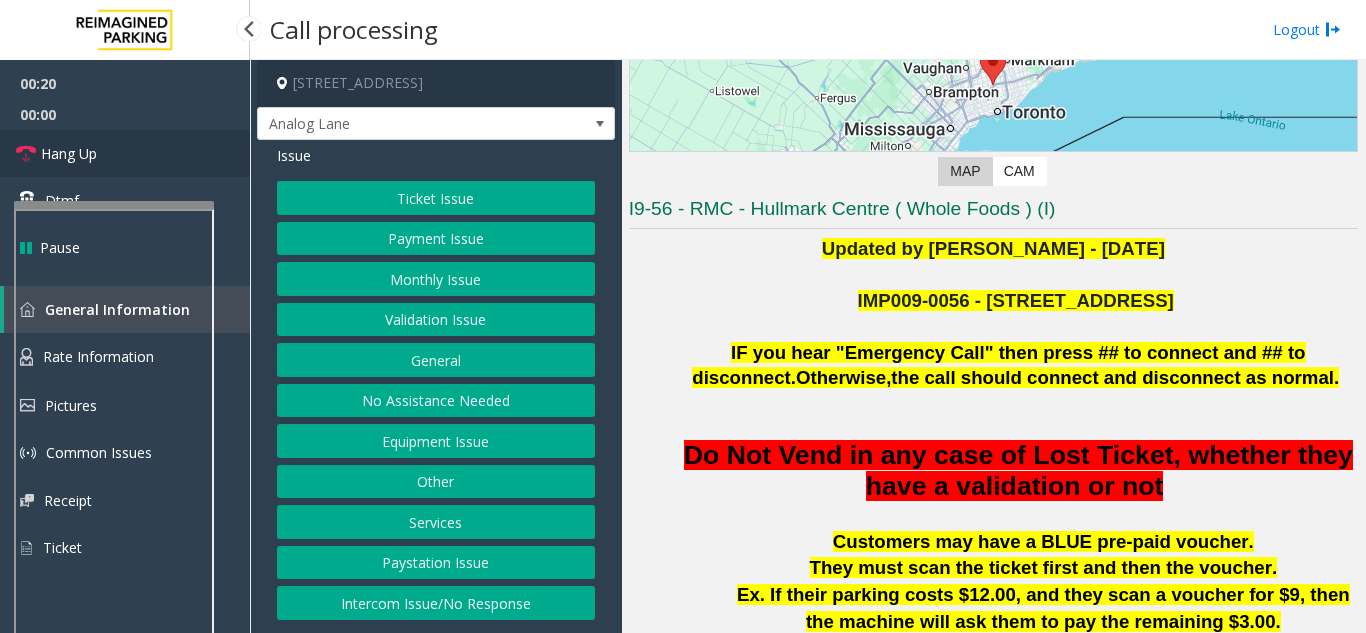 click on "Hang Up" at bounding box center [69, 153] 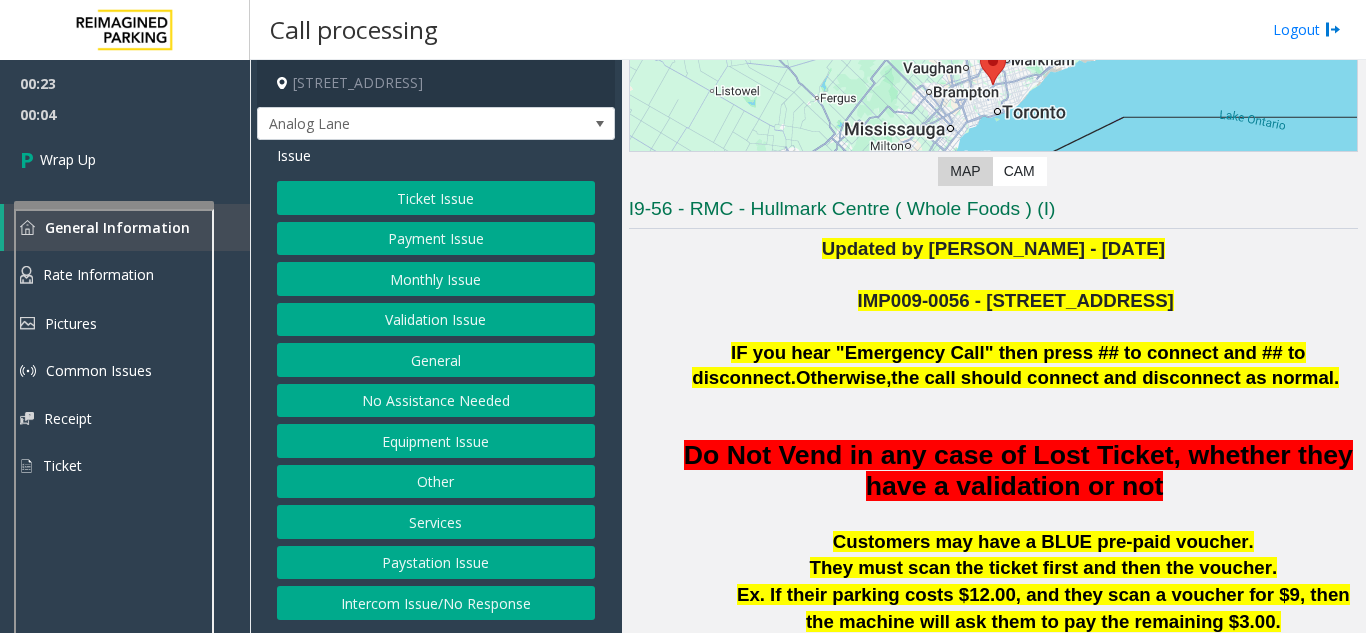 click on "Other" 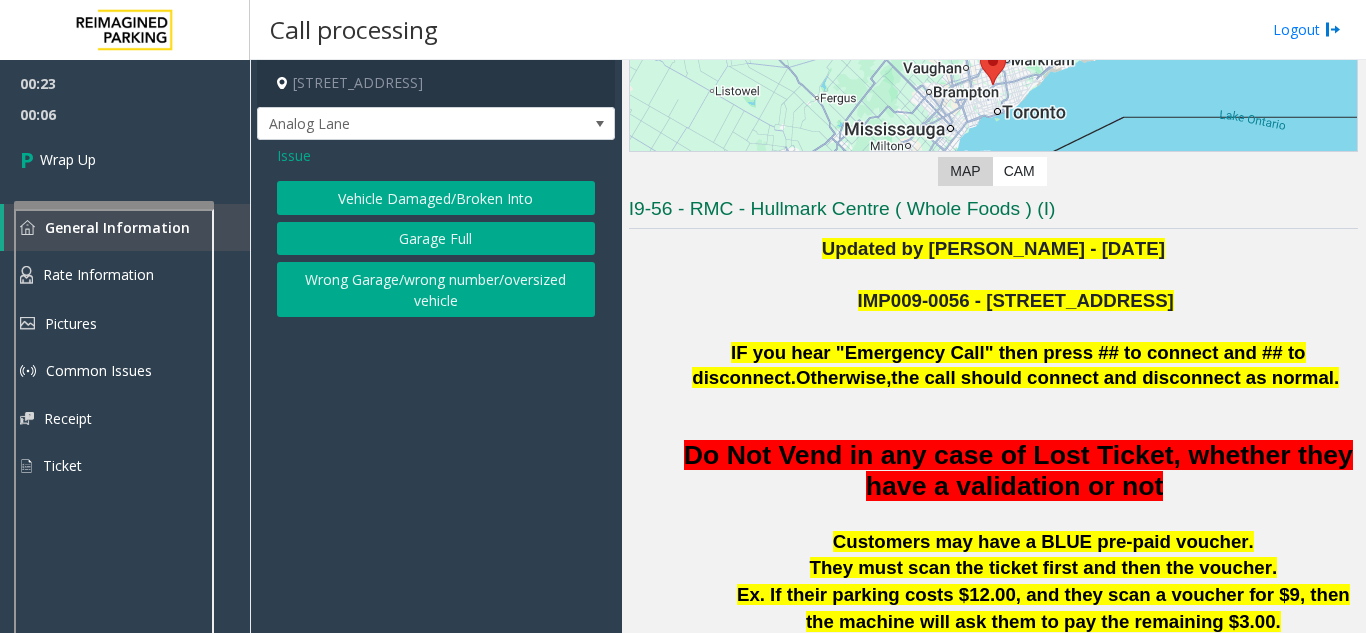 click on "Issue" 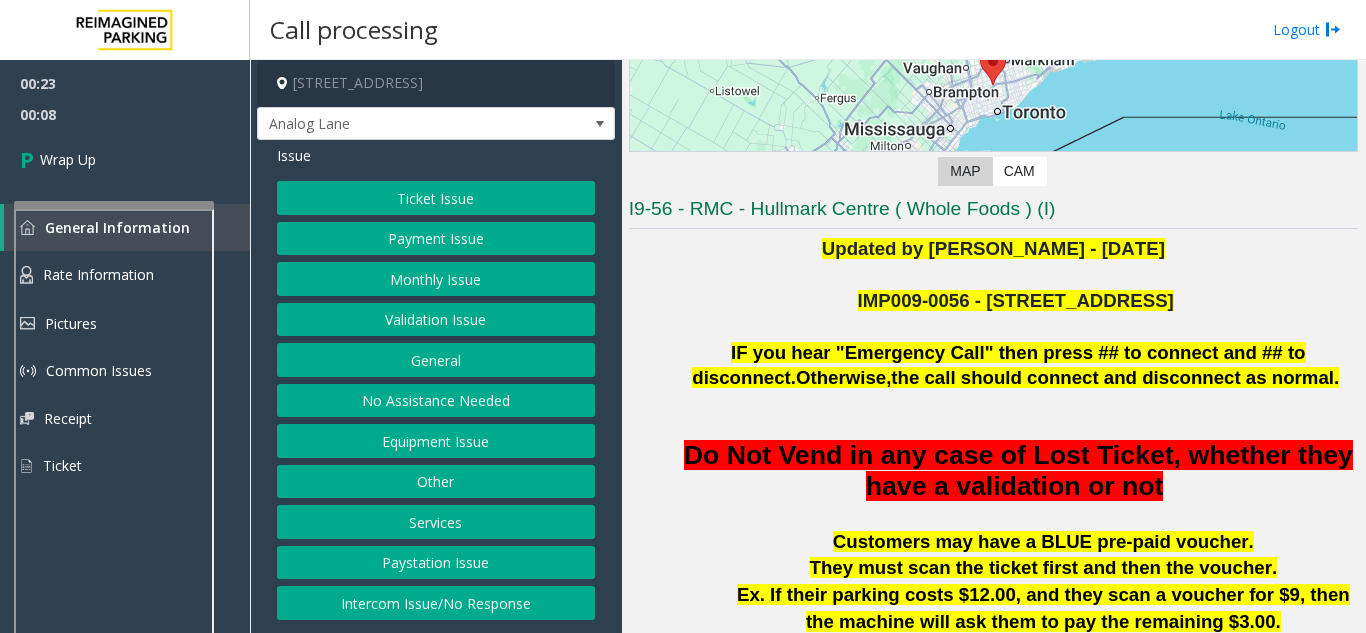 click on "Intercom Issue/No Response" 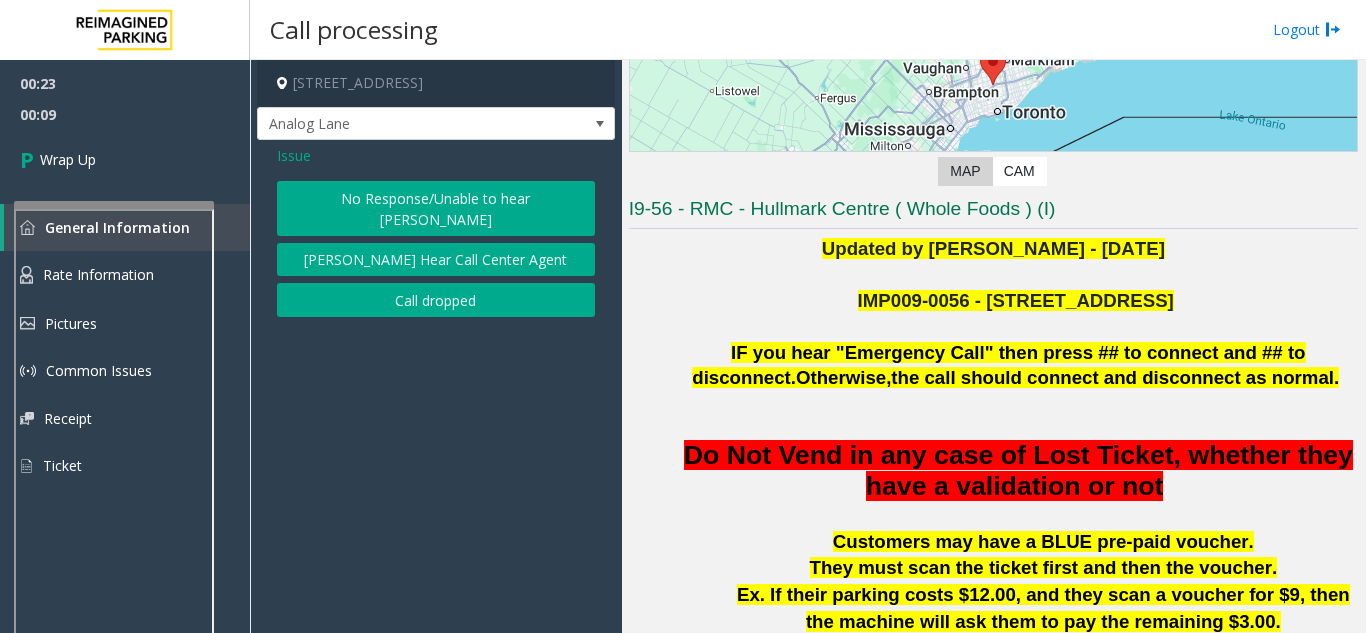 click on "No Response/Unable to hear [PERSON_NAME]" 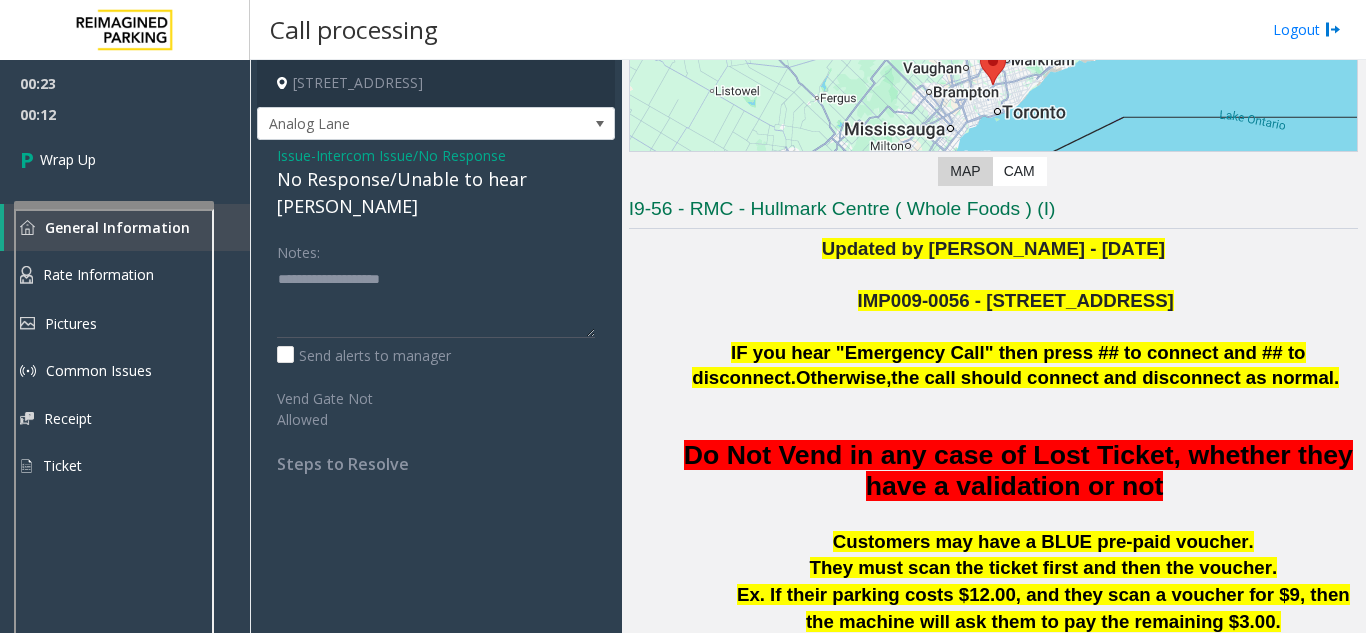click on "No Response/Unable to hear [PERSON_NAME]" 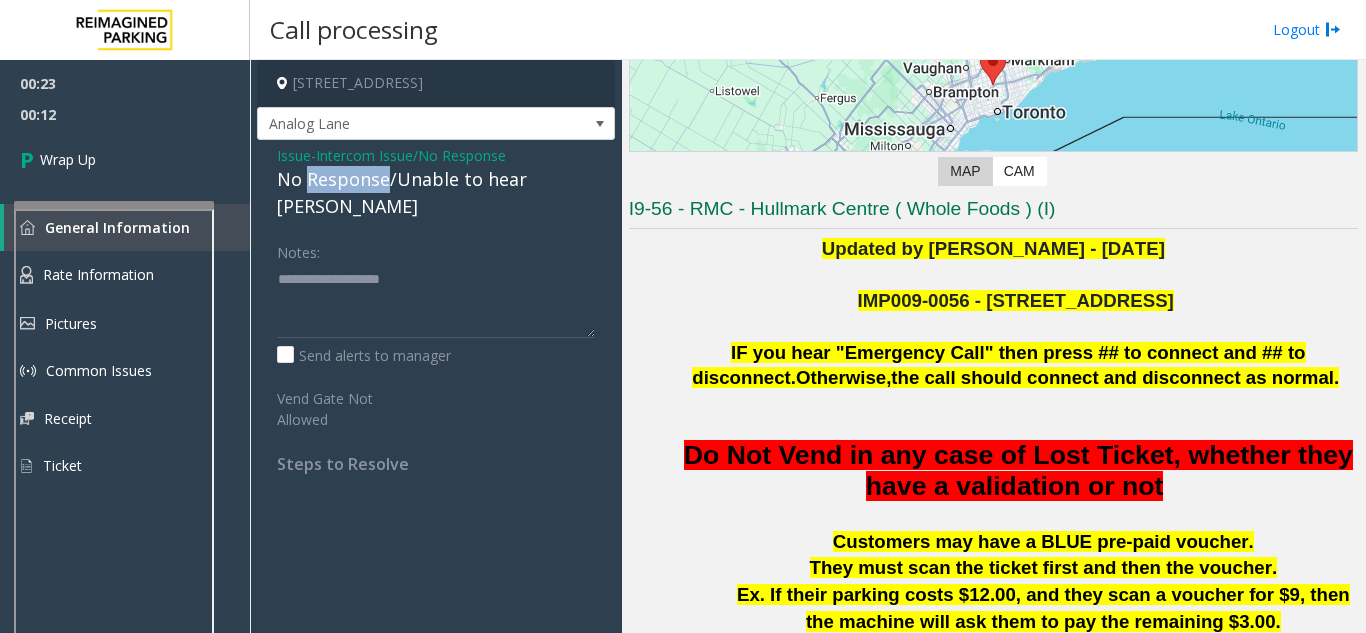 click on "No Response/Unable to hear [PERSON_NAME]" 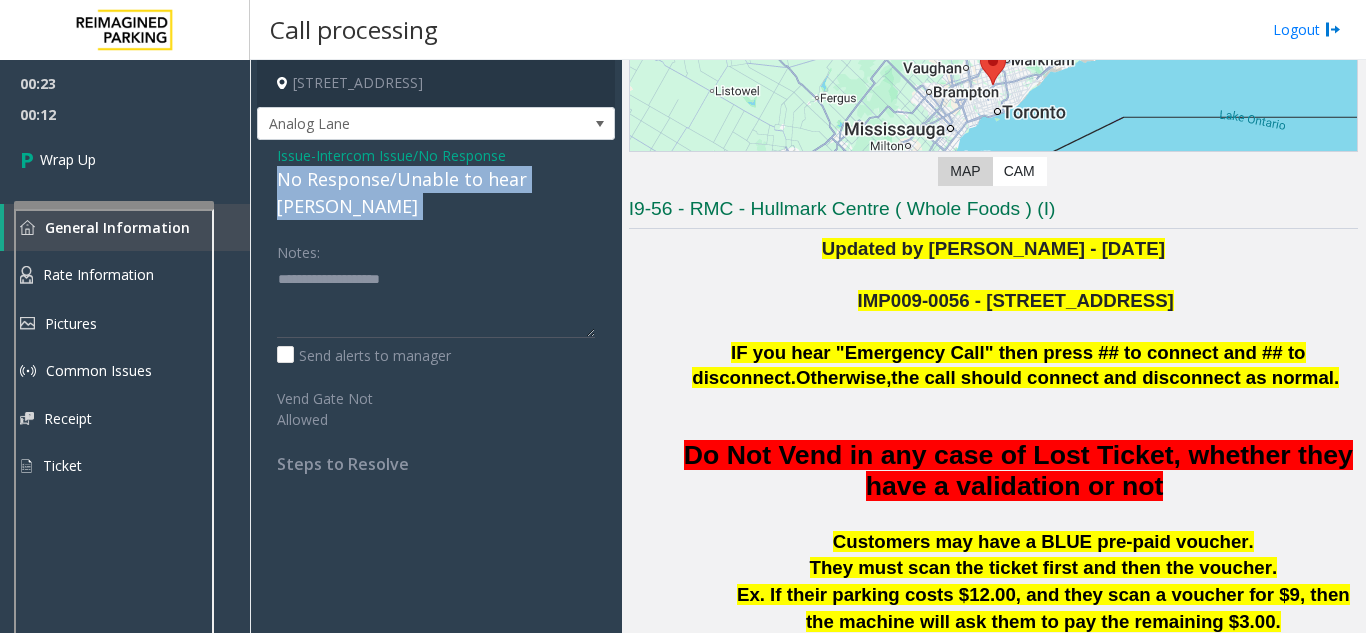 click on "No Response/Unable to hear [PERSON_NAME]" 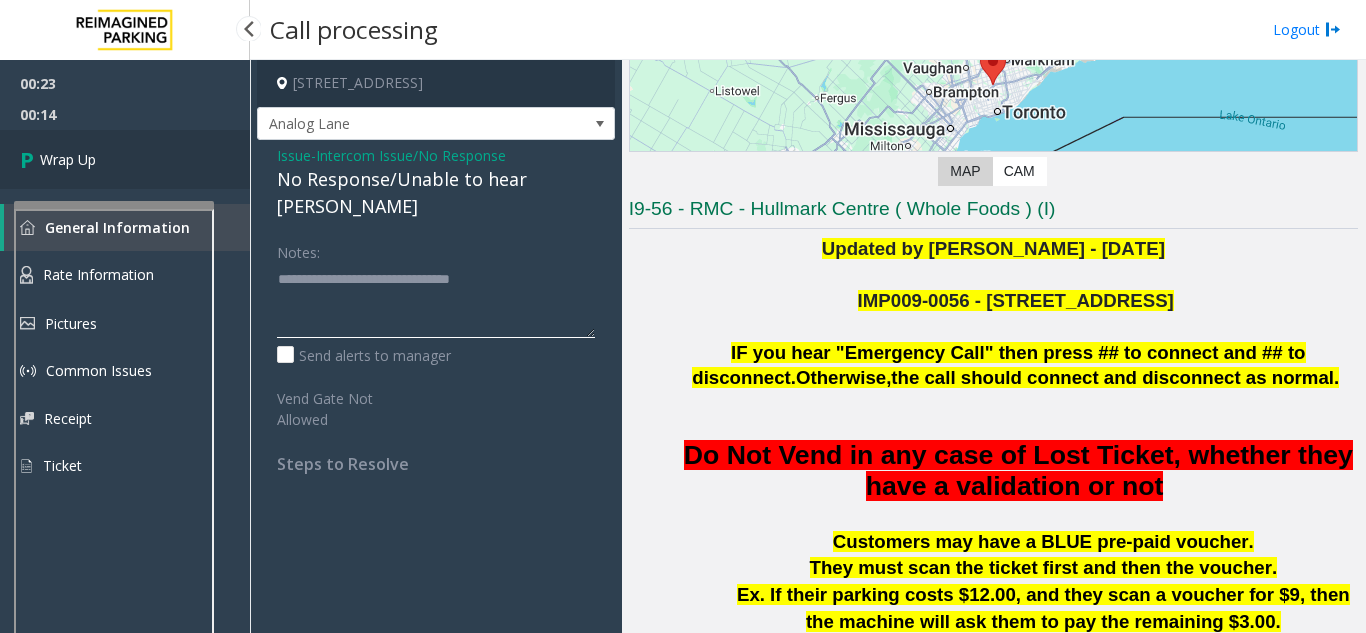 type on "**********" 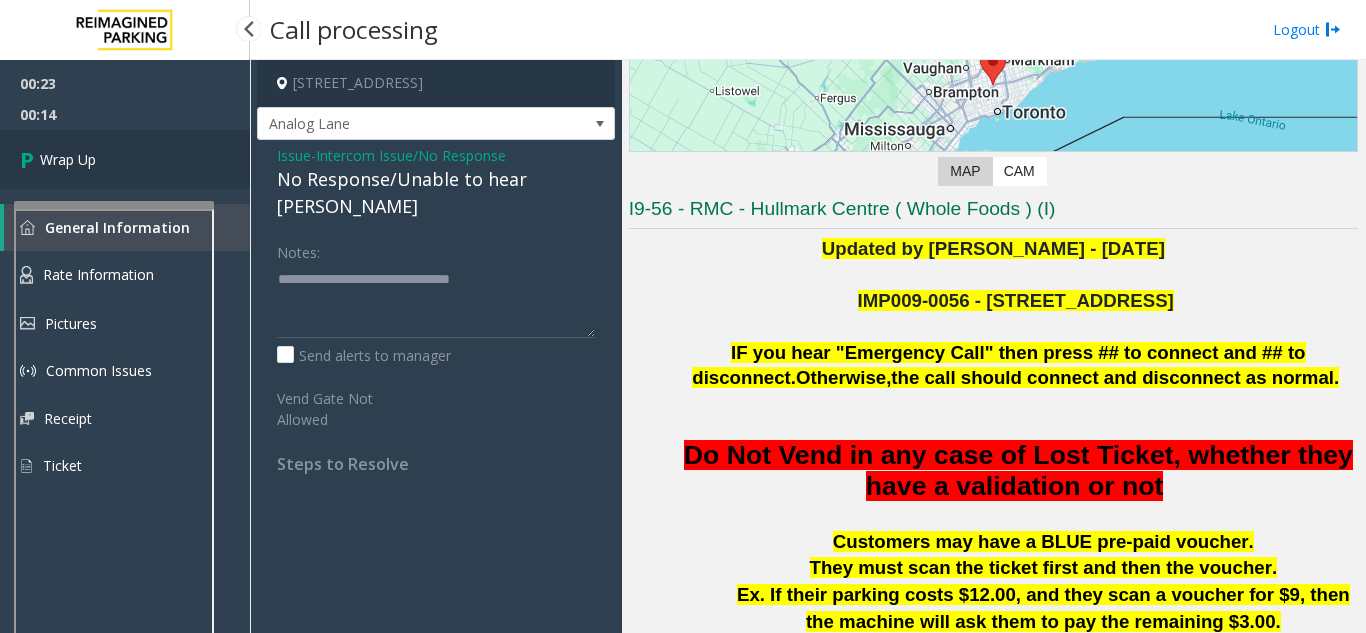 click on "Wrap Up" at bounding box center [125, 159] 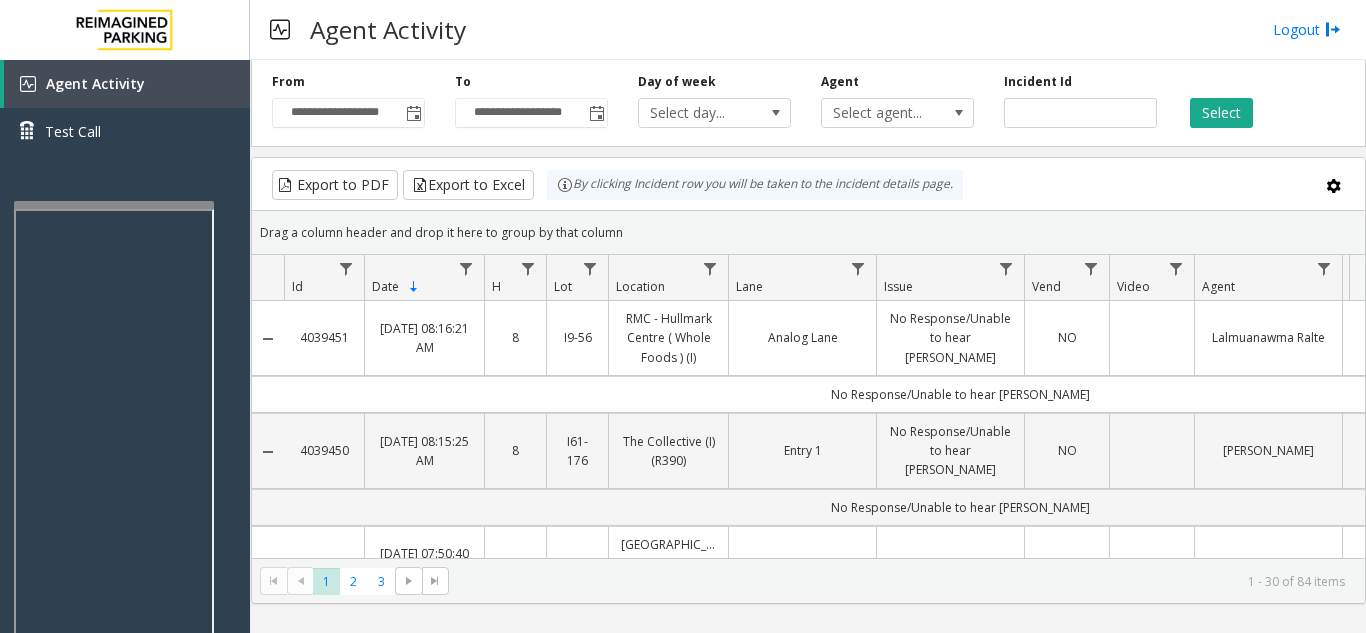 scroll, scrollTop: 0, scrollLeft: 80, axis: horizontal 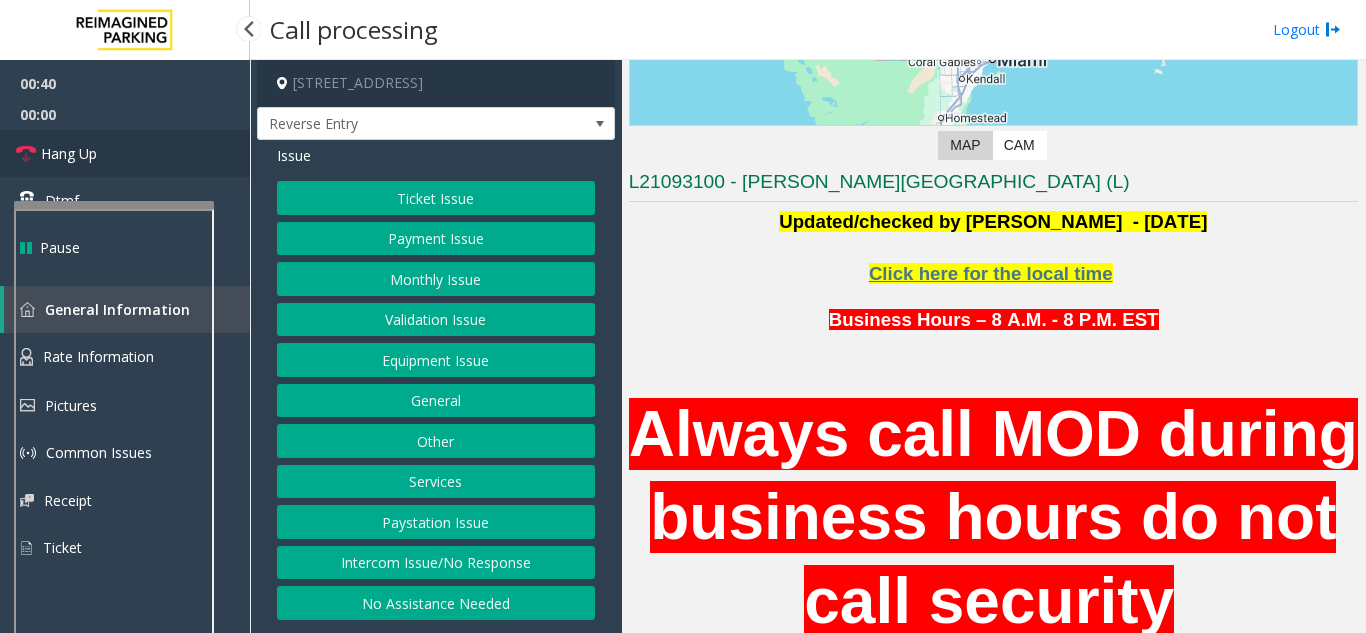 click on "Hang Up" at bounding box center (69, 153) 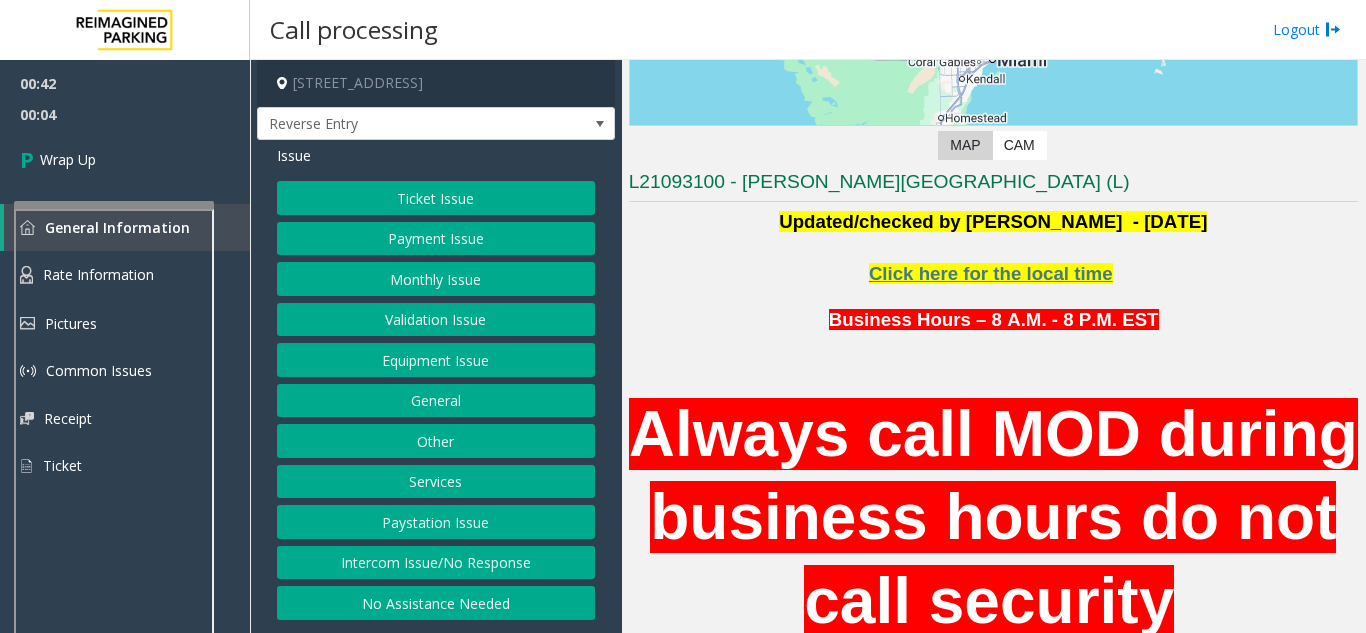 click on "Equipment Issue" 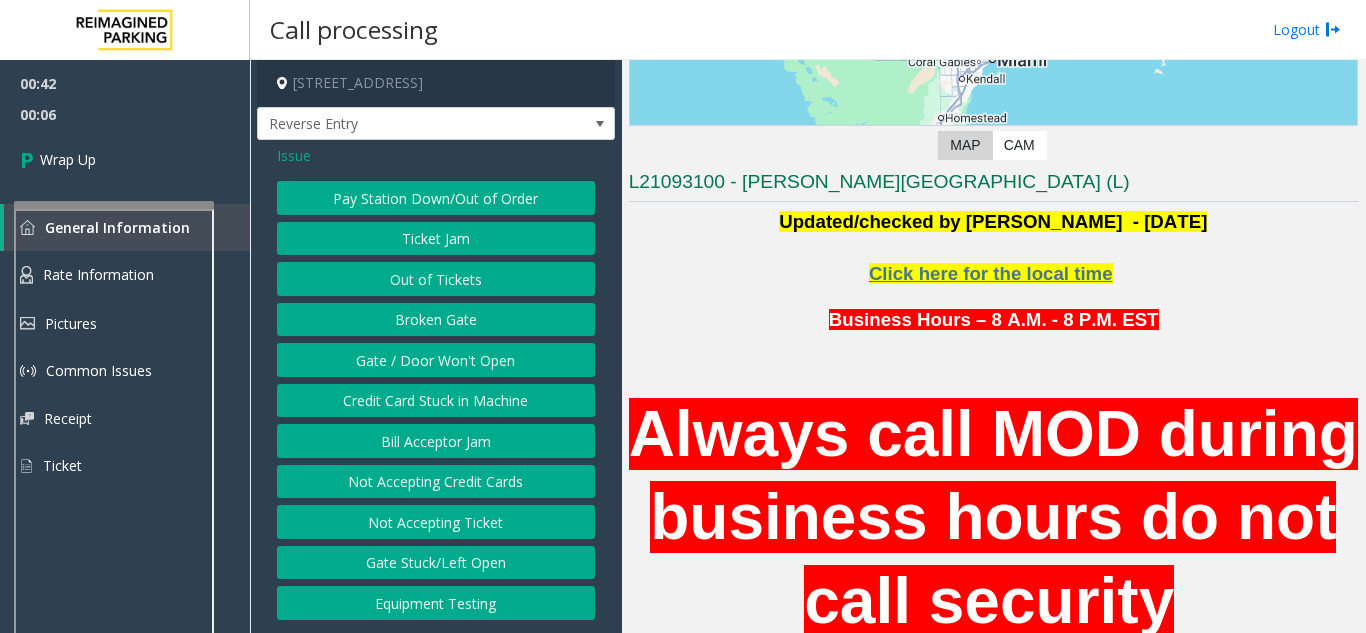 click on "Gate / Door Won't Open" 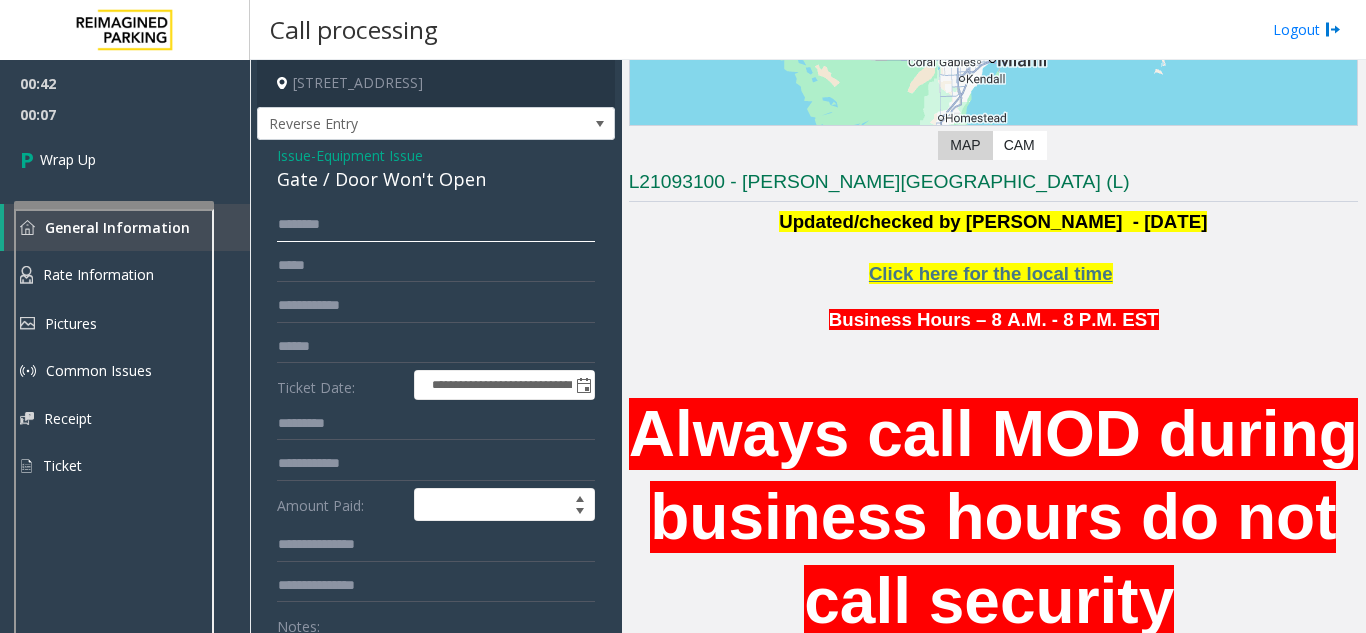 click 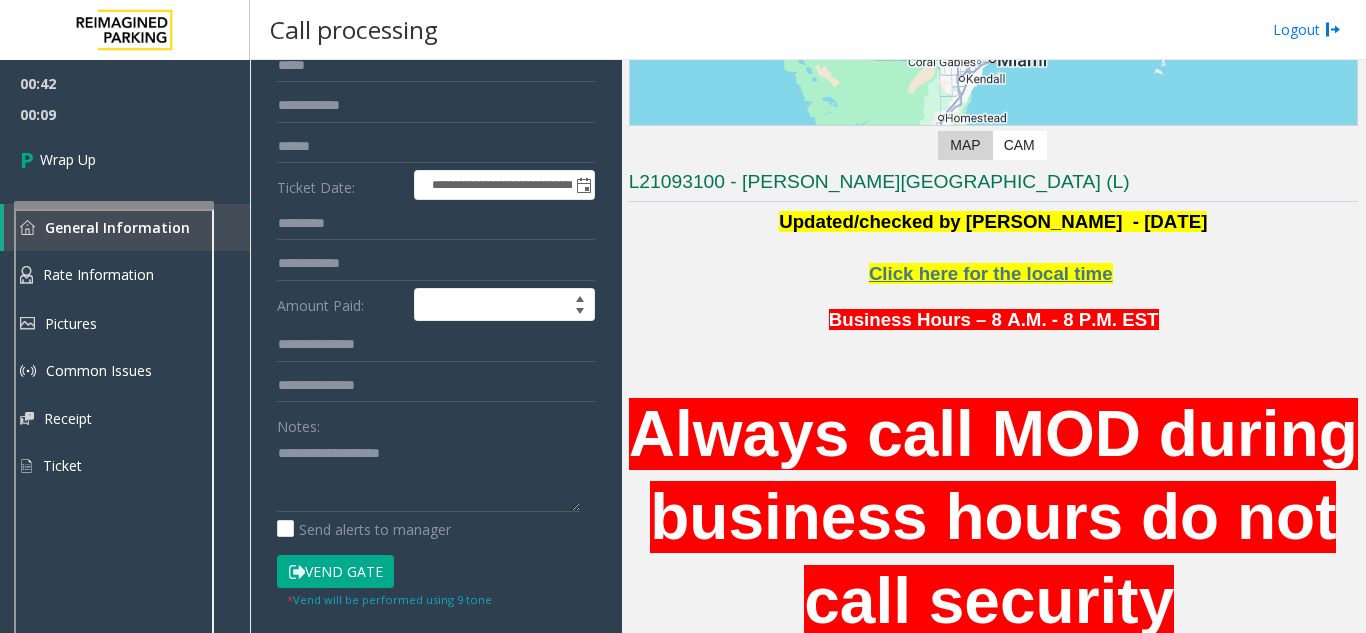 scroll, scrollTop: 100, scrollLeft: 0, axis: vertical 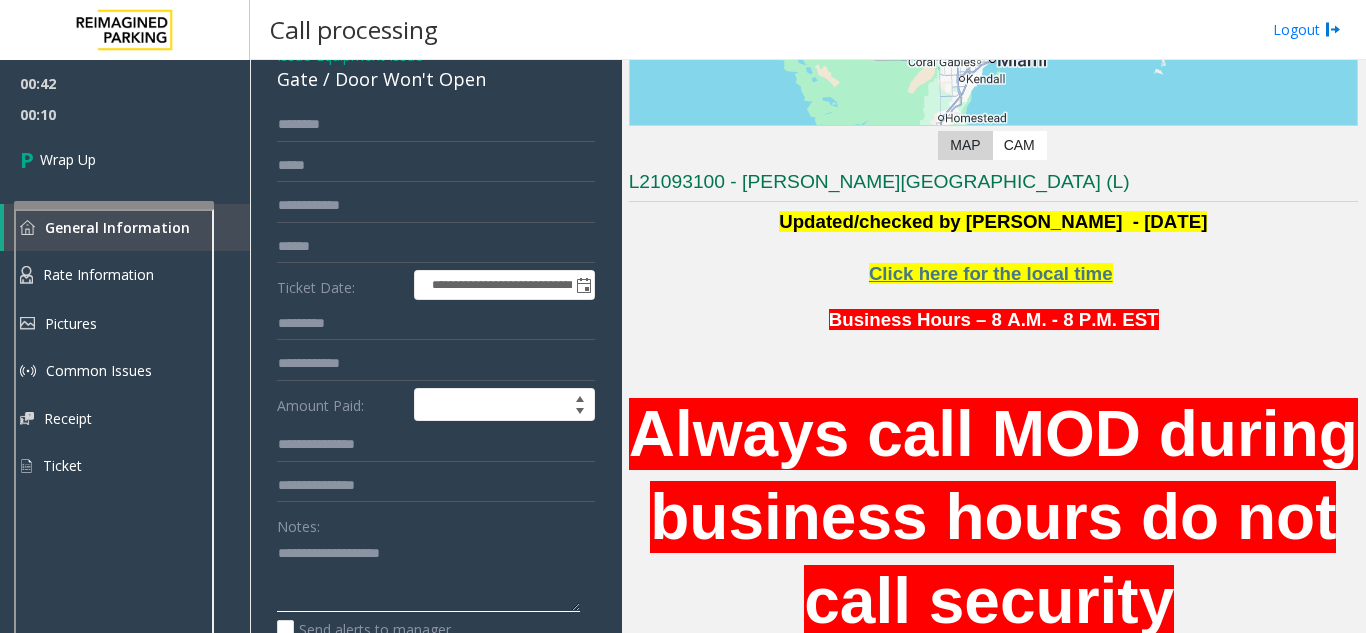 click 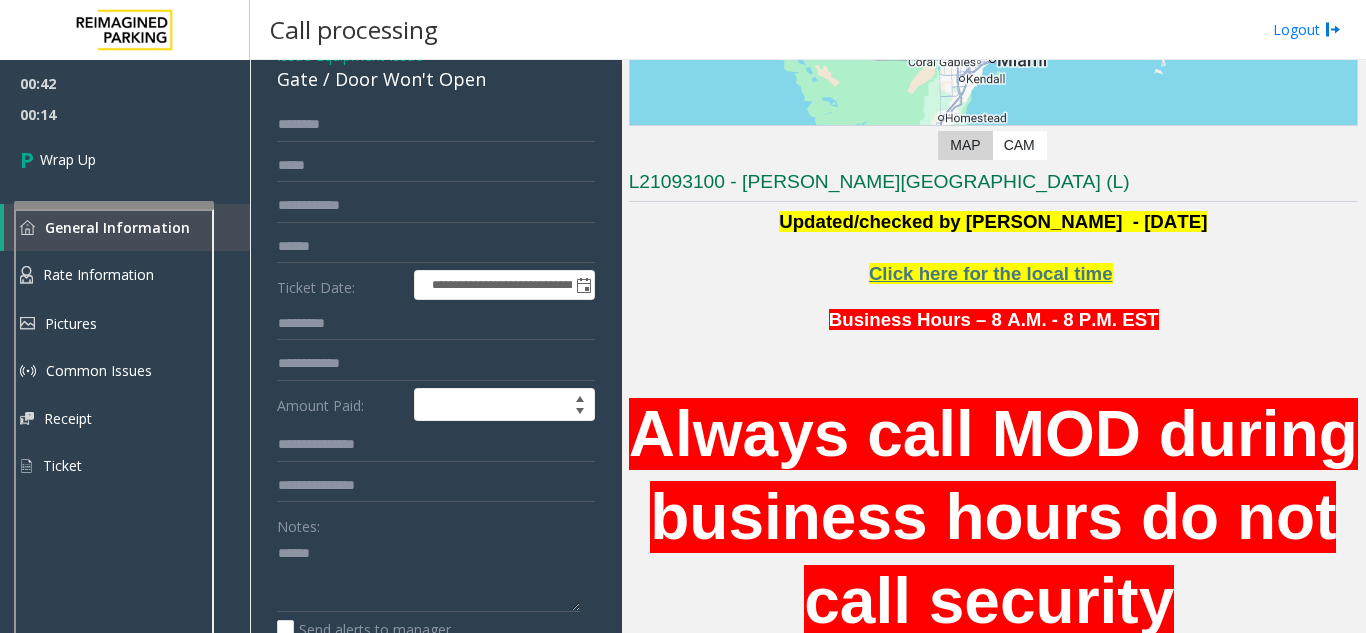 click on "Gate / Door Won't Open" 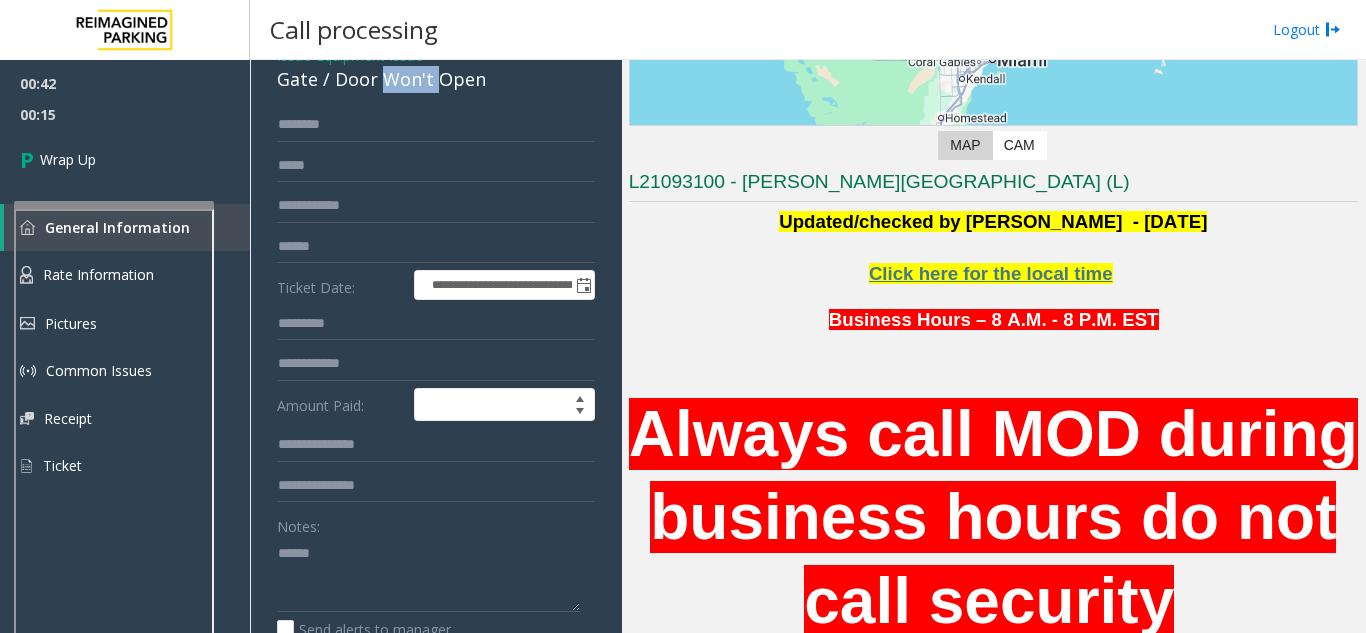 click on "Gate / Door Won't Open" 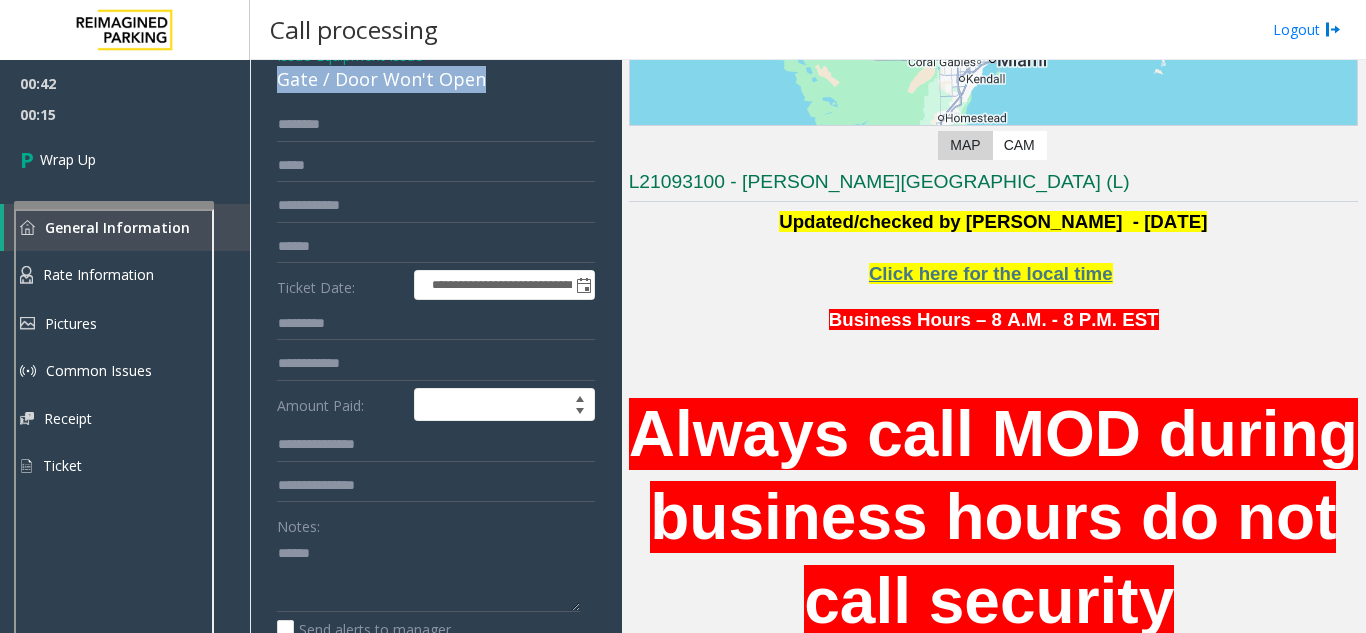click on "Gate / Door Won't Open" 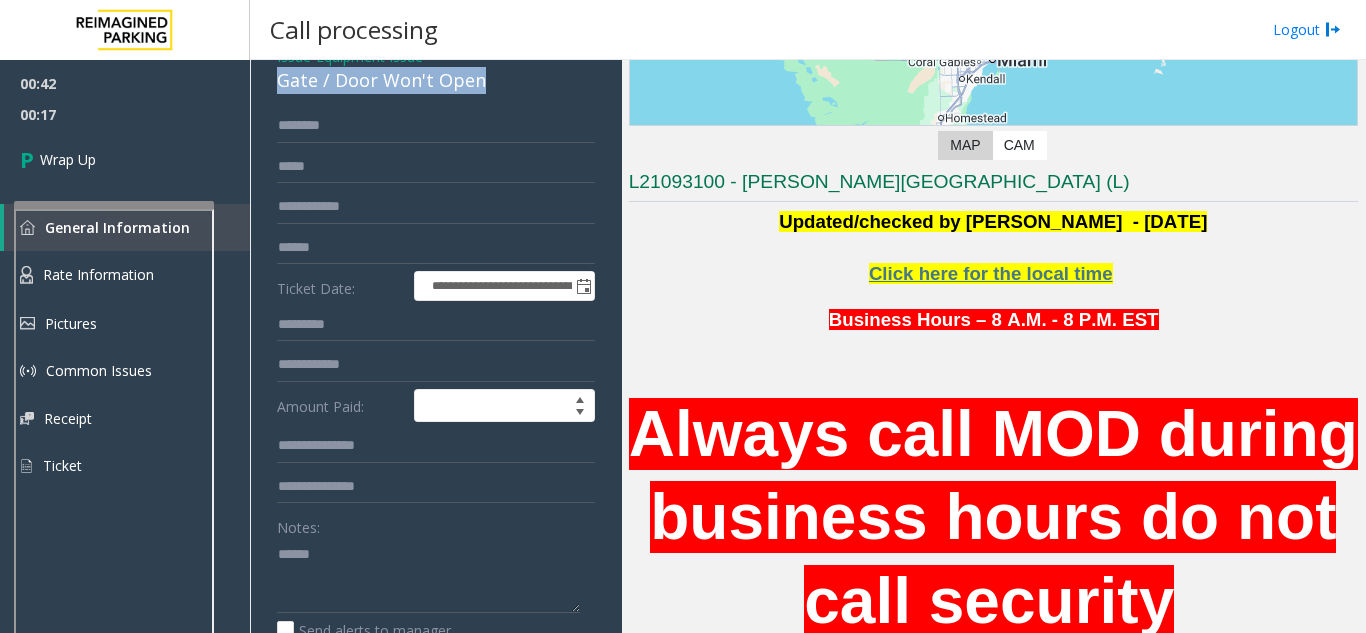 drag, startPoint x: 410, startPoint y: 77, endPoint x: 399, endPoint y: 106, distance: 31.016125 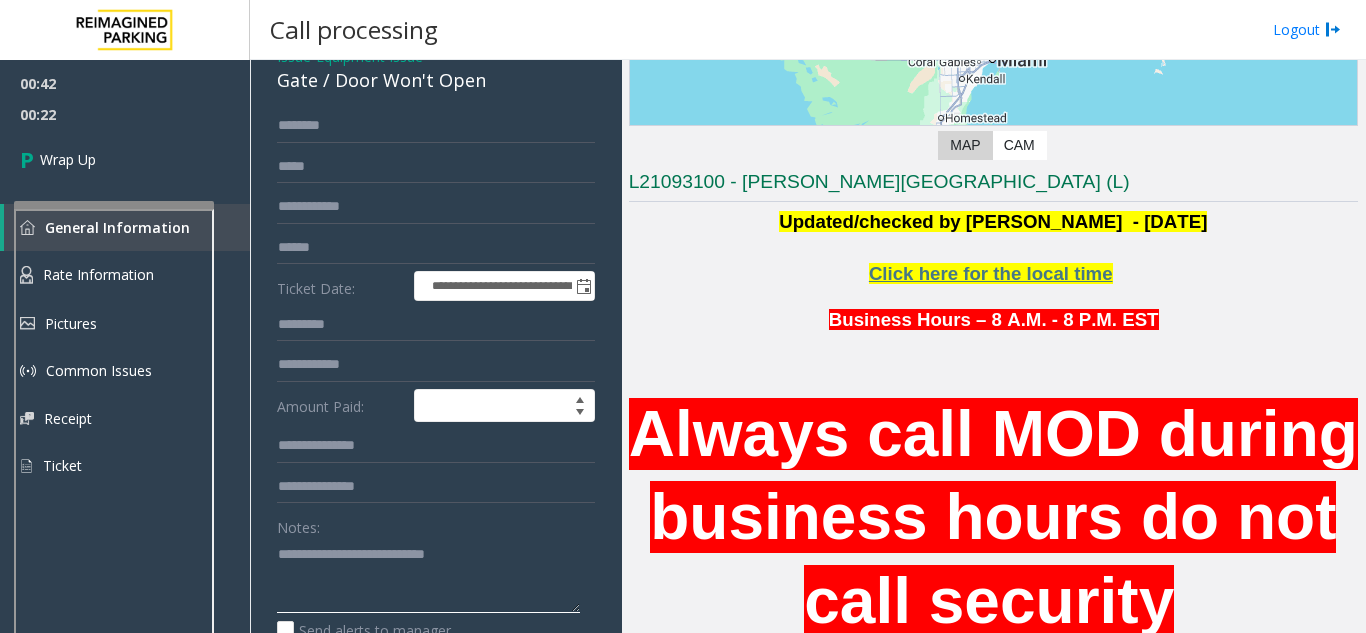 click 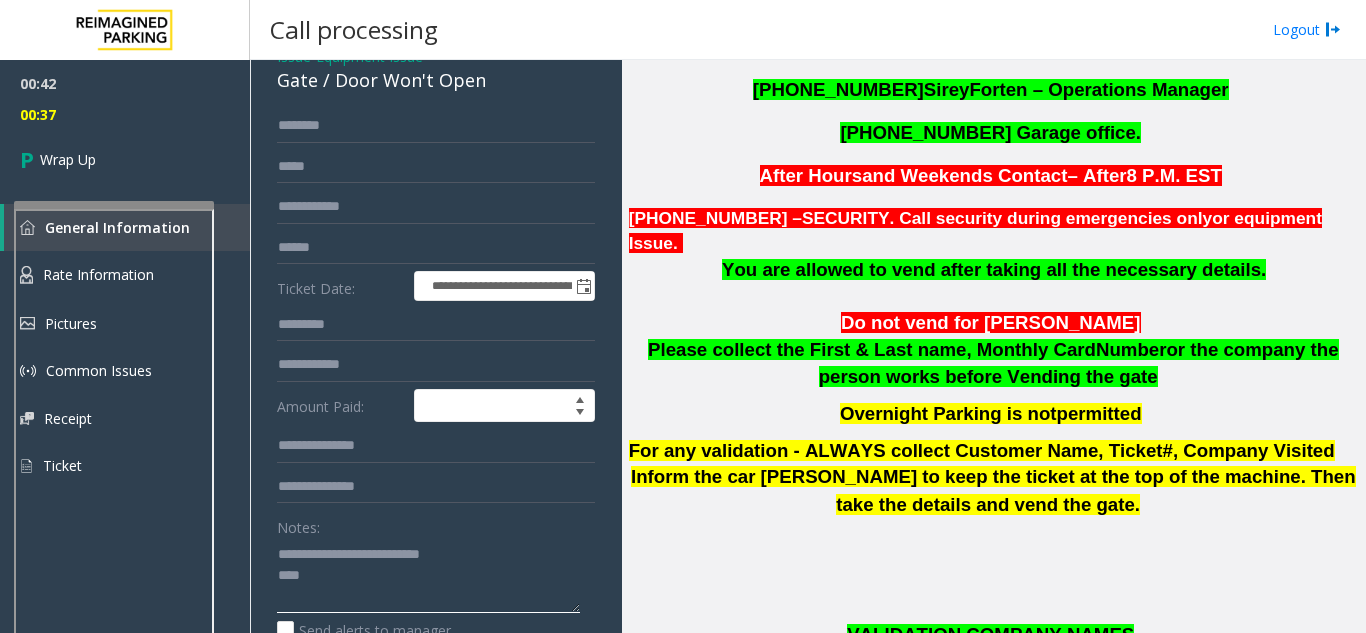 scroll, scrollTop: 1400, scrollLeft: 0, axis: vertical 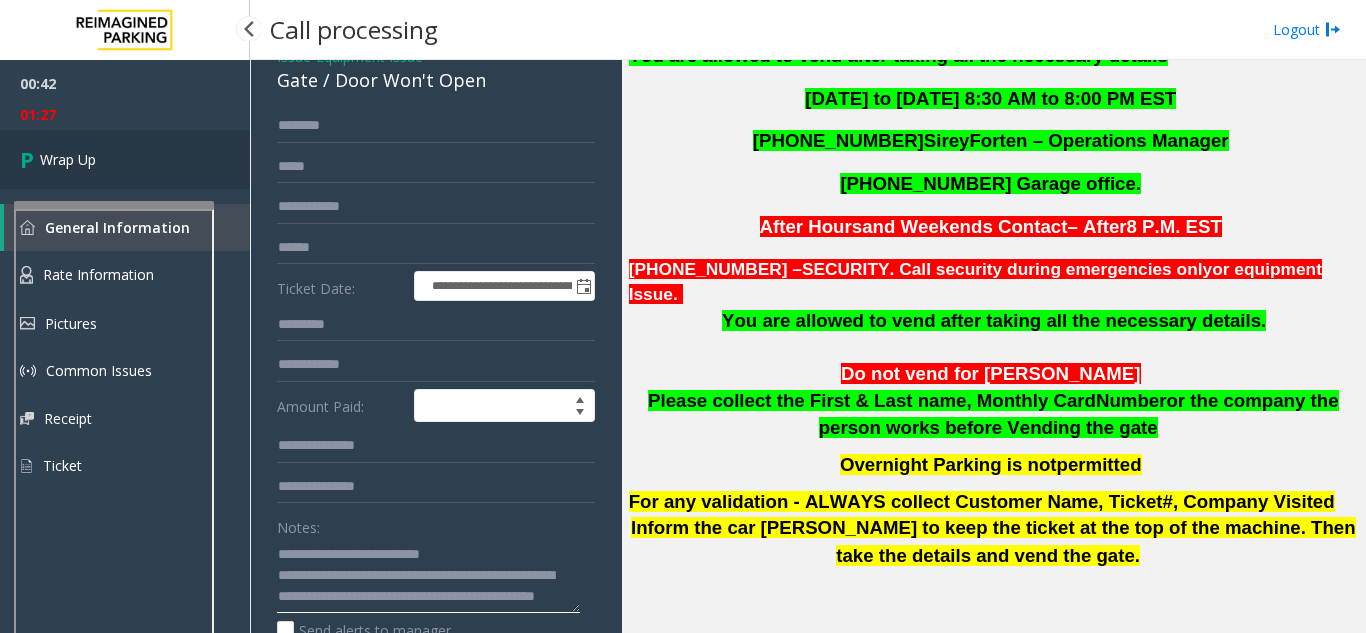 type on "**********" 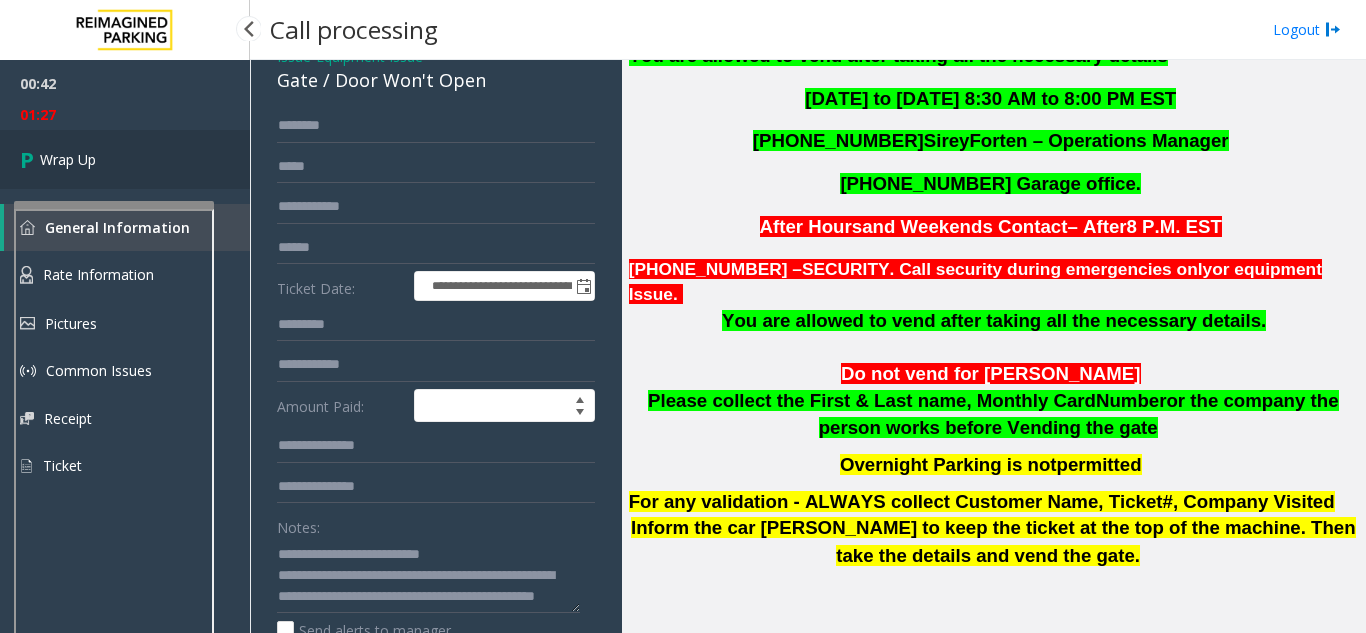 click at bounding box center (30, 159) 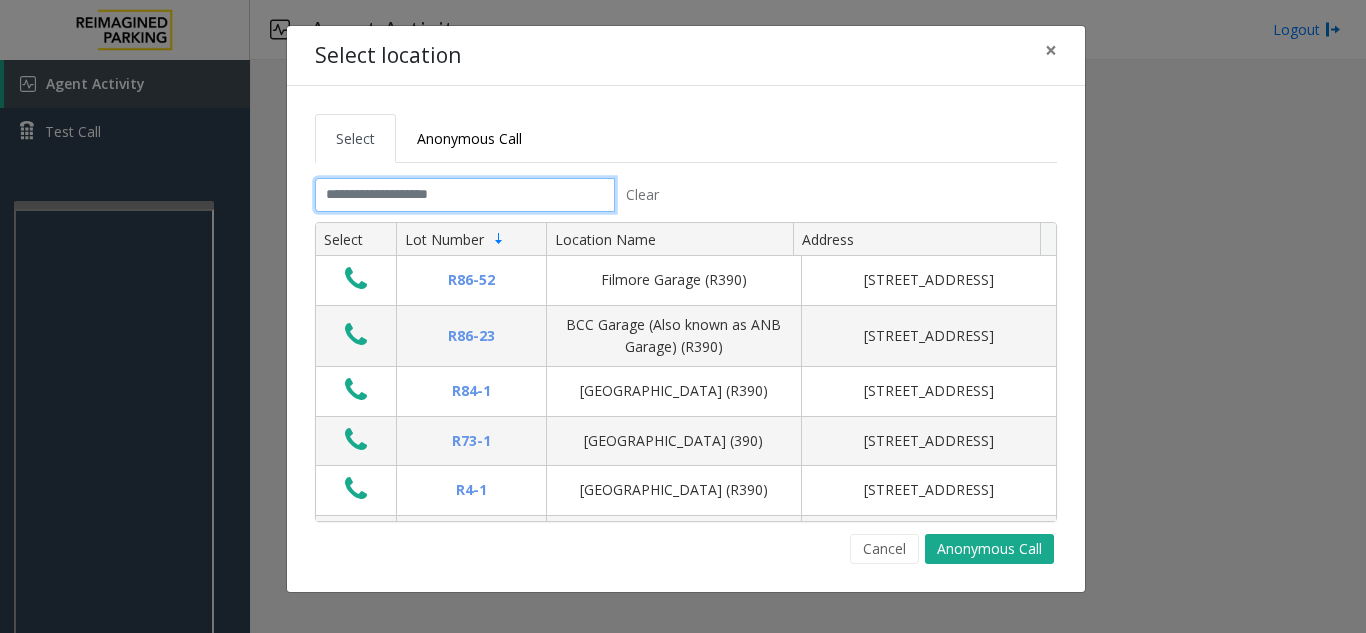 click 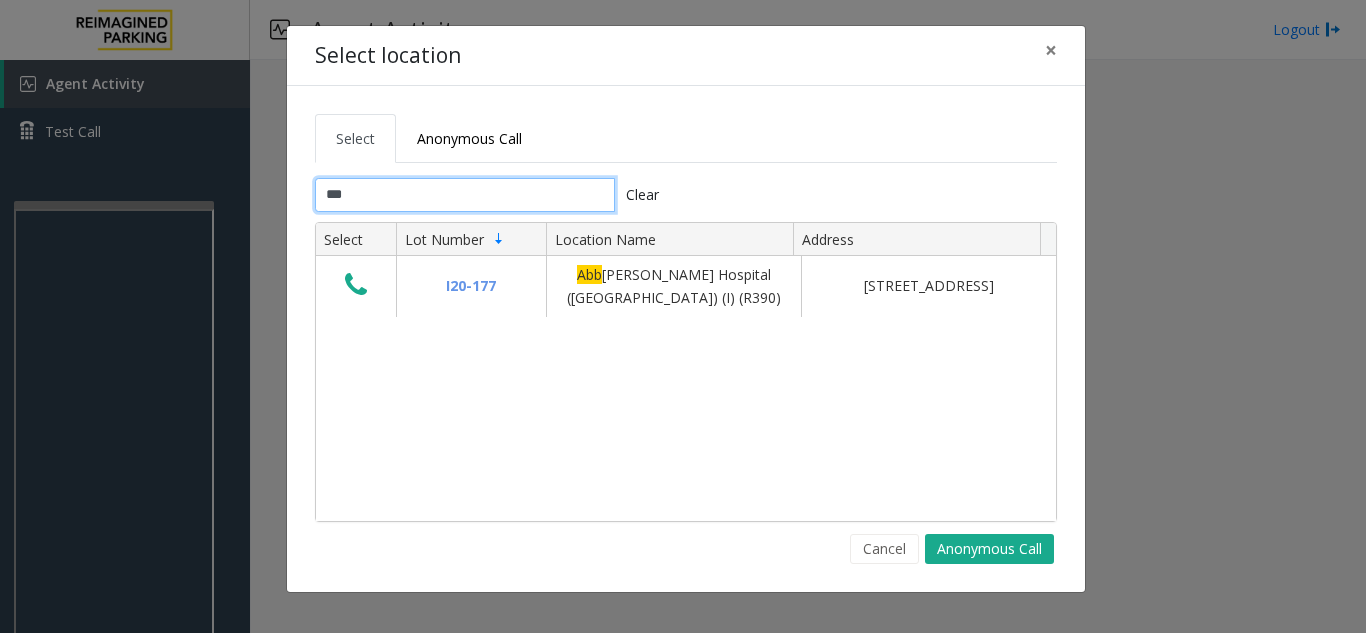 type on "***" 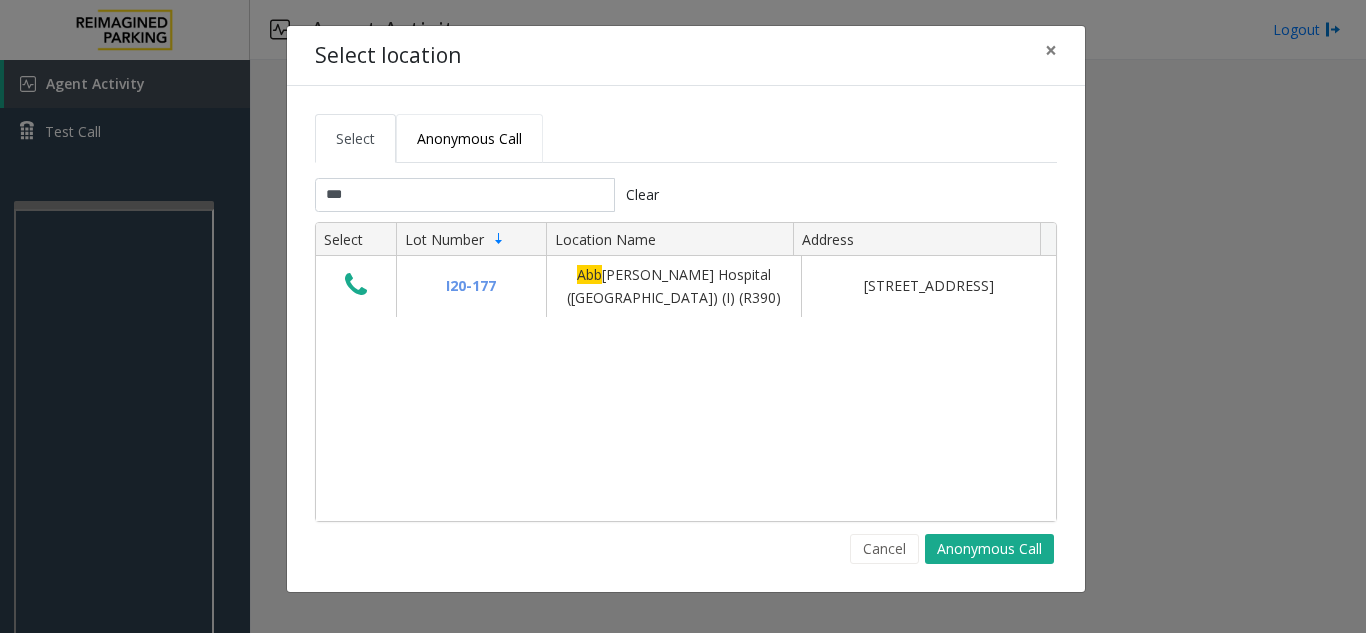 click on "Anonymous Call" 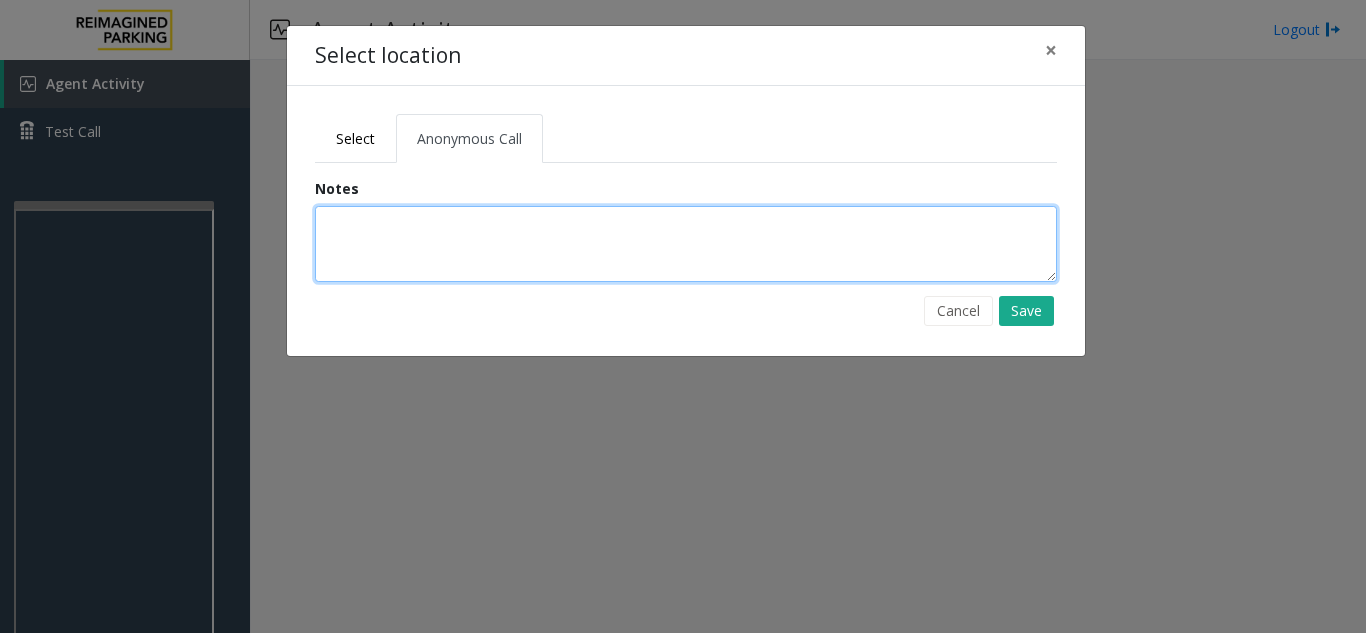 click 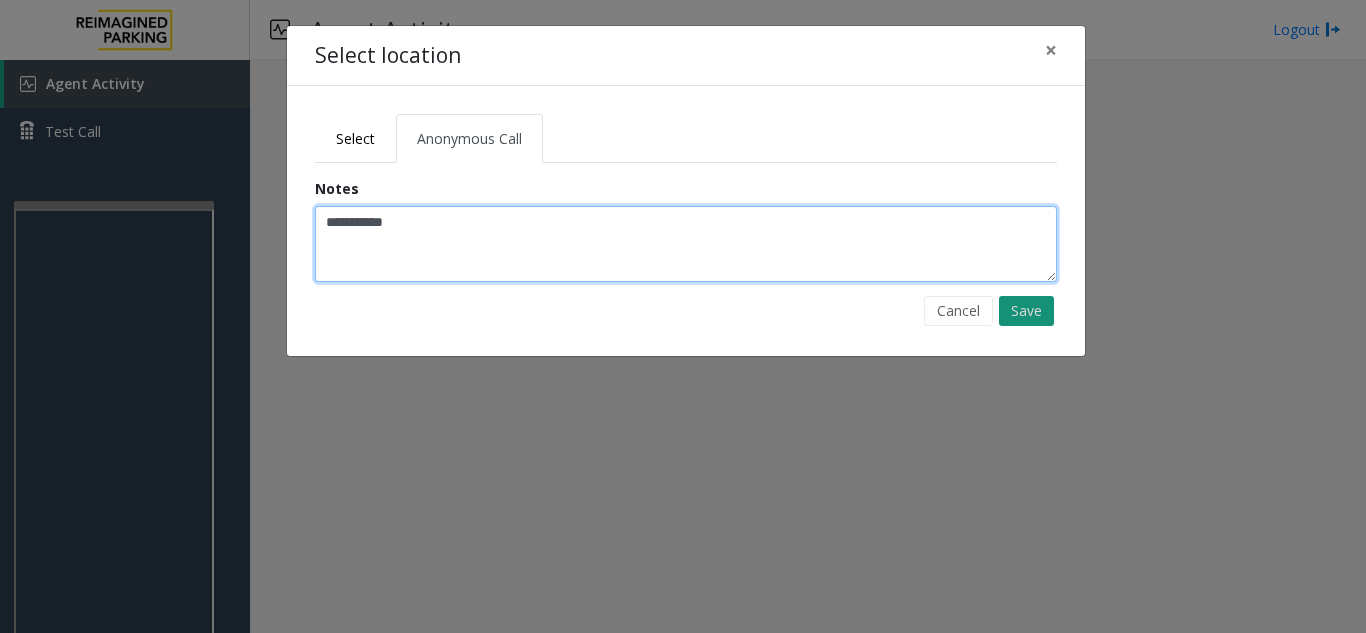 type on "**********" 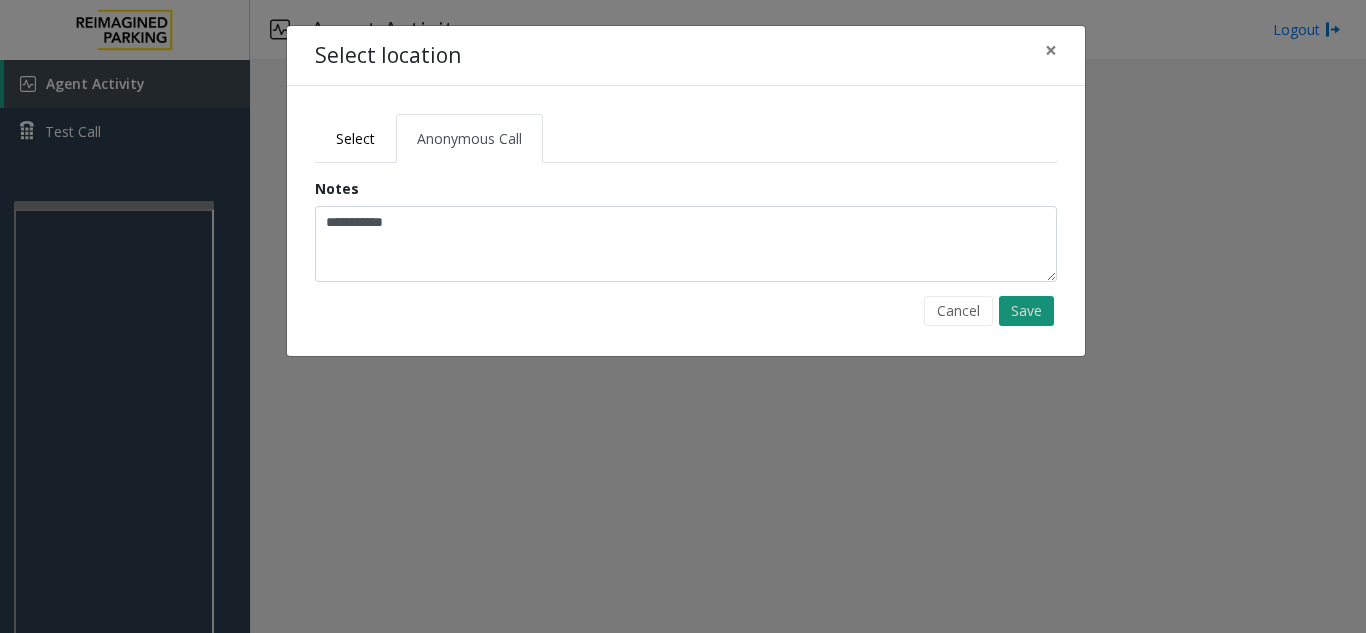 click on "Save" 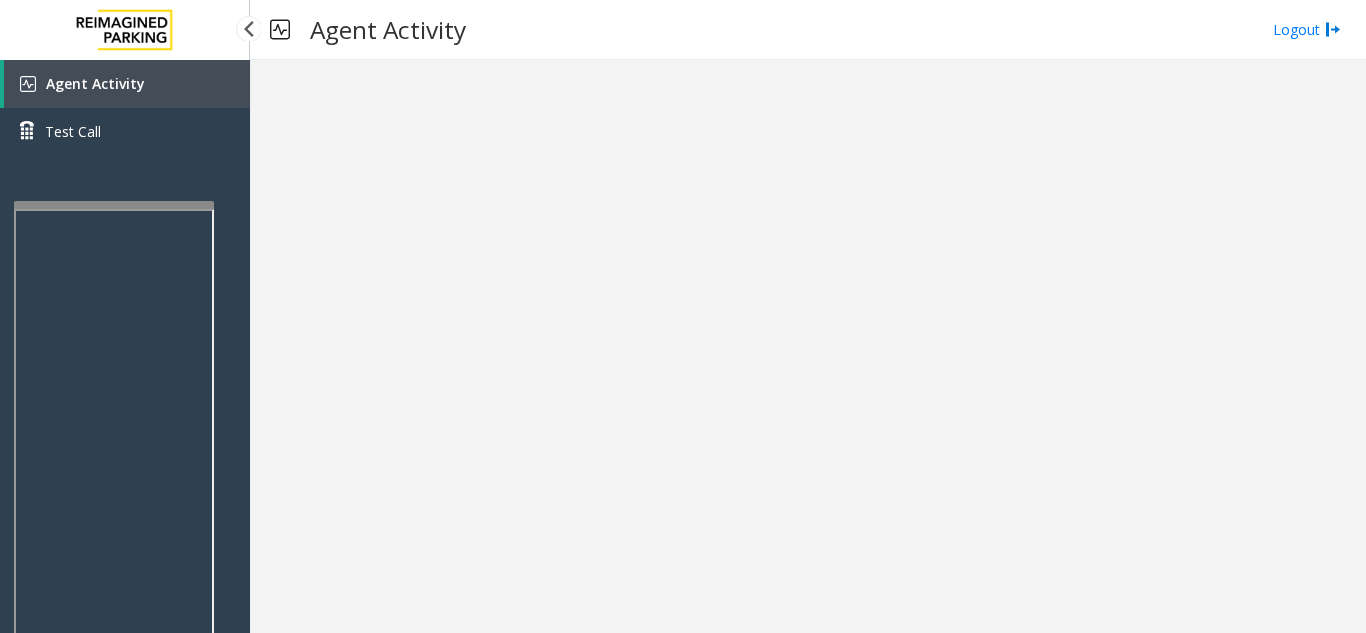 click on "Agent Activity" at bounding box center (127, 84) 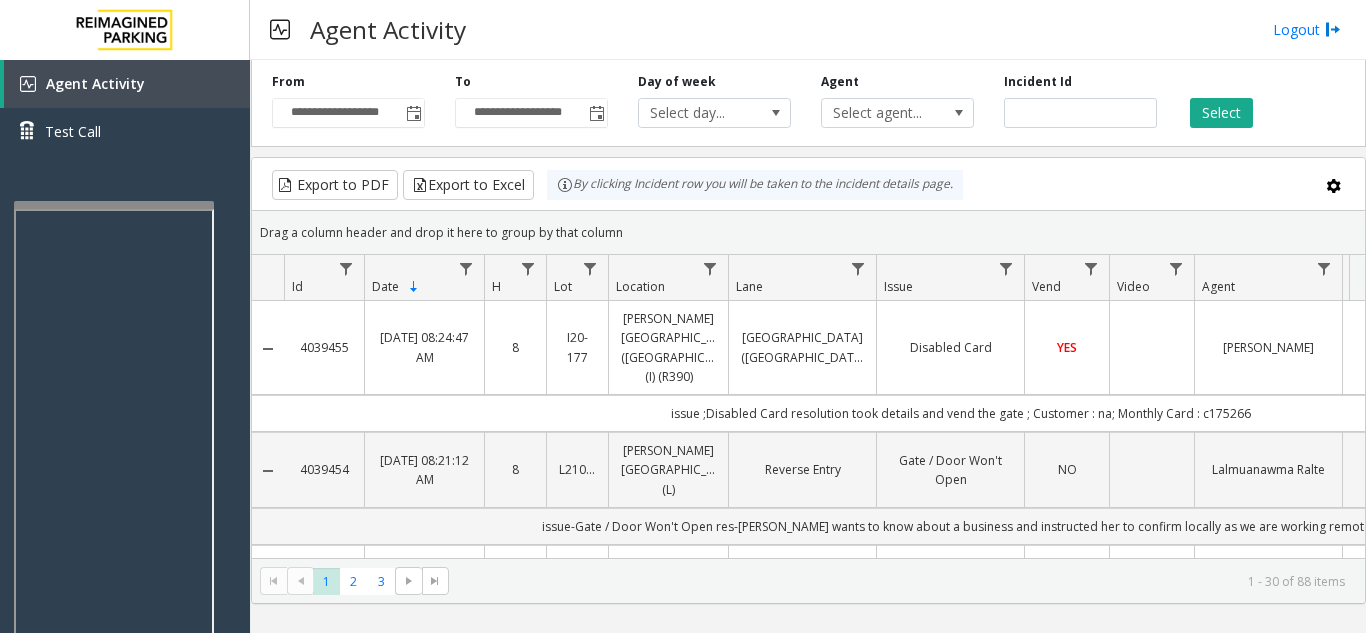type 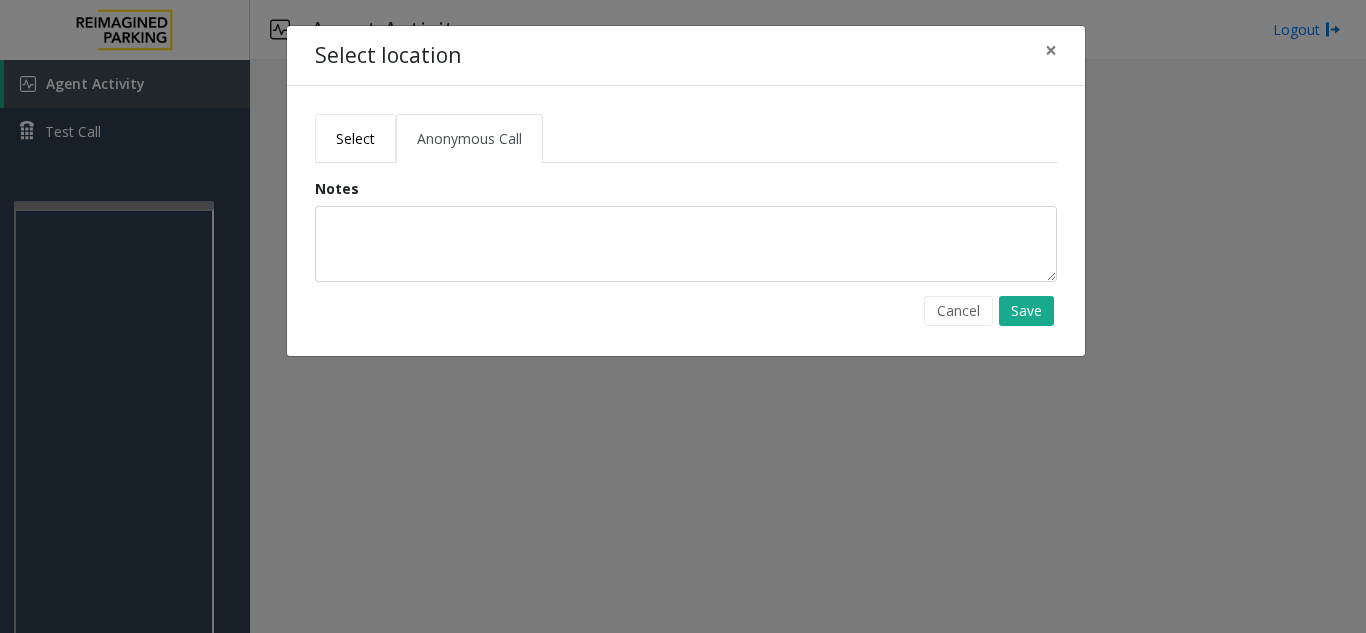 click on "Select" 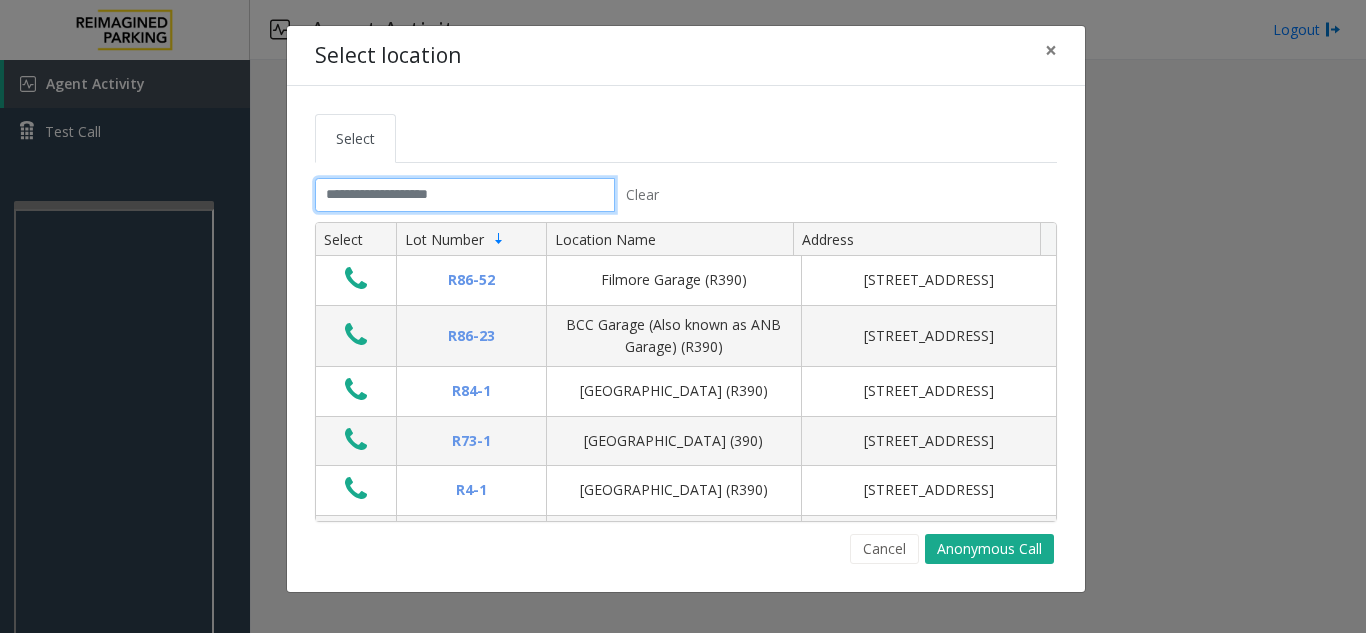 click 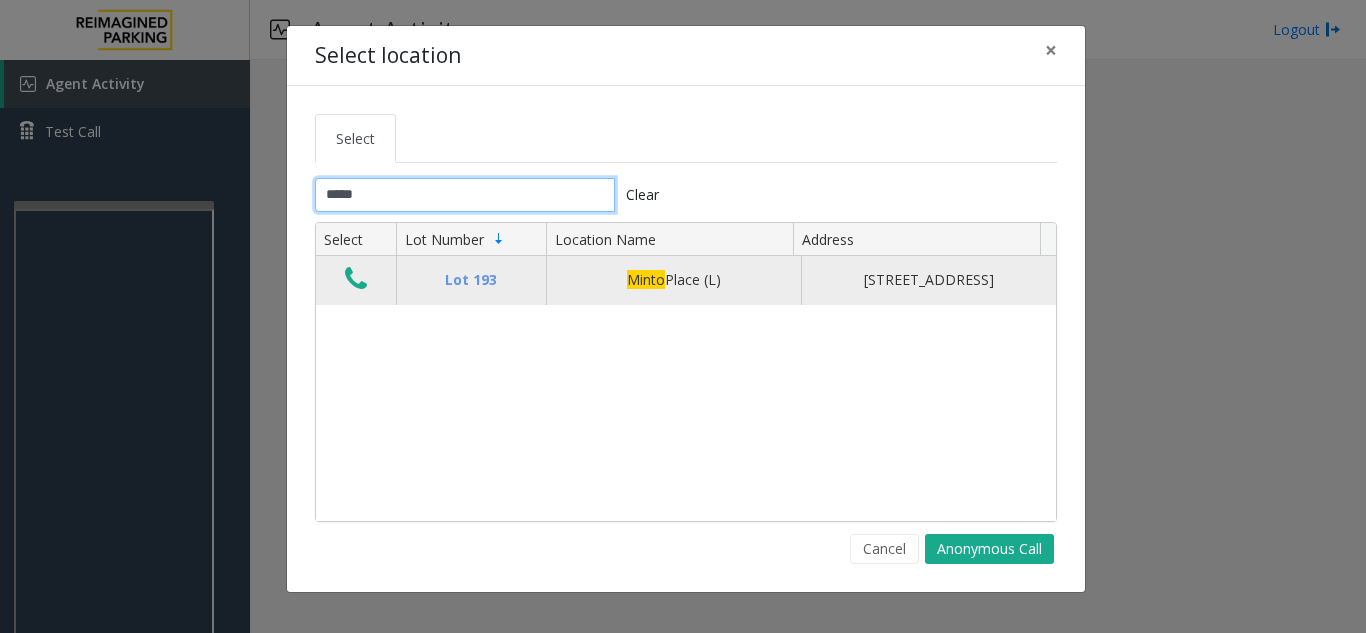 type on "*****" 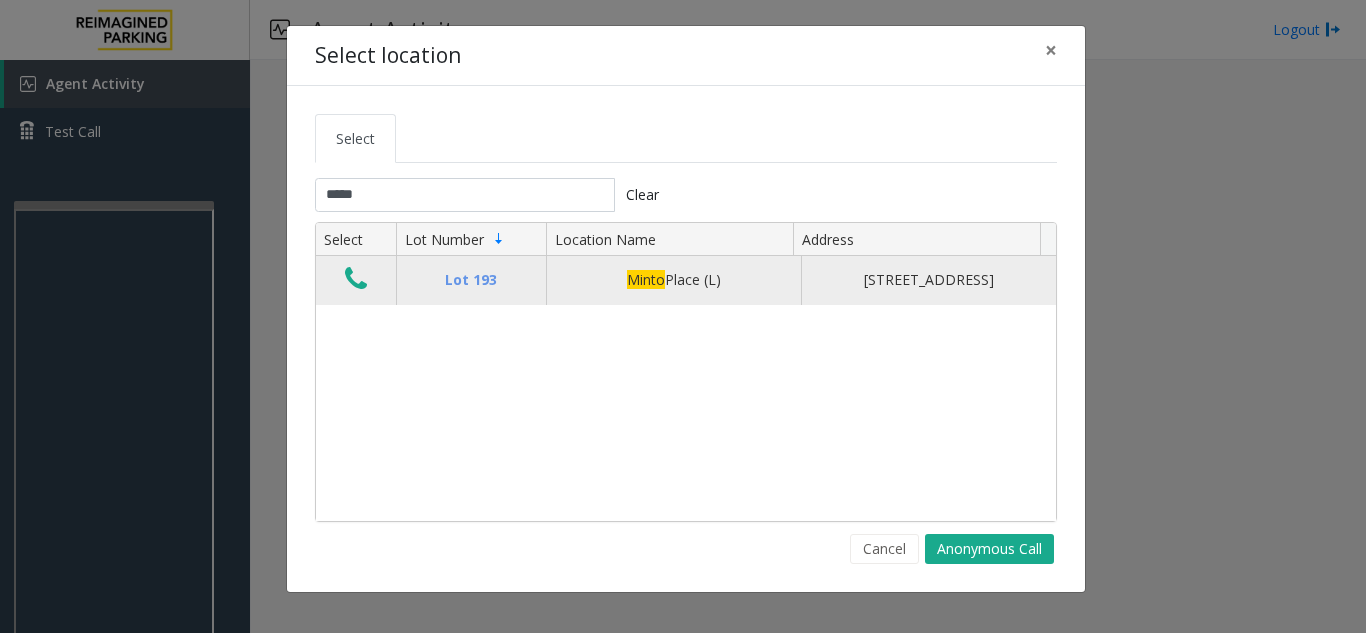 click 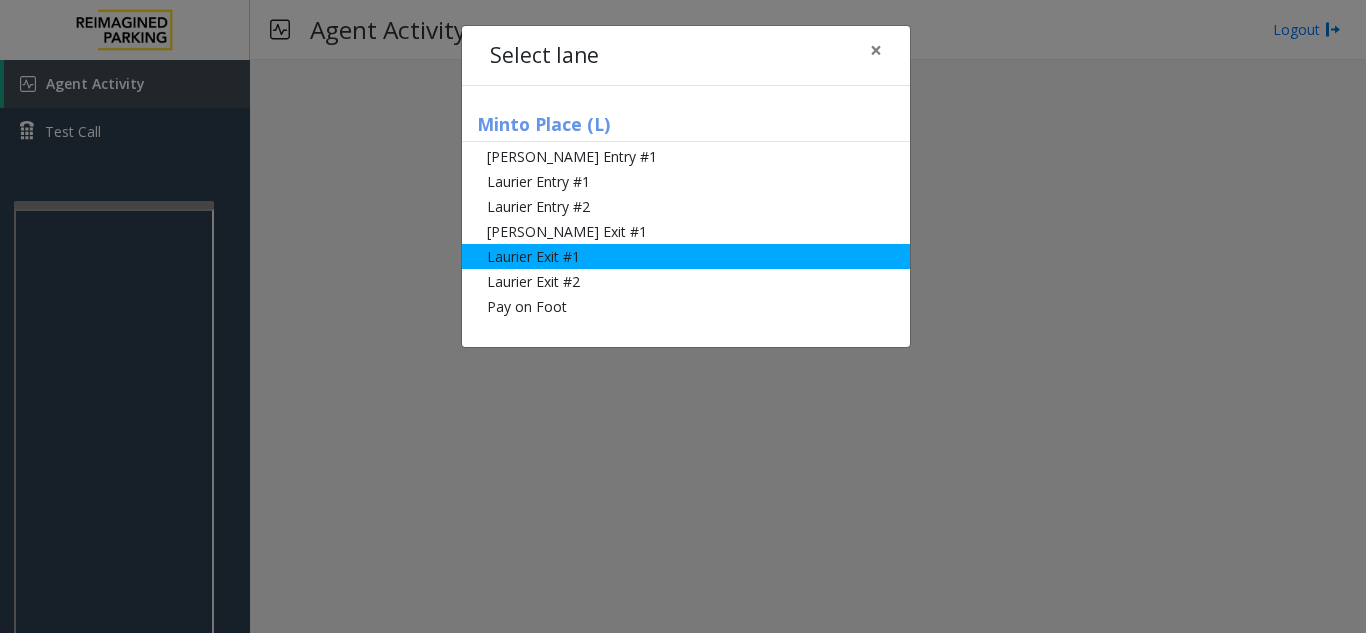 click on "Laurier Exit #1" 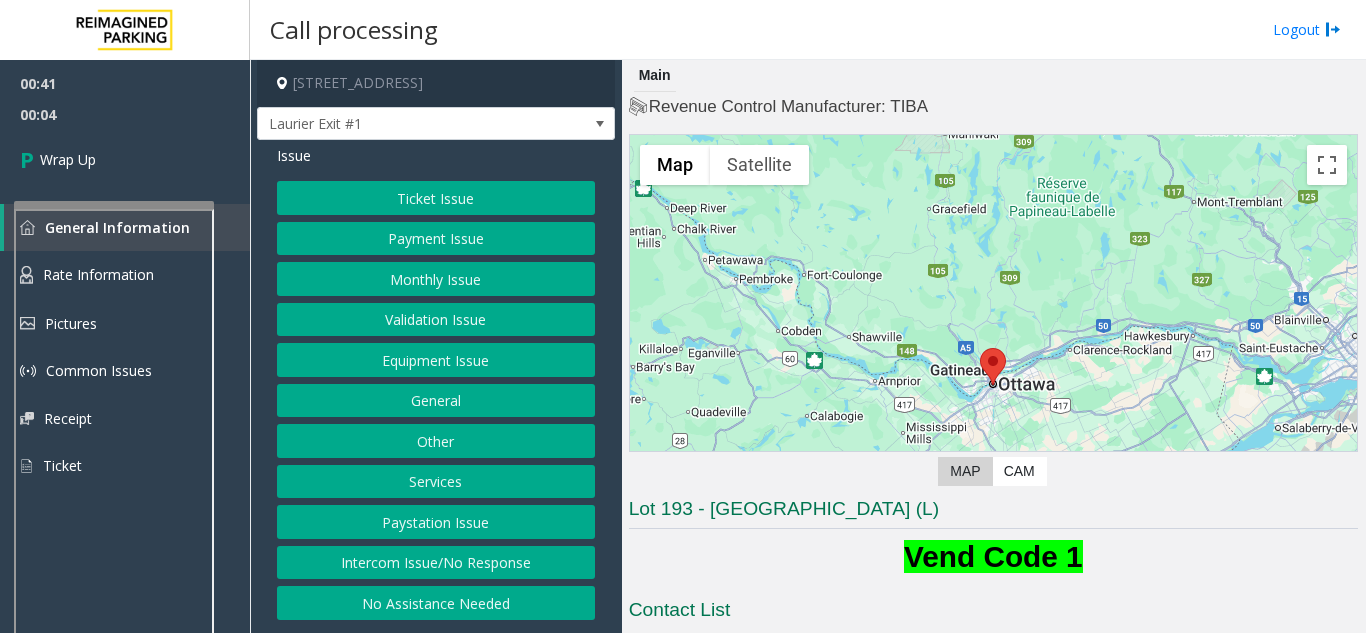 click on "Equipment Issue" 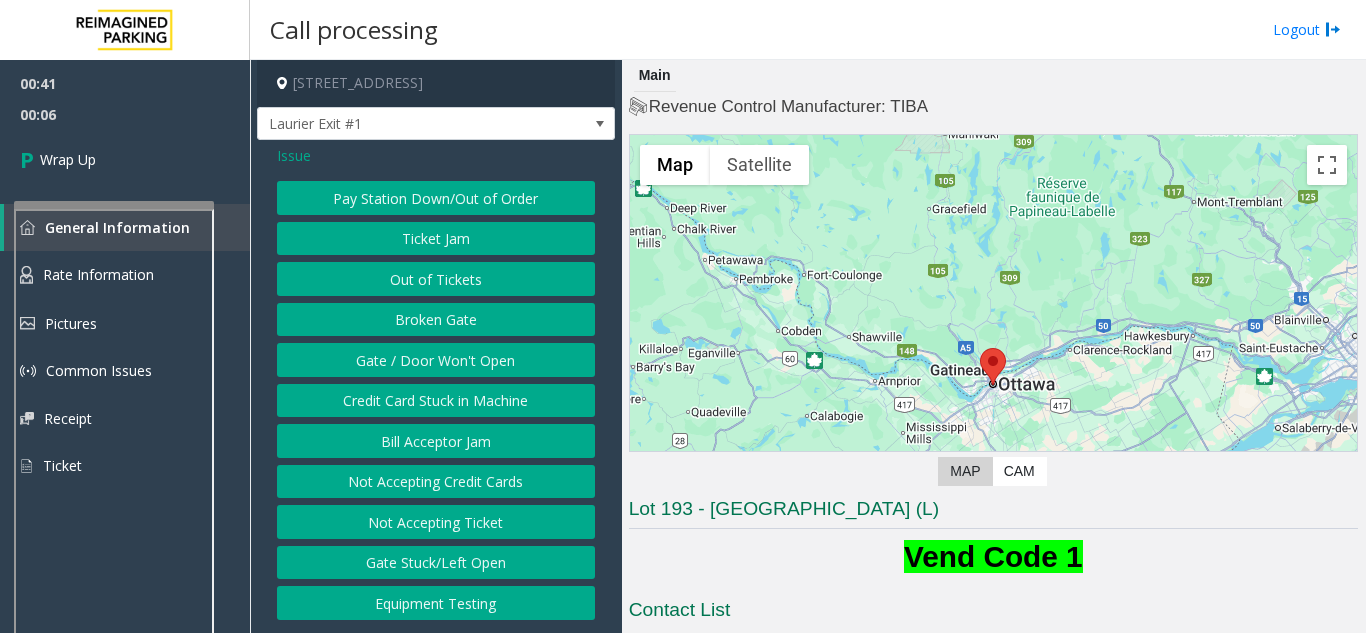 click on "Gate / Door Won't Open" 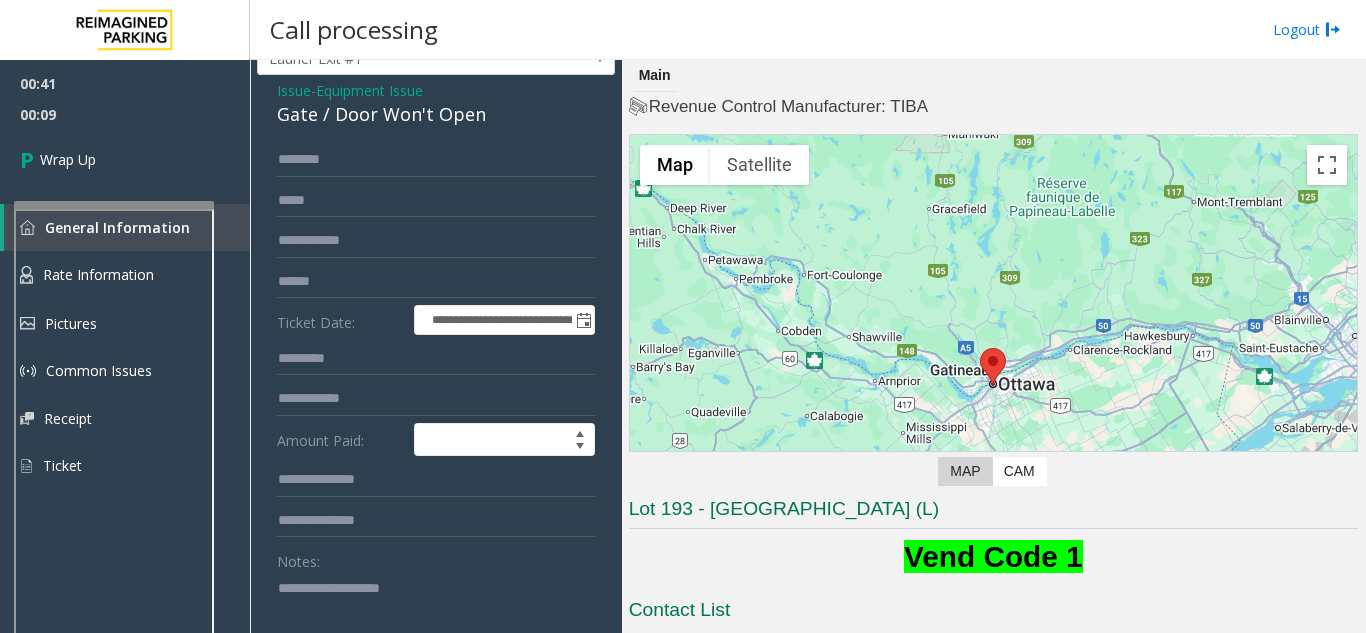 scroll, scrollTop: 100, scrollLeft: 0, axis: vertical 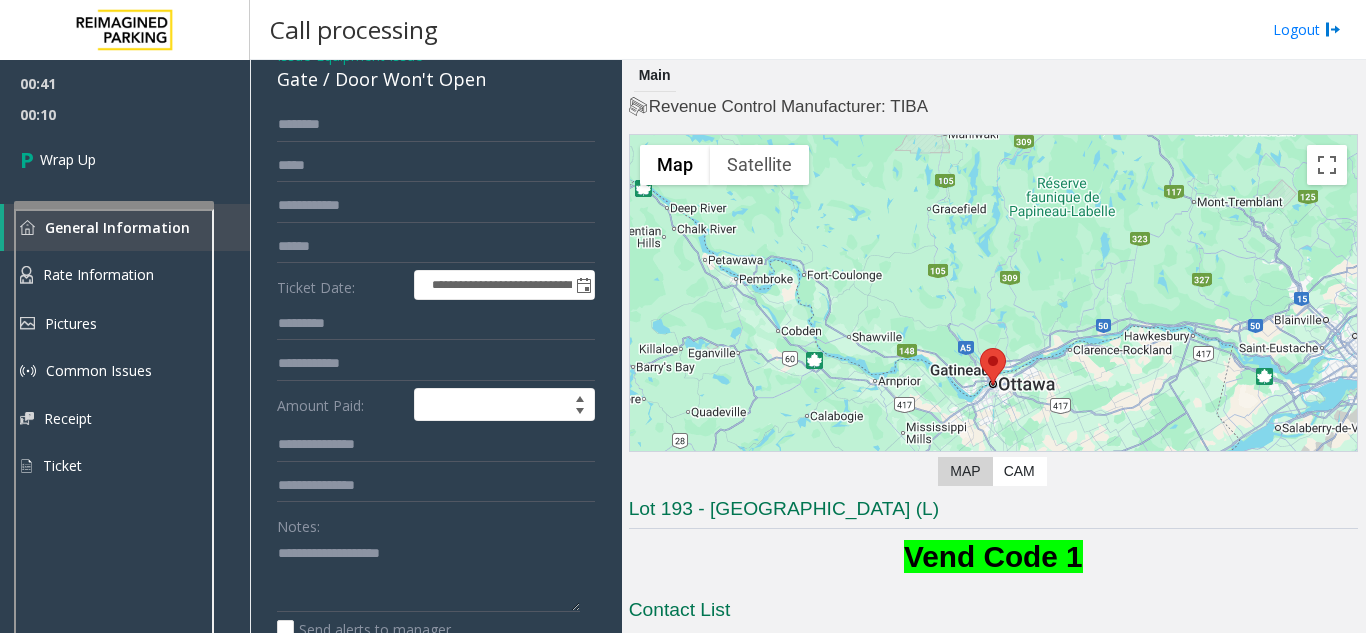 click on "Notes:" 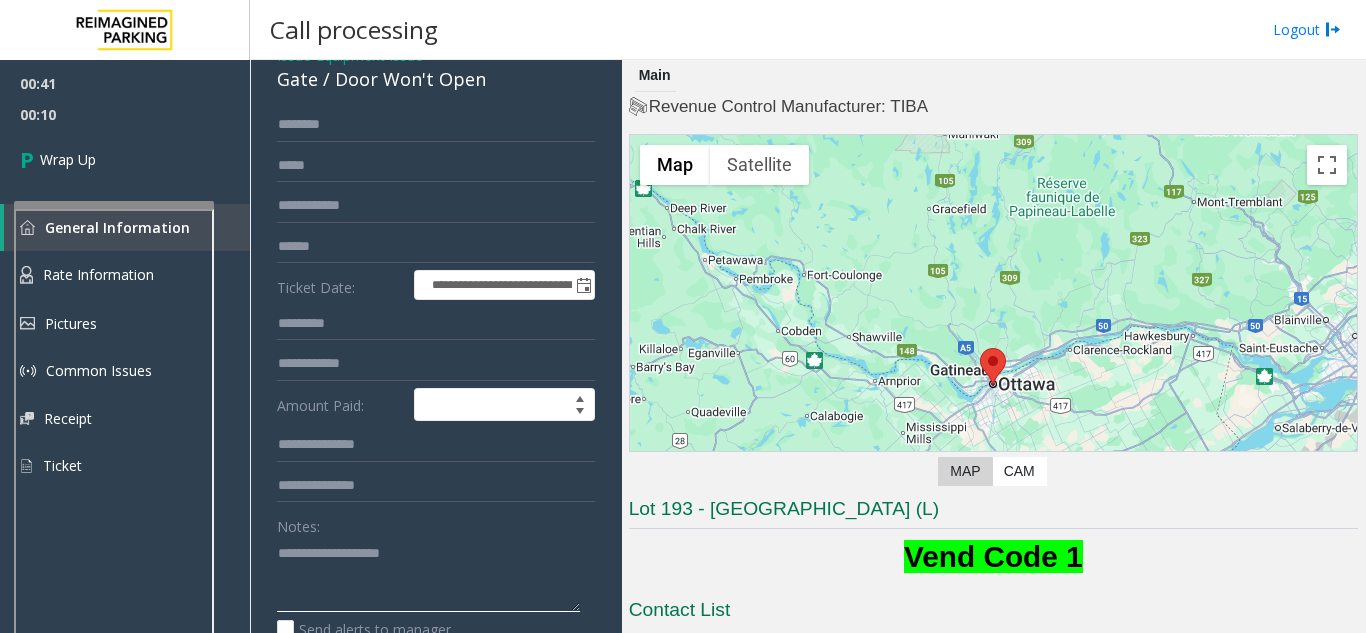 click 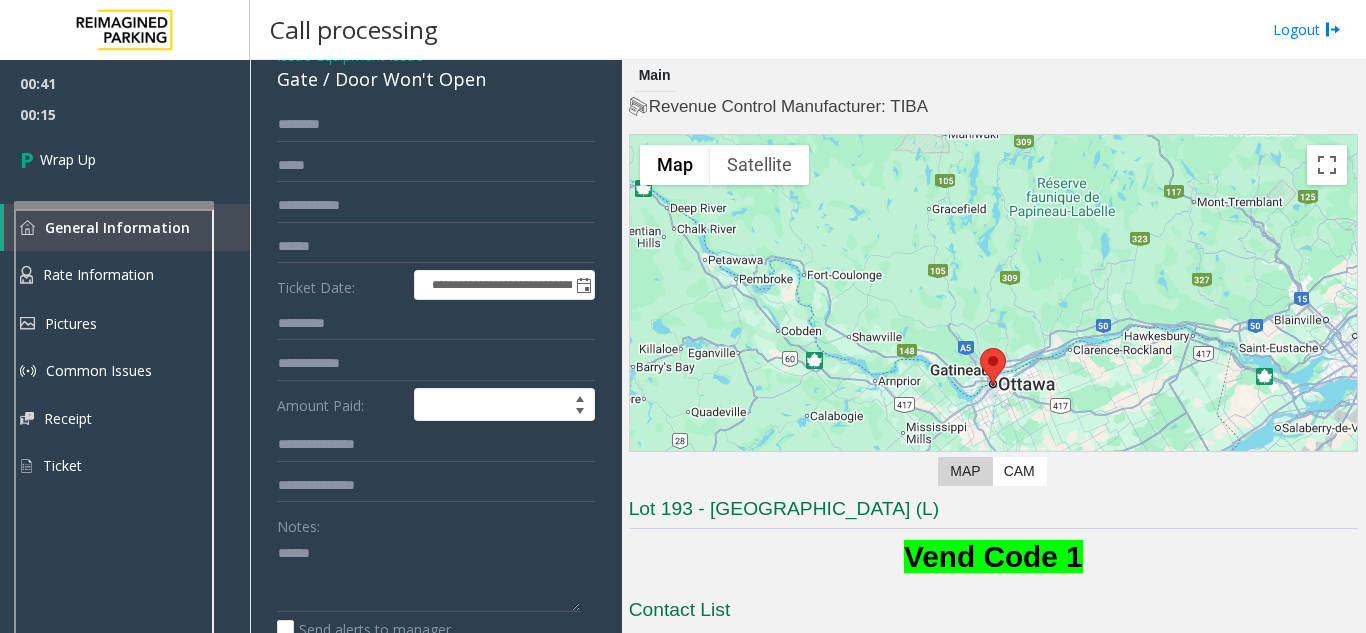 click on "Gate / Door Won't Open" 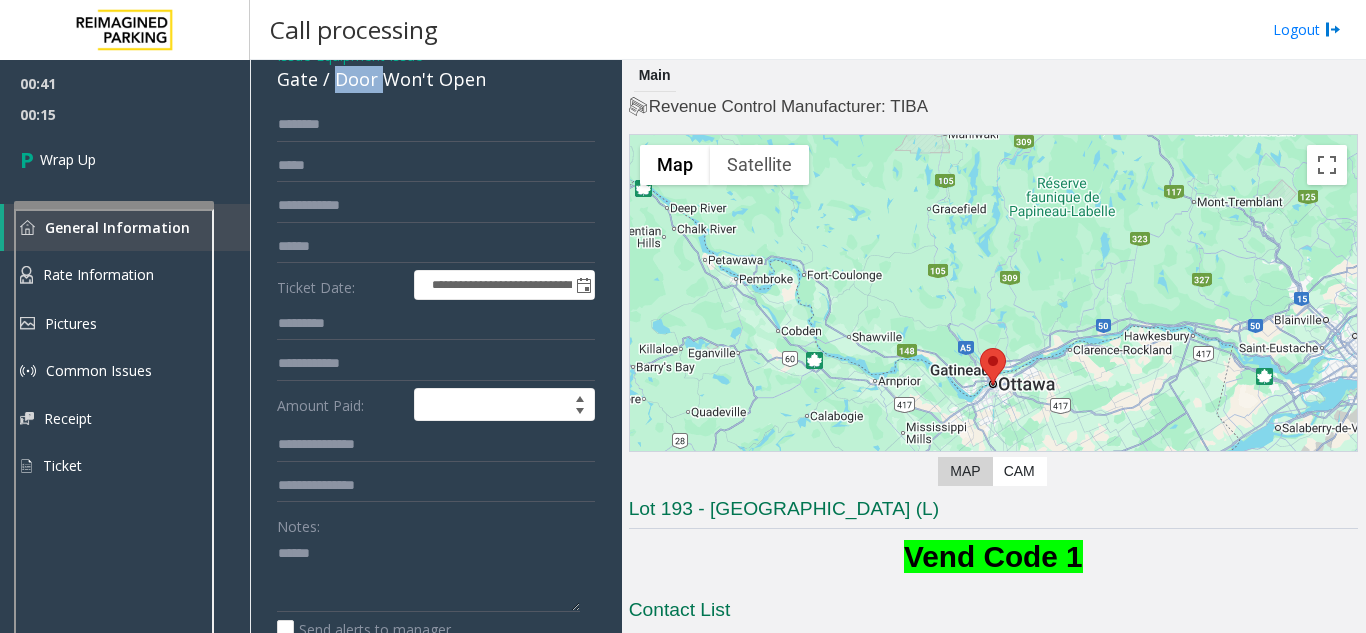 click on "Gate / Door Won't Open" 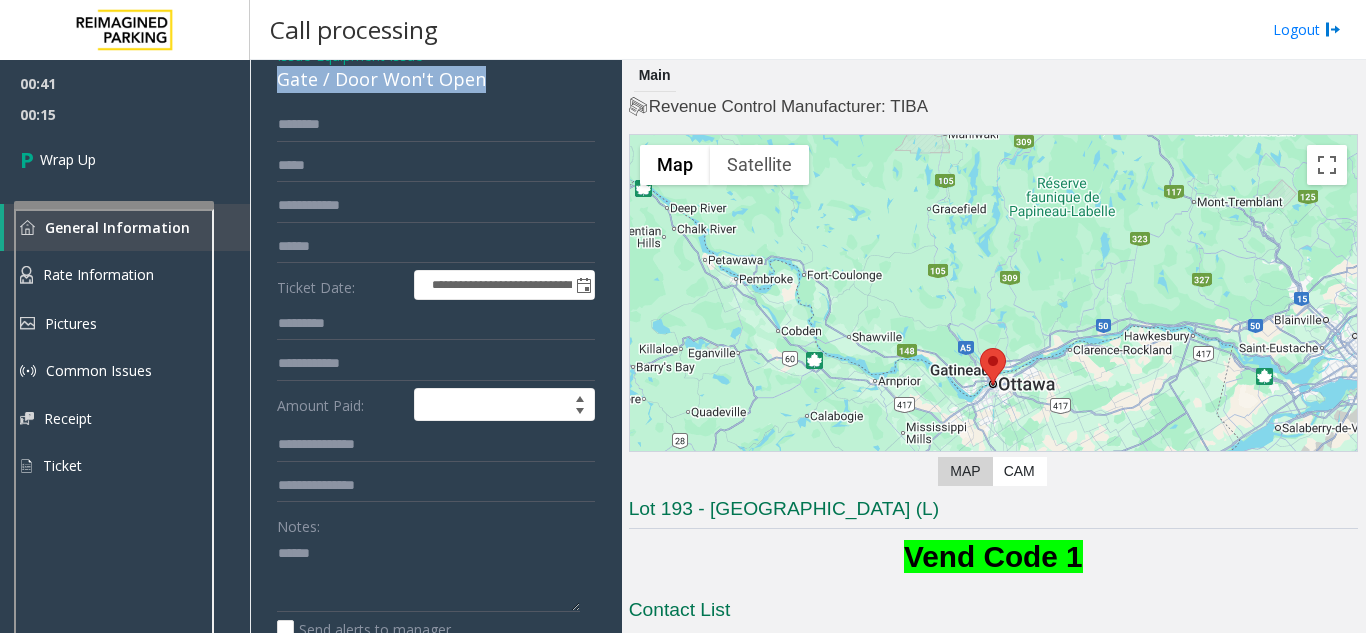 click on "Gate / Door Won't Open" 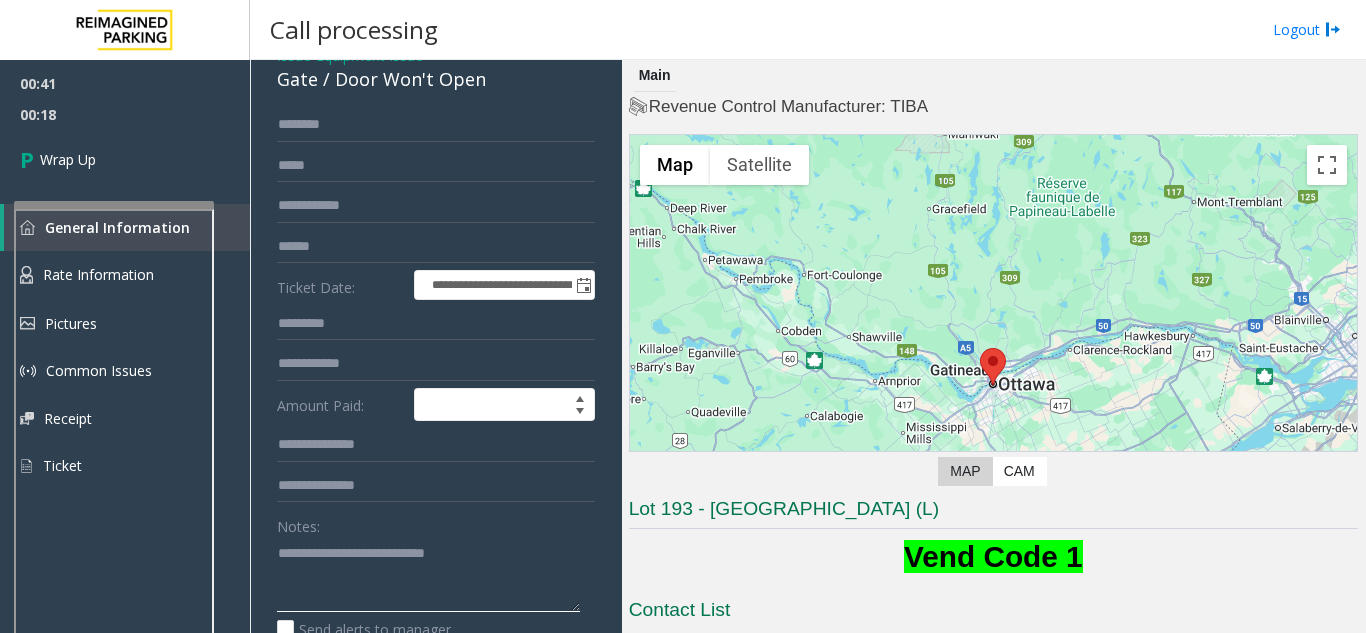click 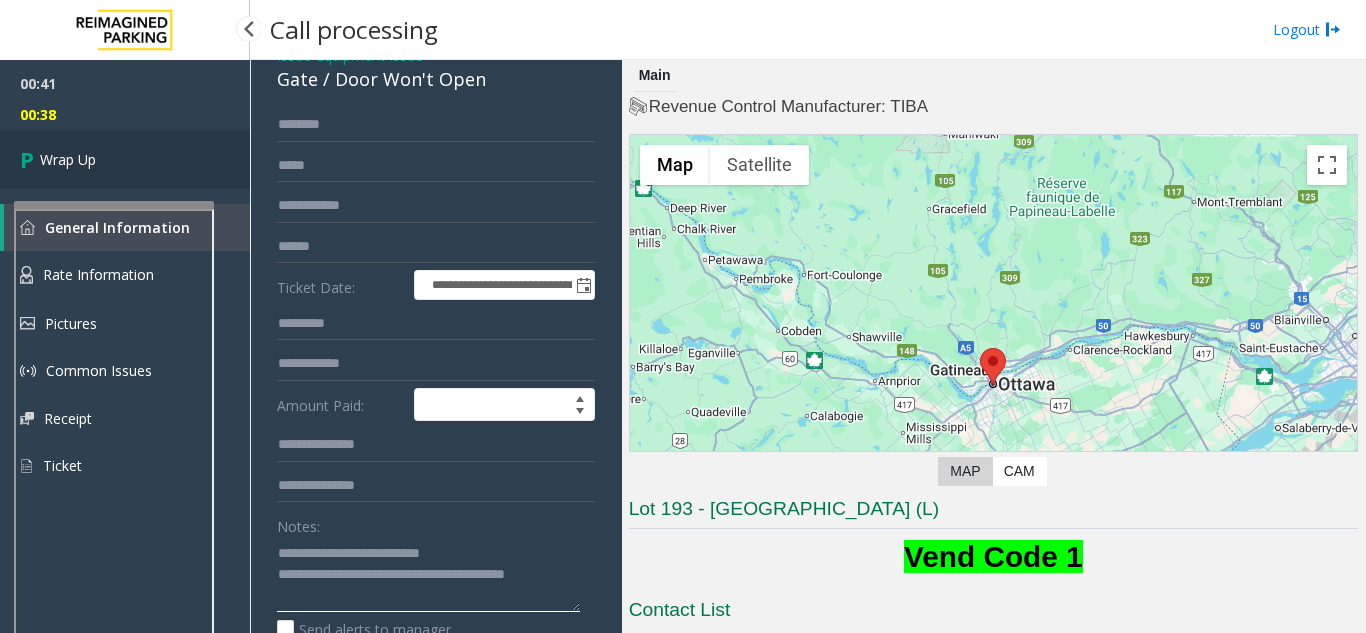 type on "**********" 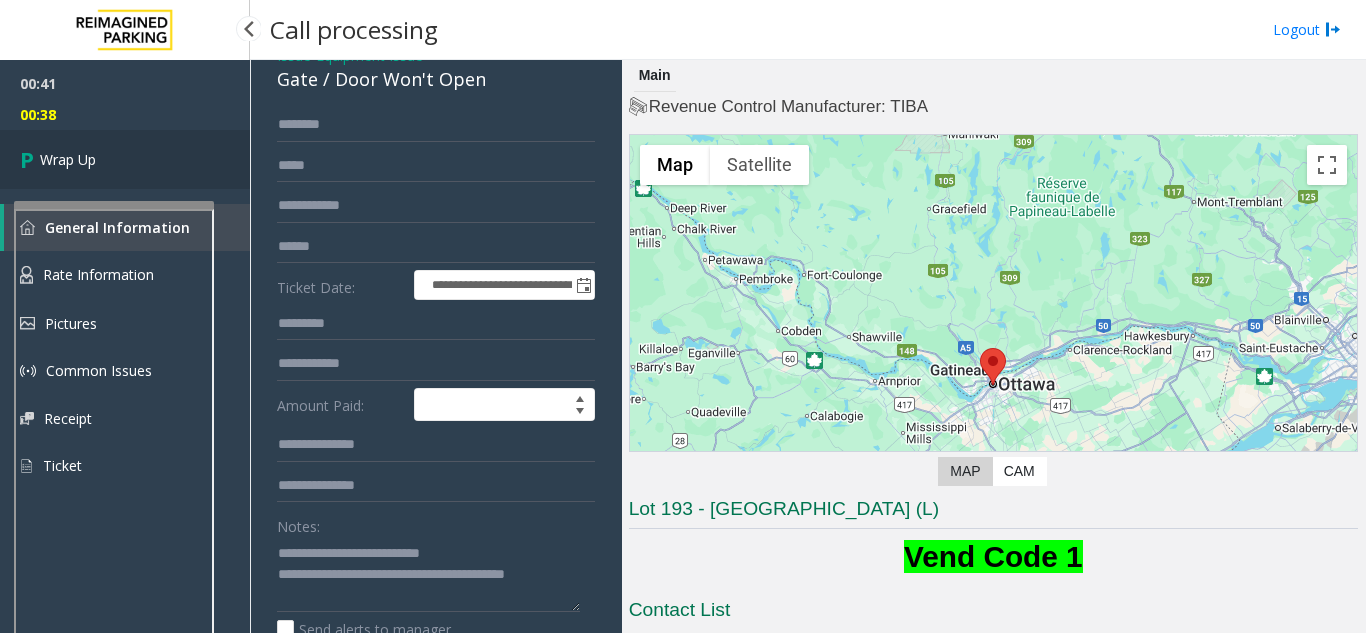 click on "Wrap Up" at bounding box center (125, 159) 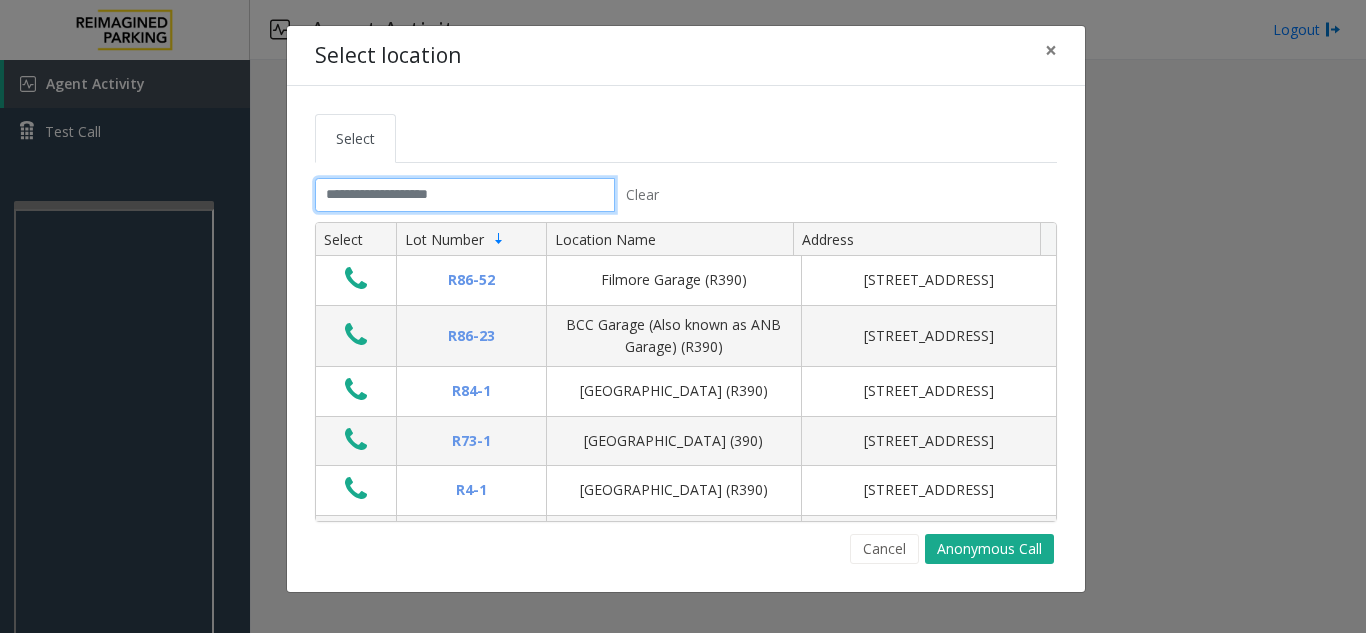 click 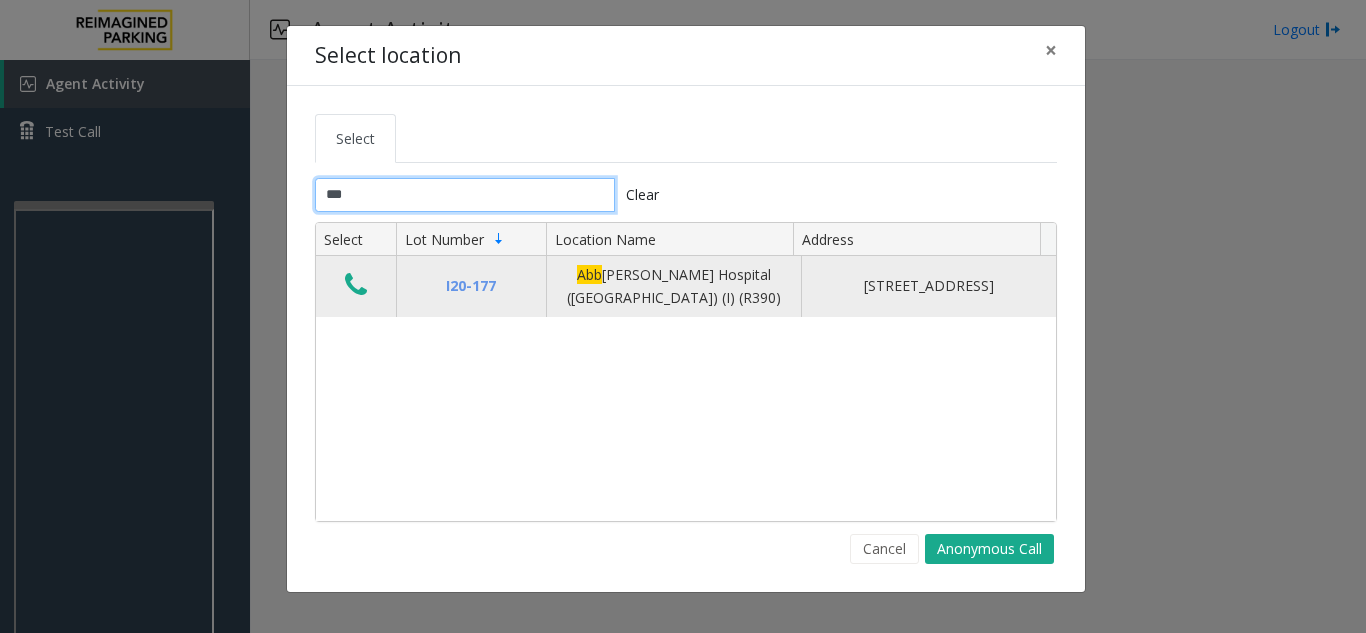 type on "***" 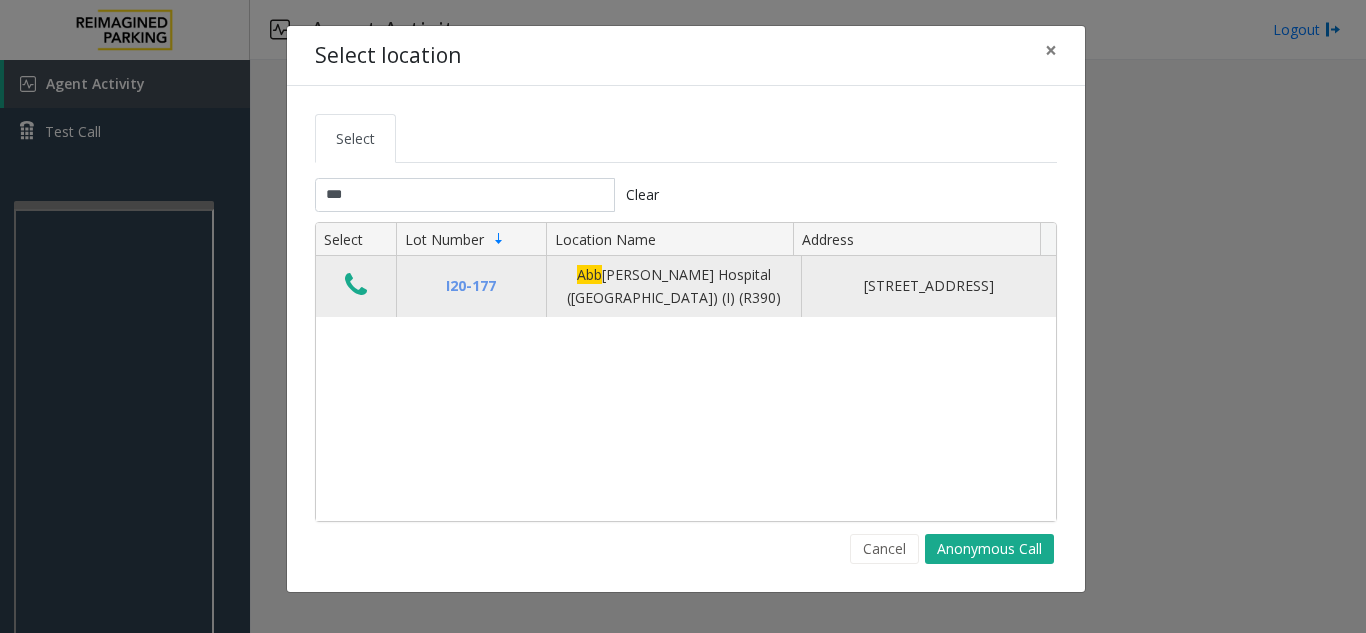 click 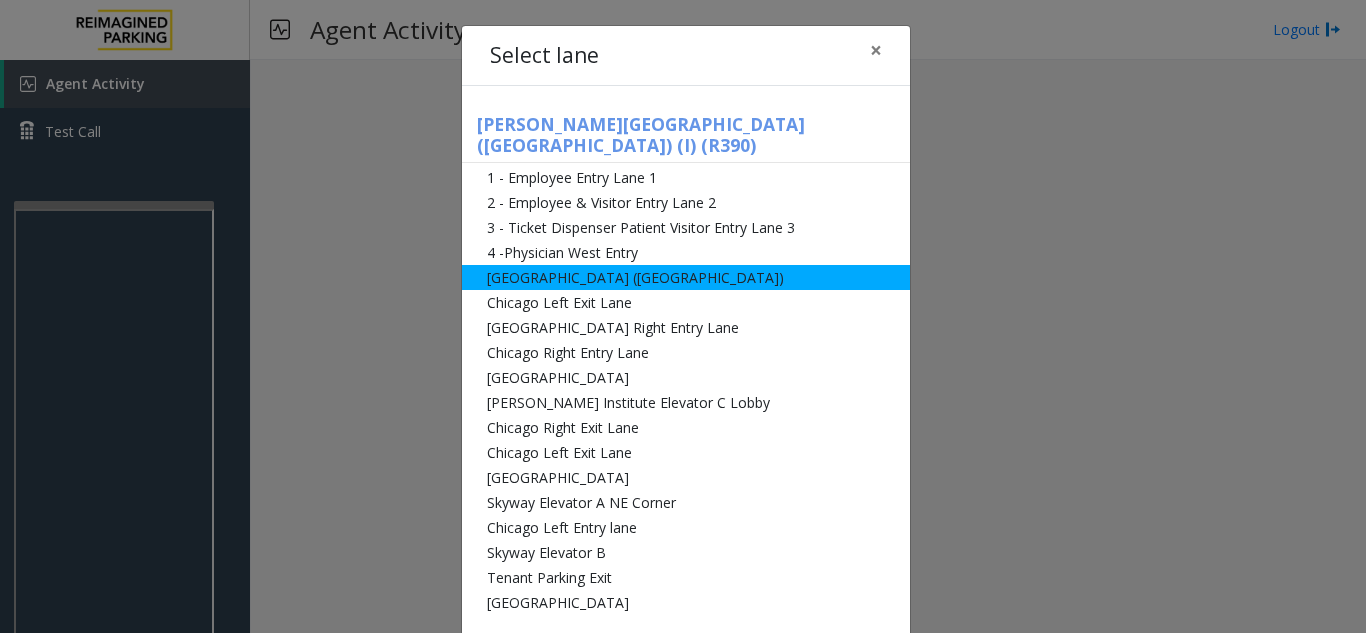 click on "[GEOGRAPHIC_DATA] ([GEOGRAPHIC_DATA])" 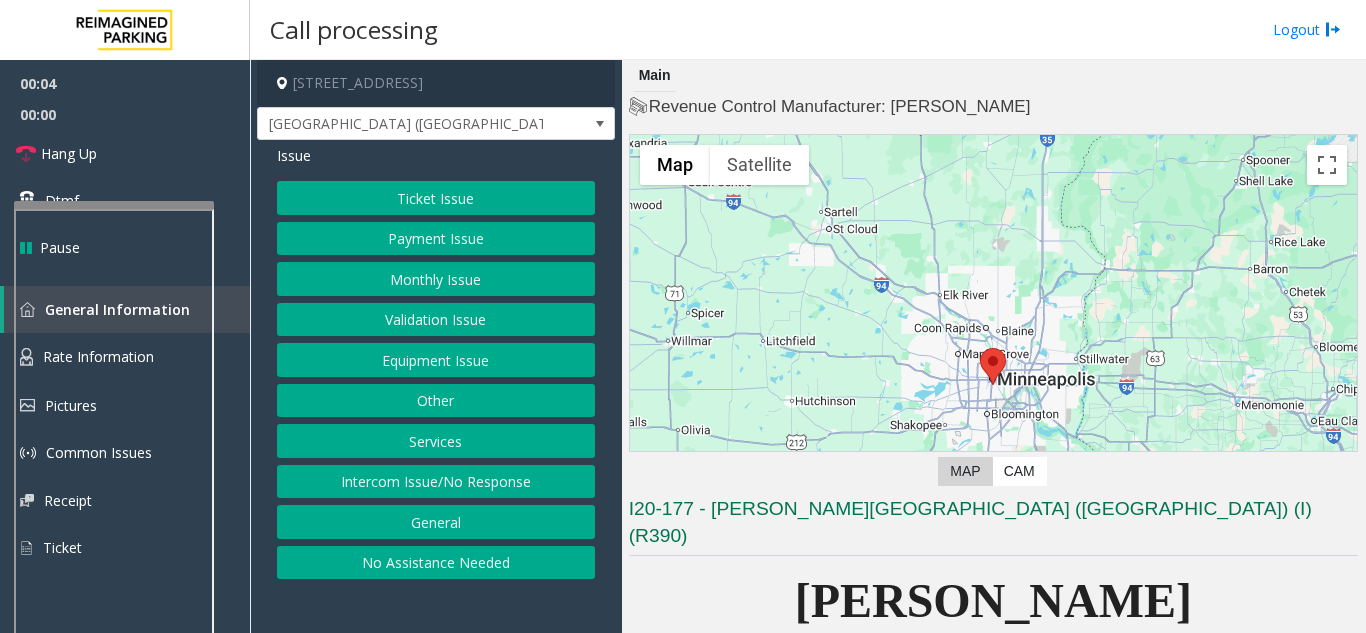 click on "Monthly Issue" 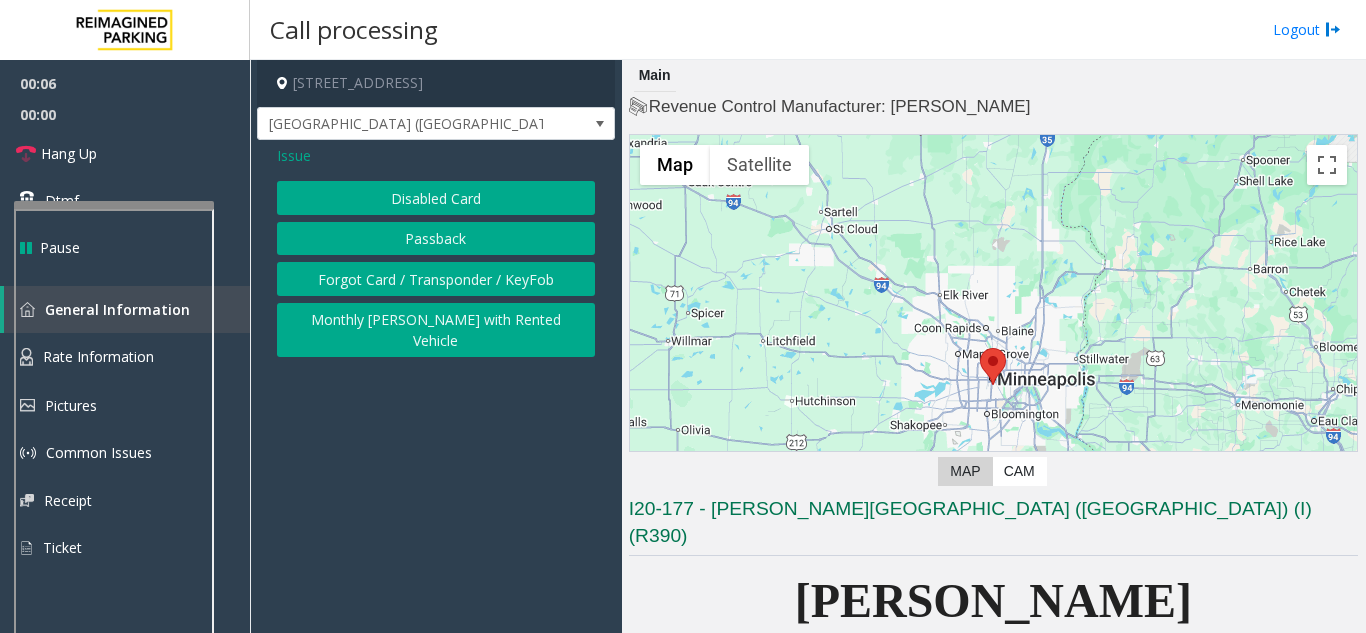 click on "Disabled Card" 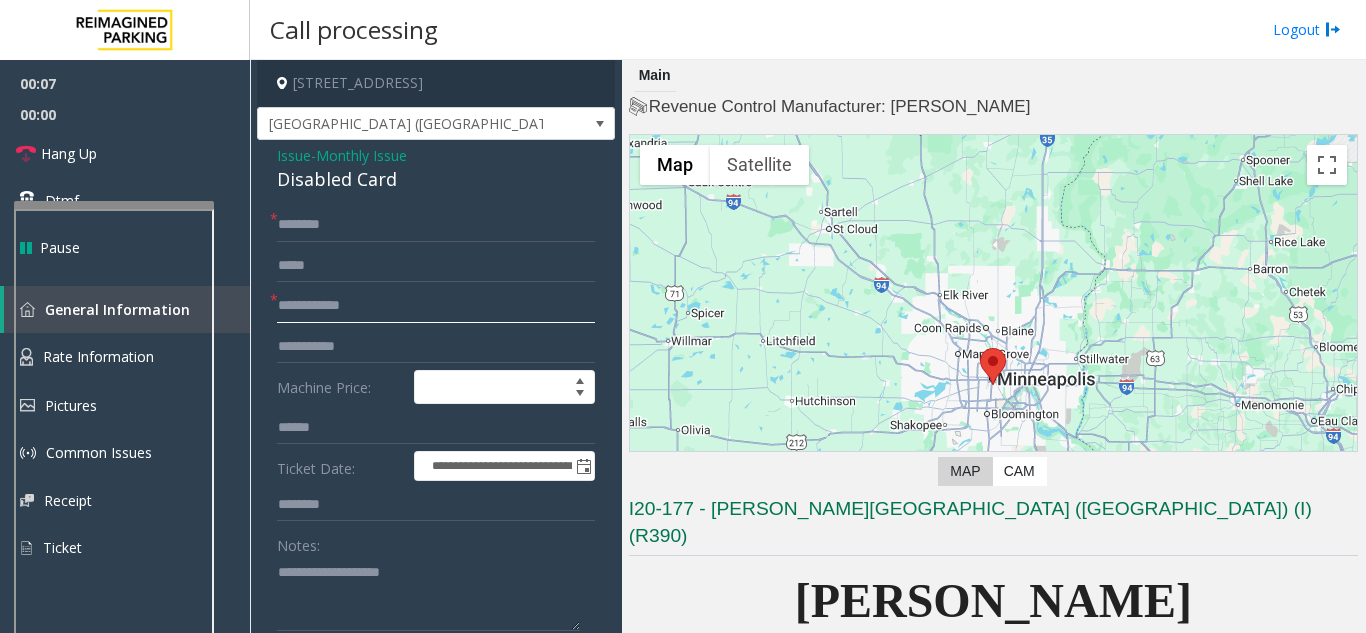 click 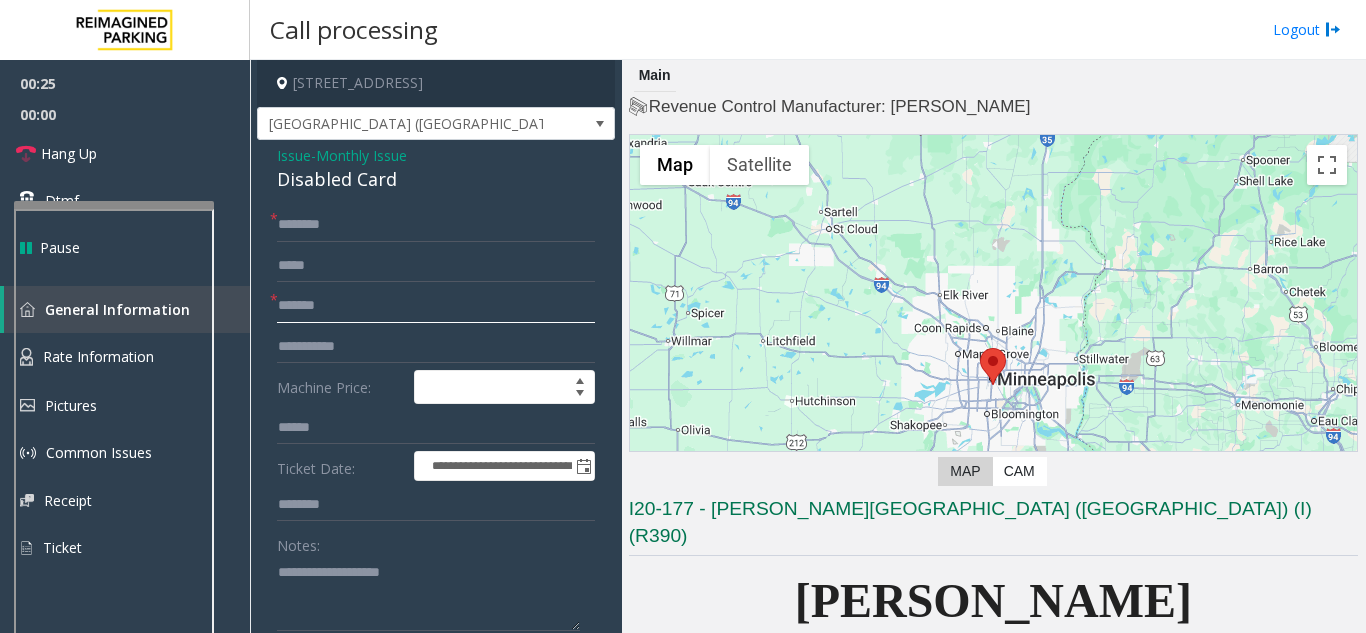 type on "*******" 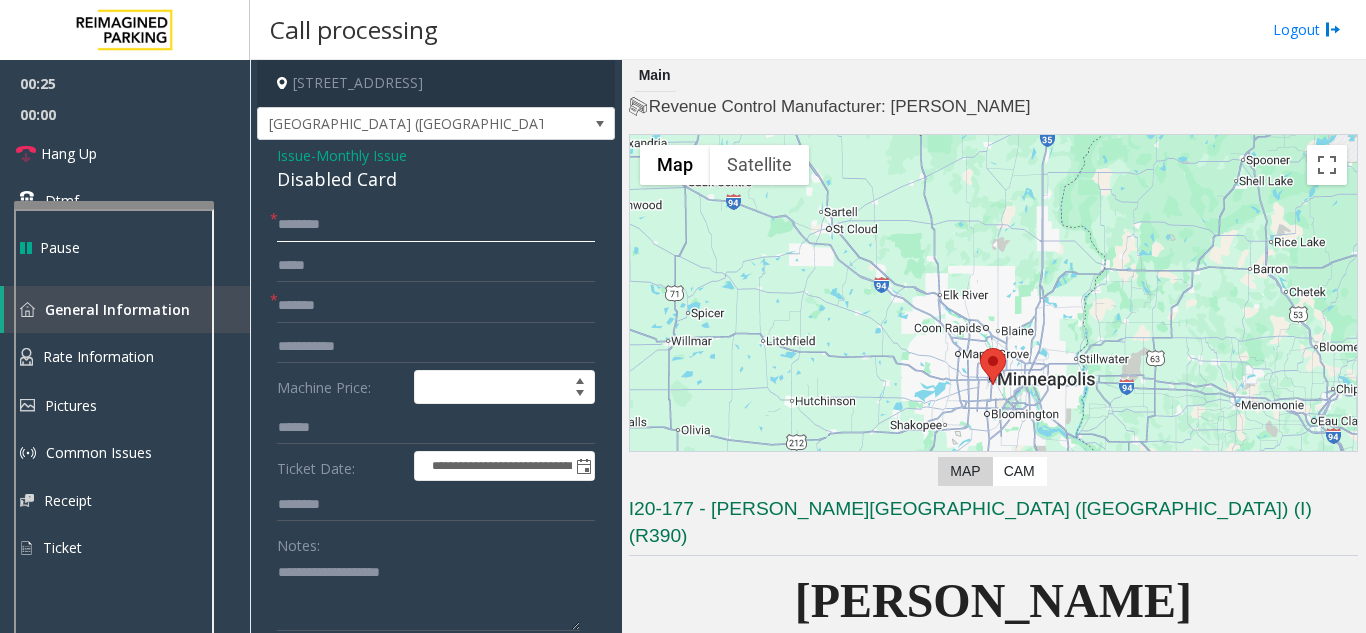 click 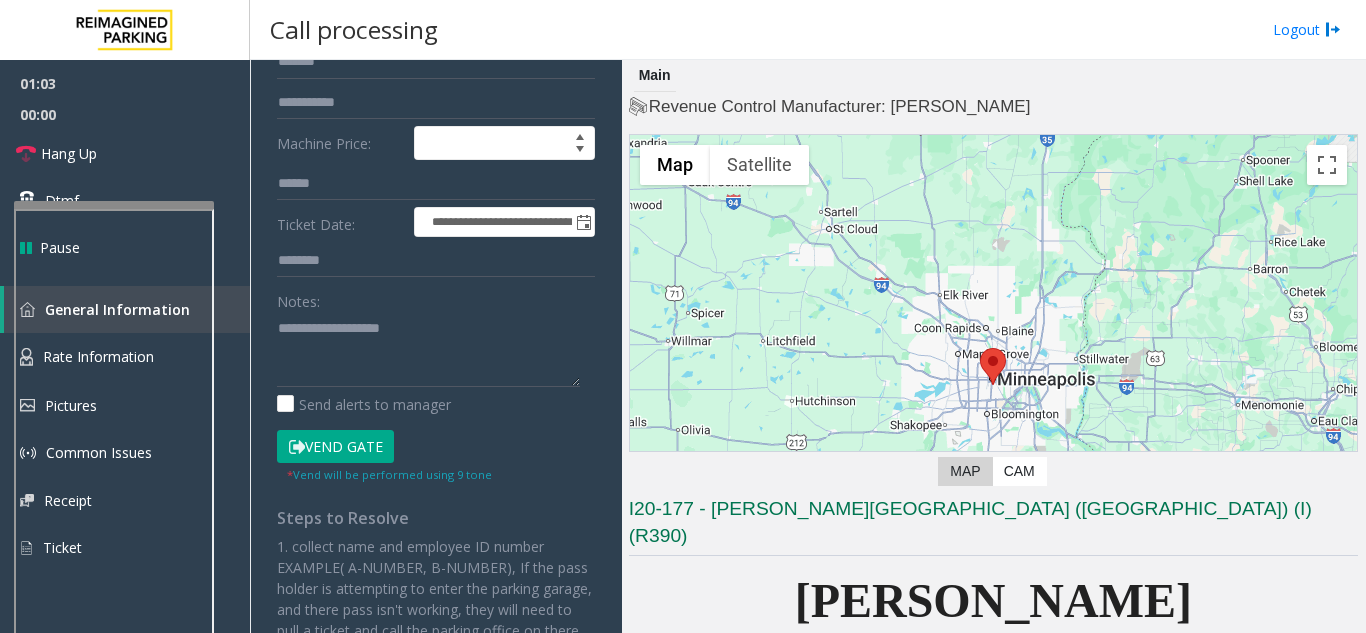 scroll, scrollTop: 200, scrollLeft: 0, axis: vertical 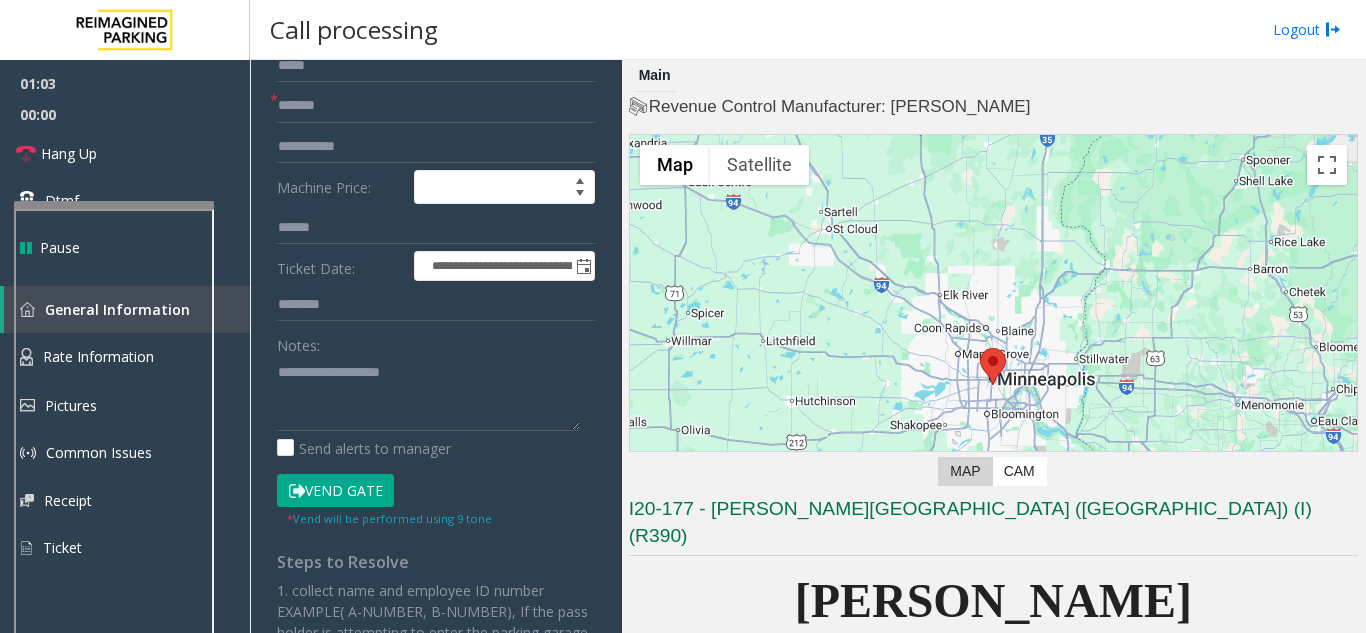 type on "******" 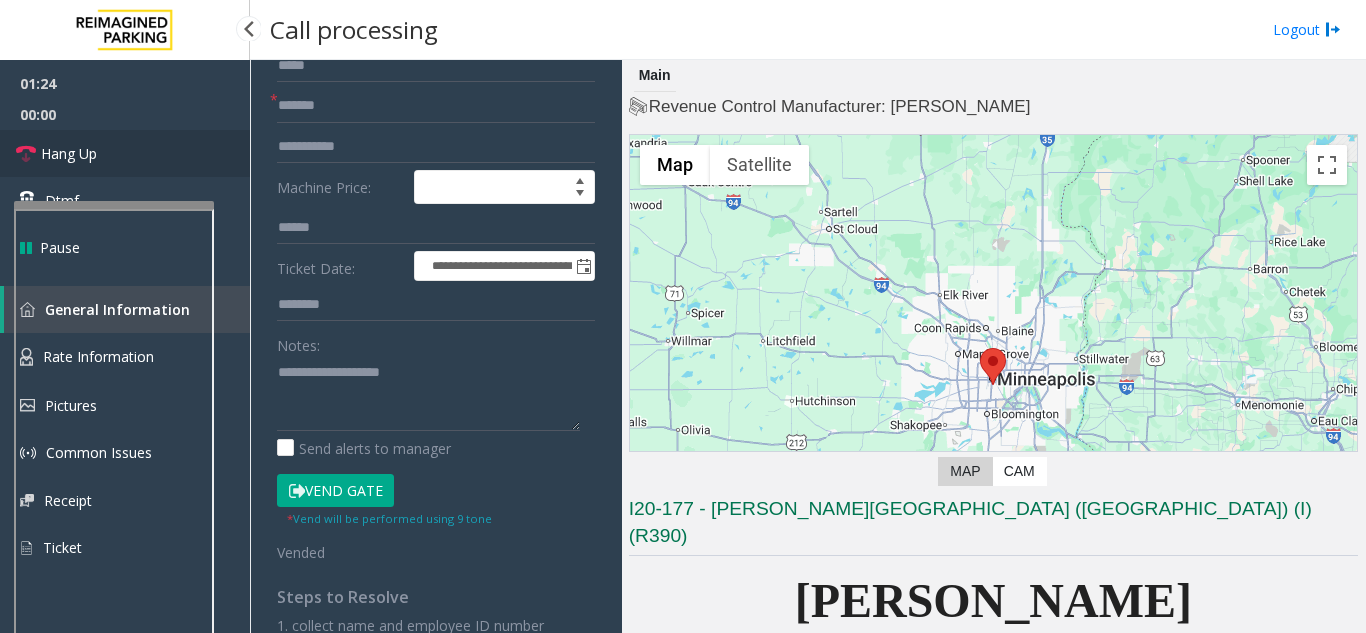 click on "Hang Up" at bounding box center (69, 153) 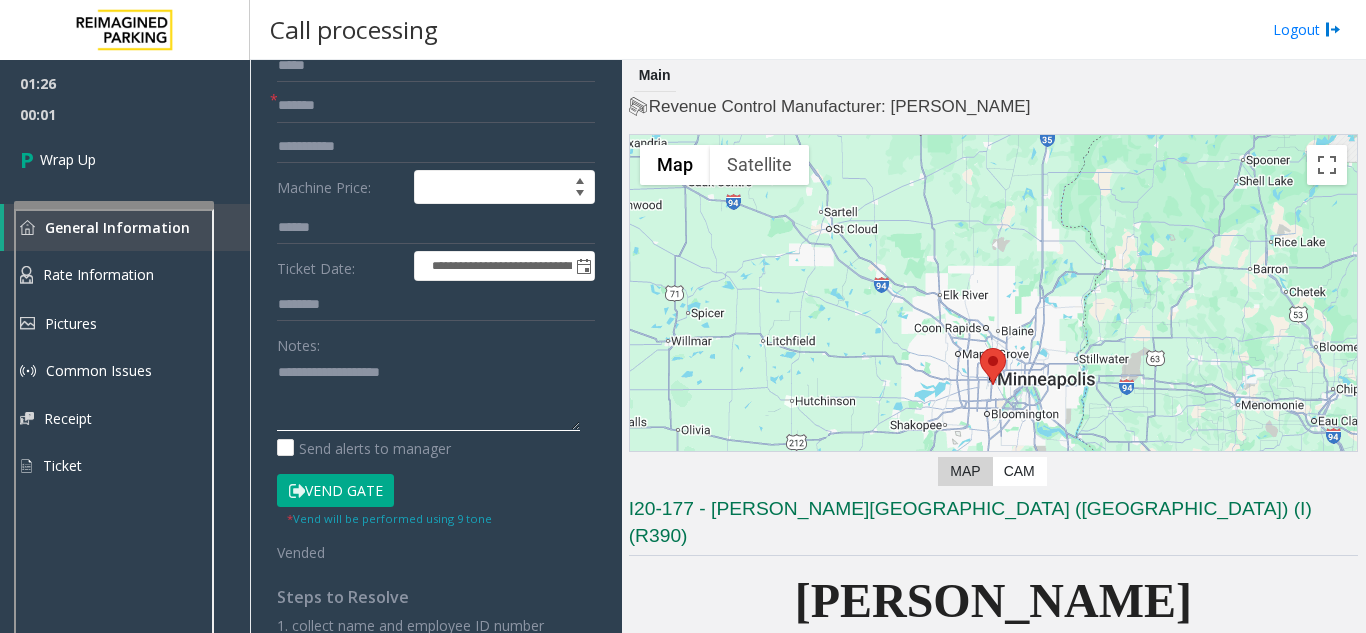 click 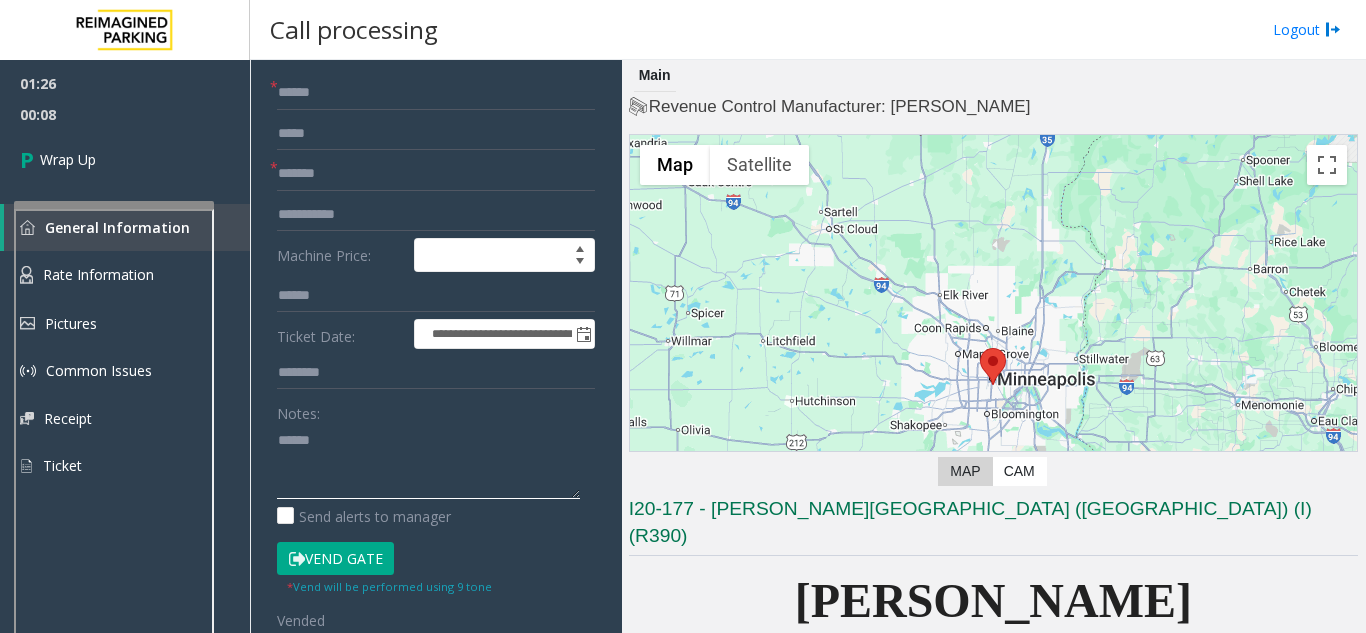 scroll, scrollTop: 0, scrollLeft: 0, axis: both 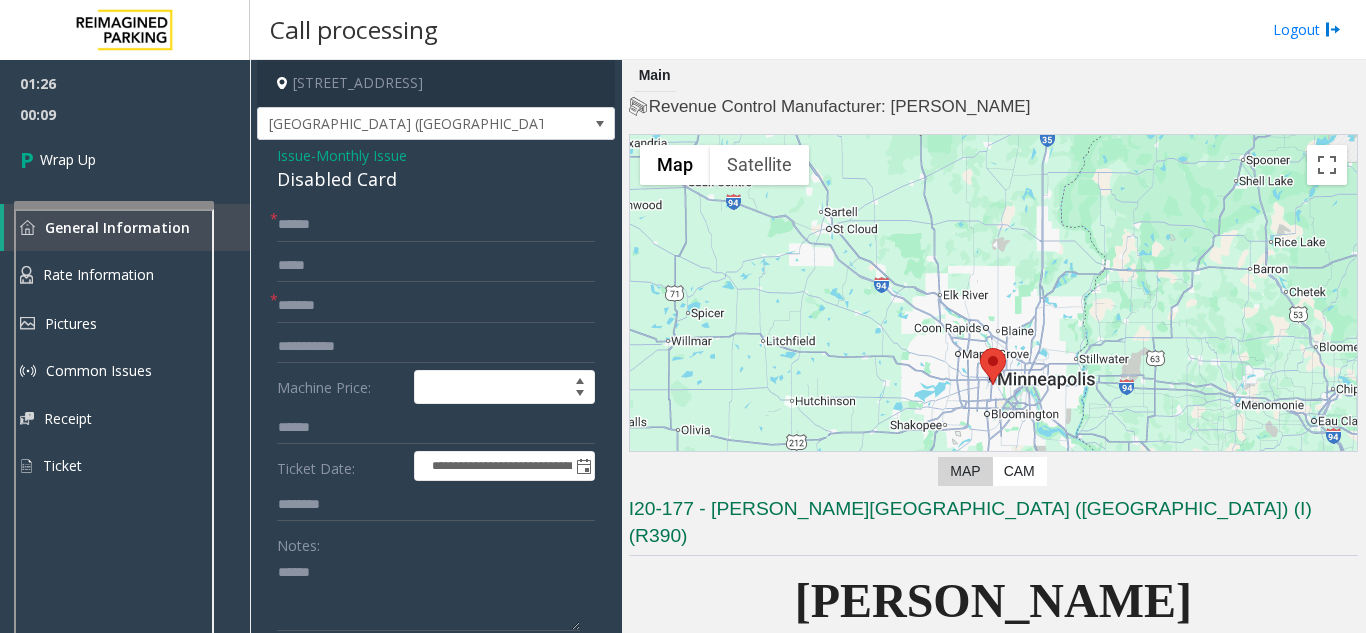 click on "Disabled Card" 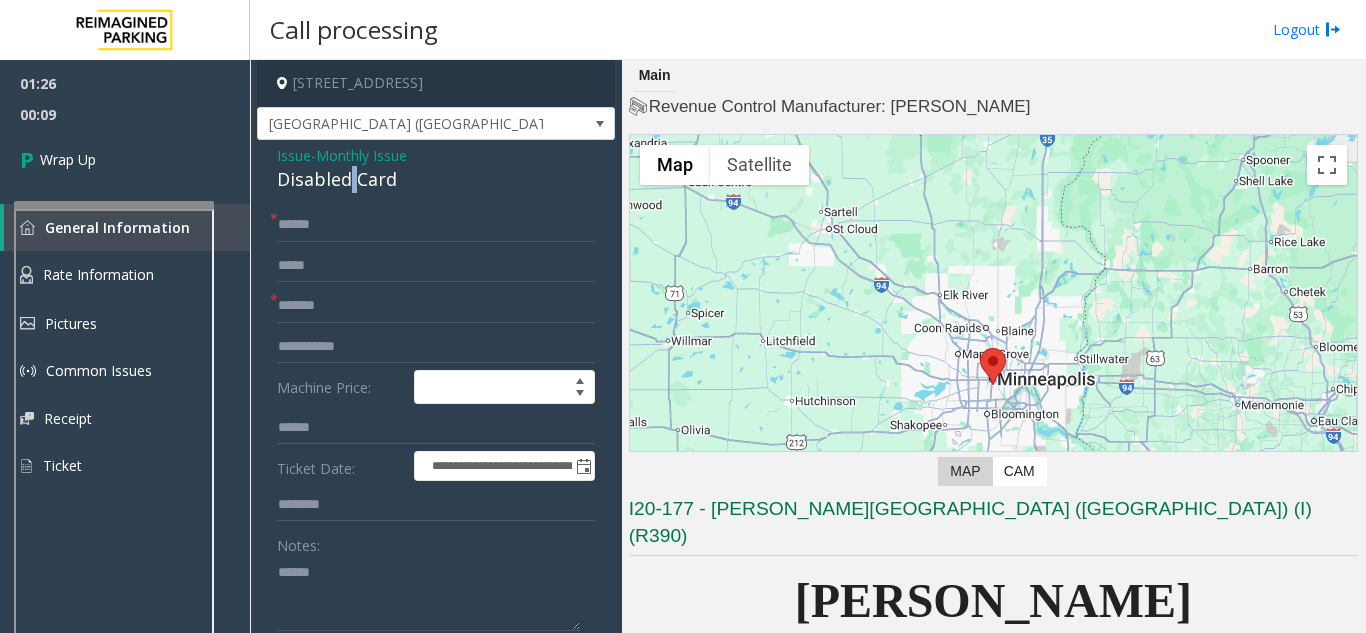 click on "Disabled Card" 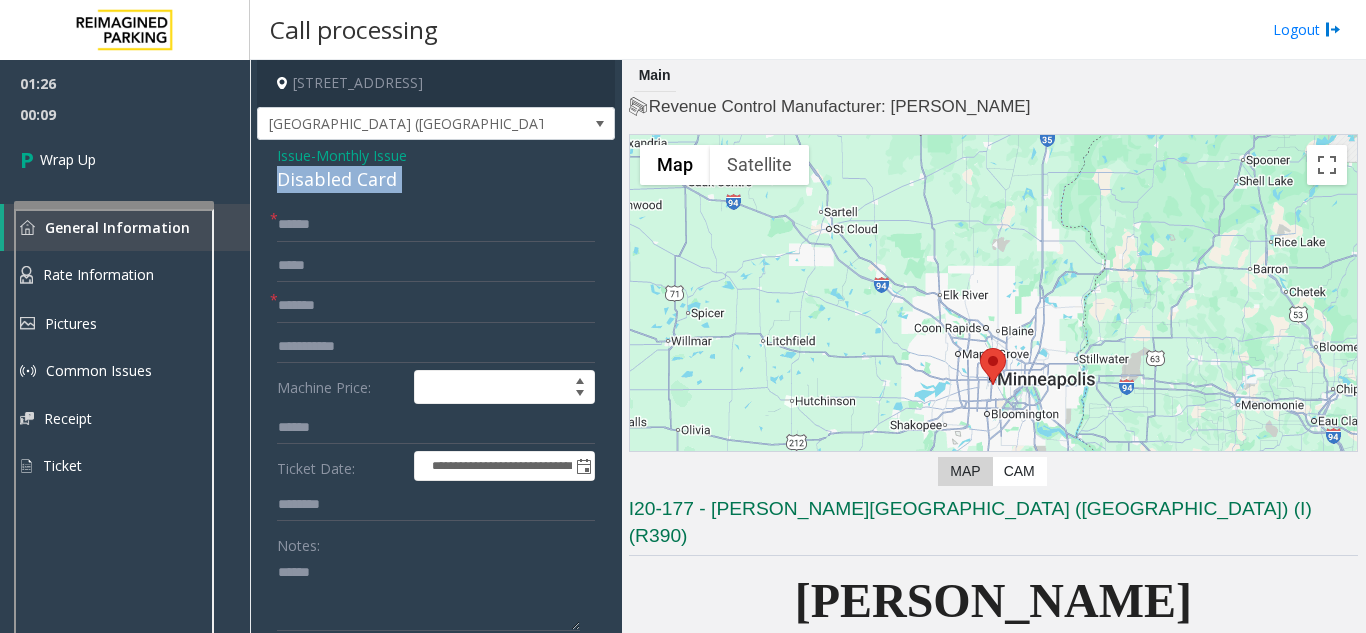 click on "Disabled Card" 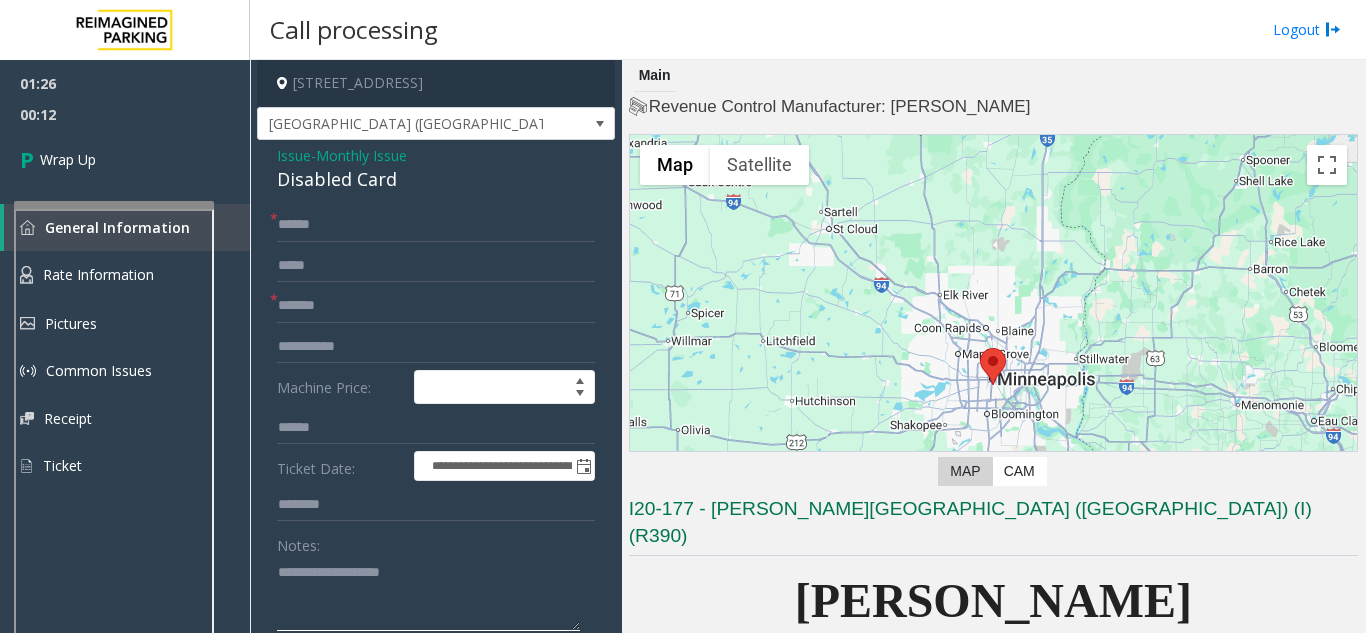 click 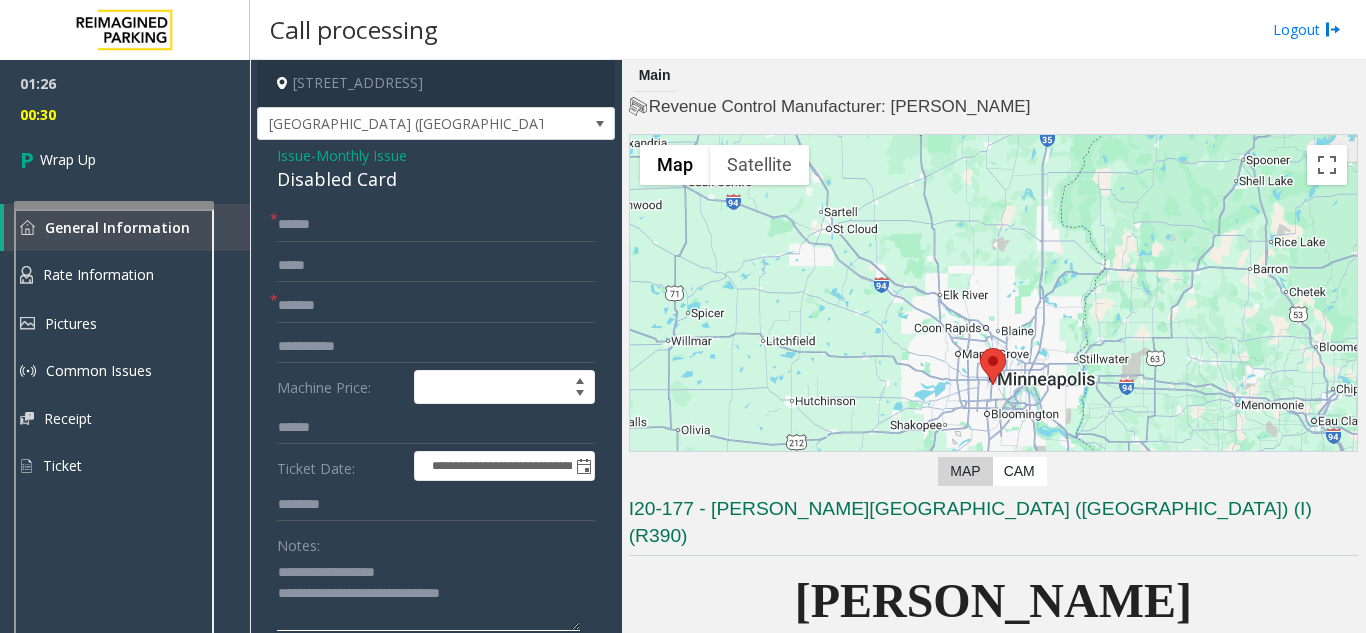 type on "**********" 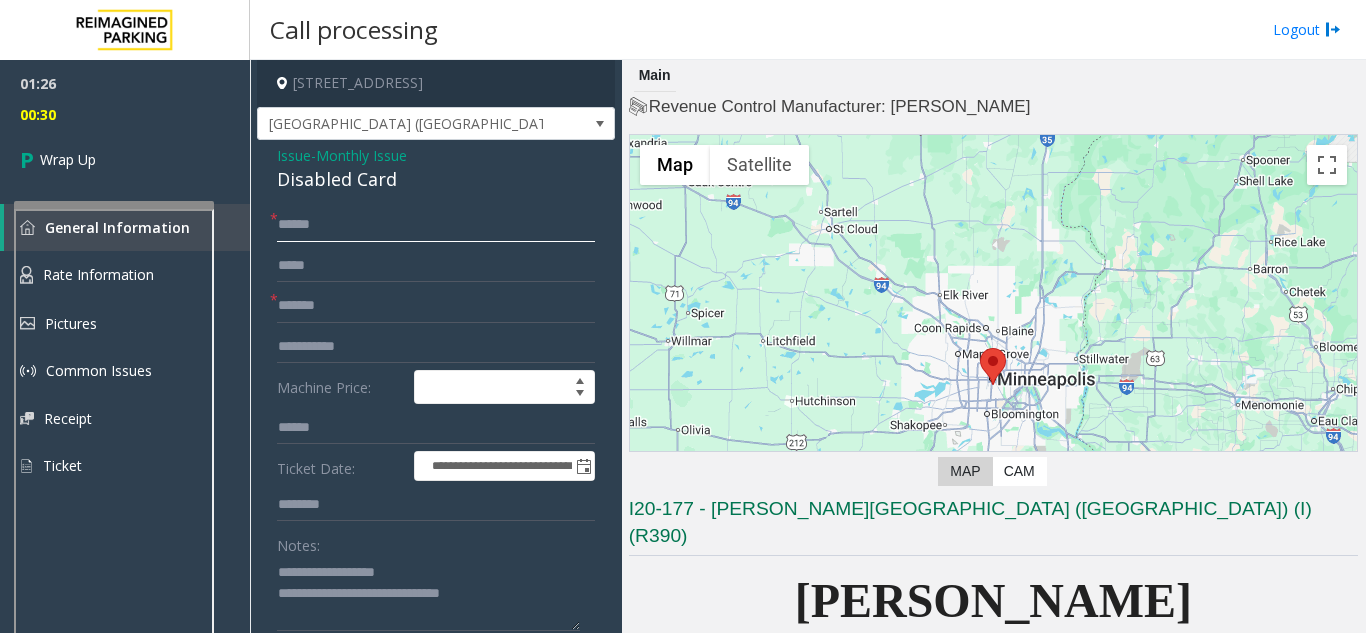 click on "******" 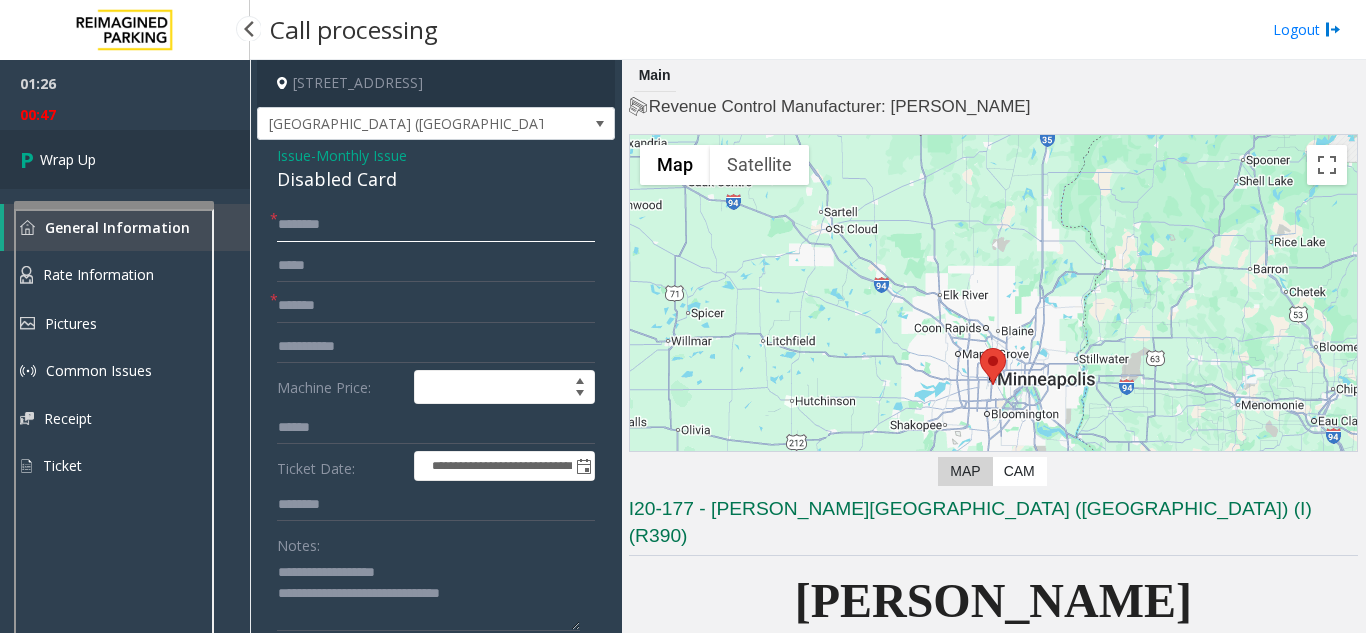 type on "********" 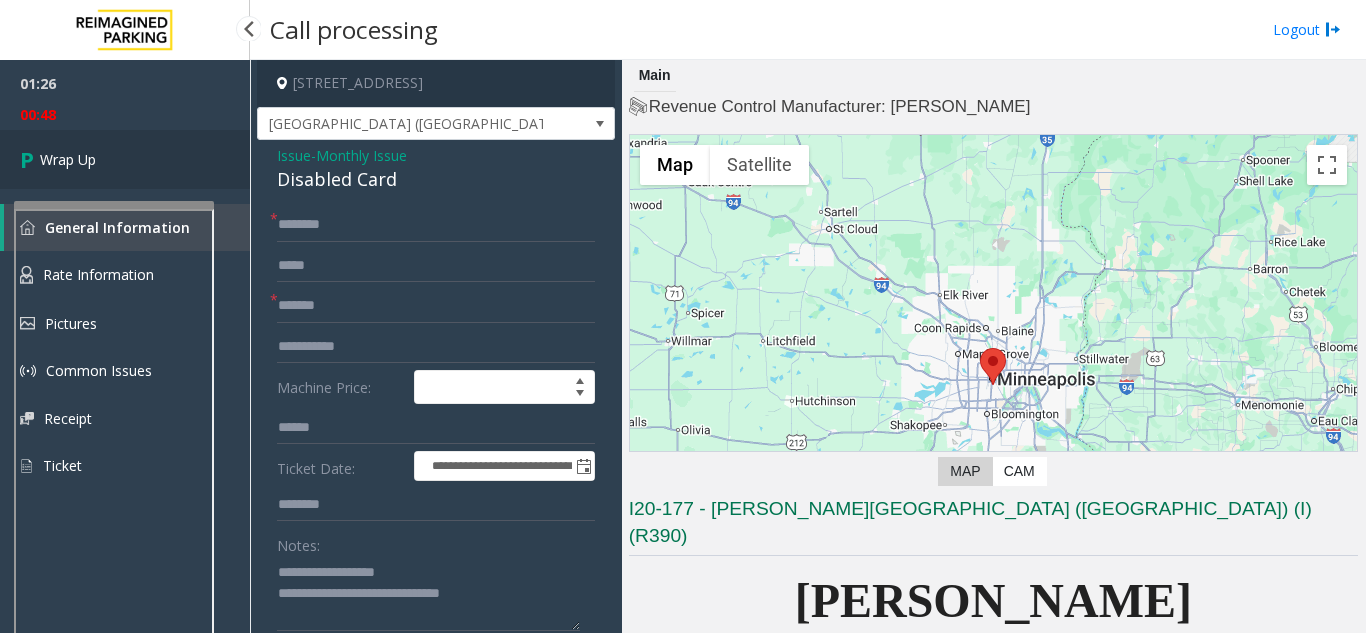 click on "Wrap Up" at bounding box center (125, 159) 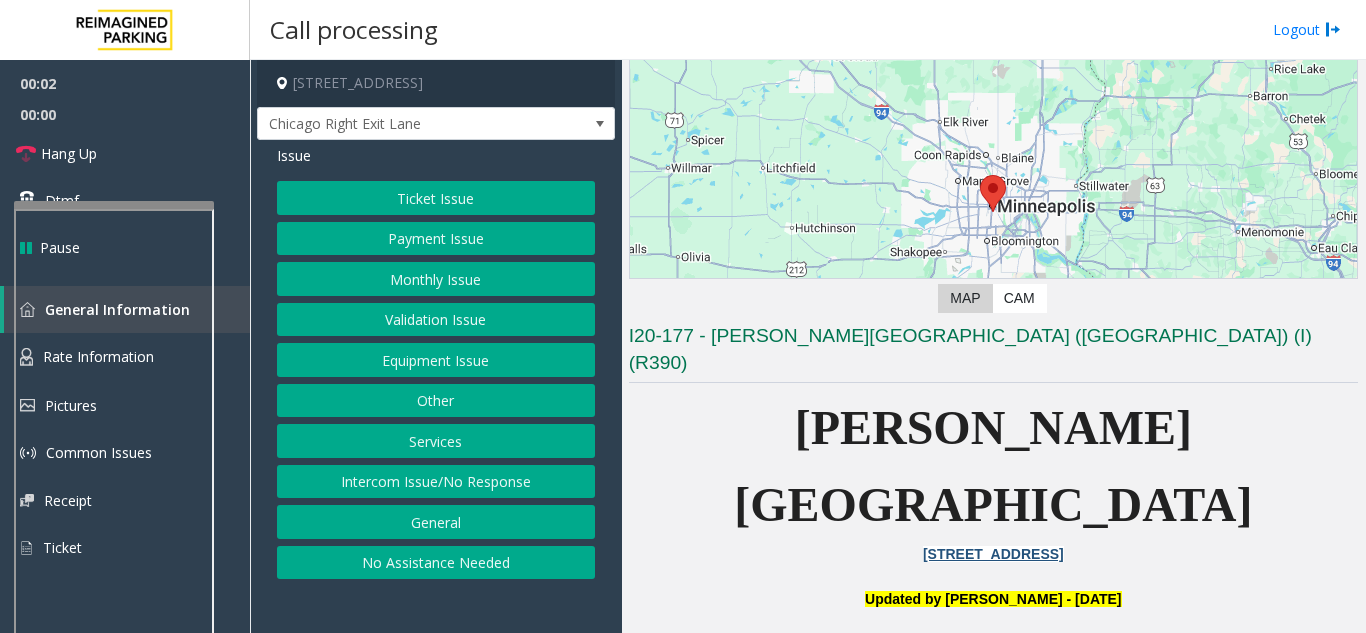 scroll, scrollTop: 200, scrollLeft: 0, axis: vertical 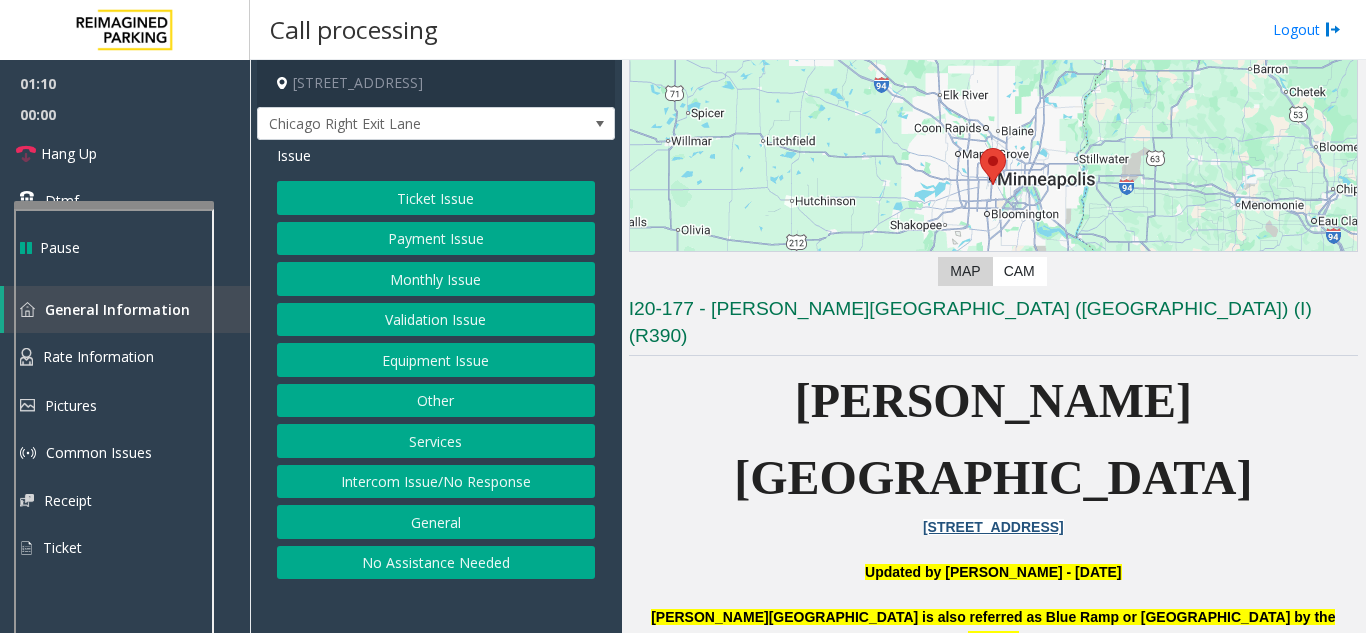 click on "Monthly Issue" 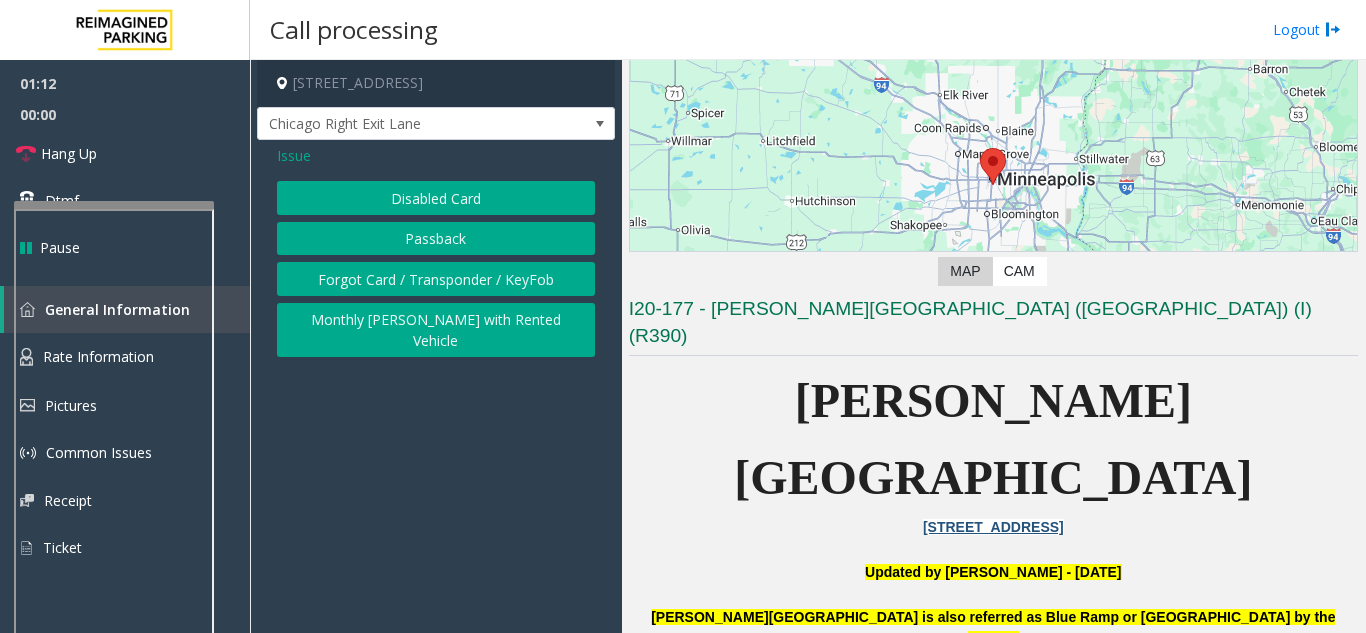 click on "Disabled Card" 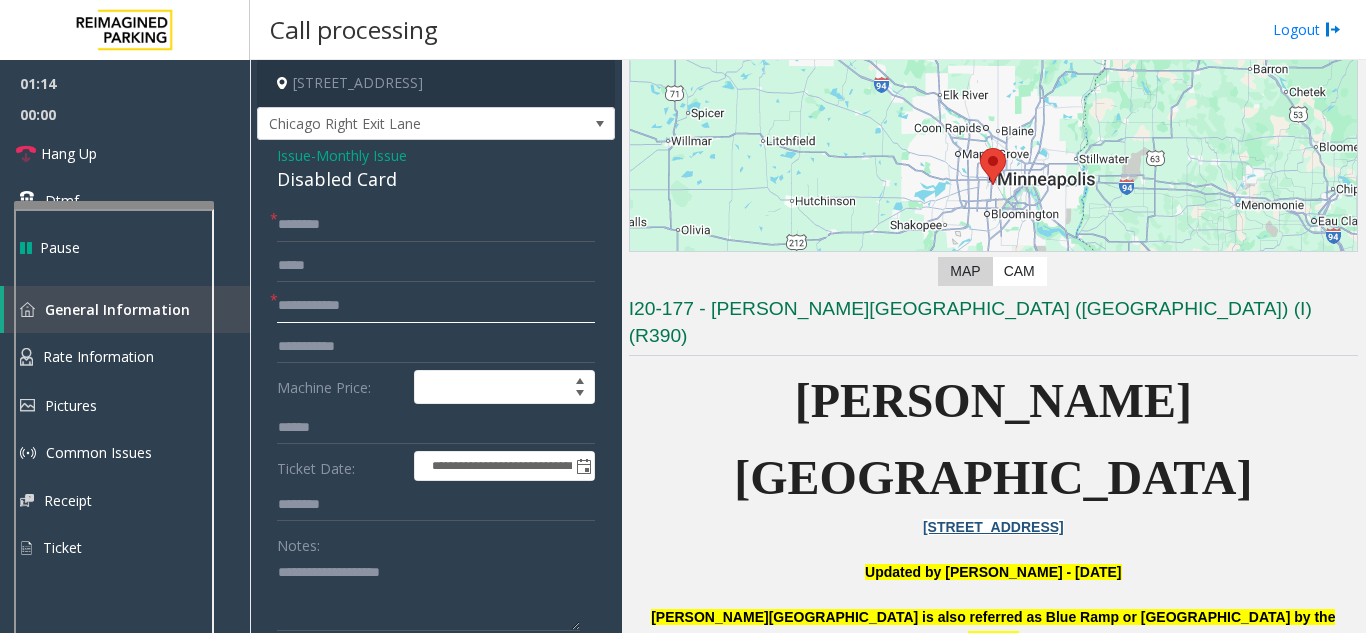 click 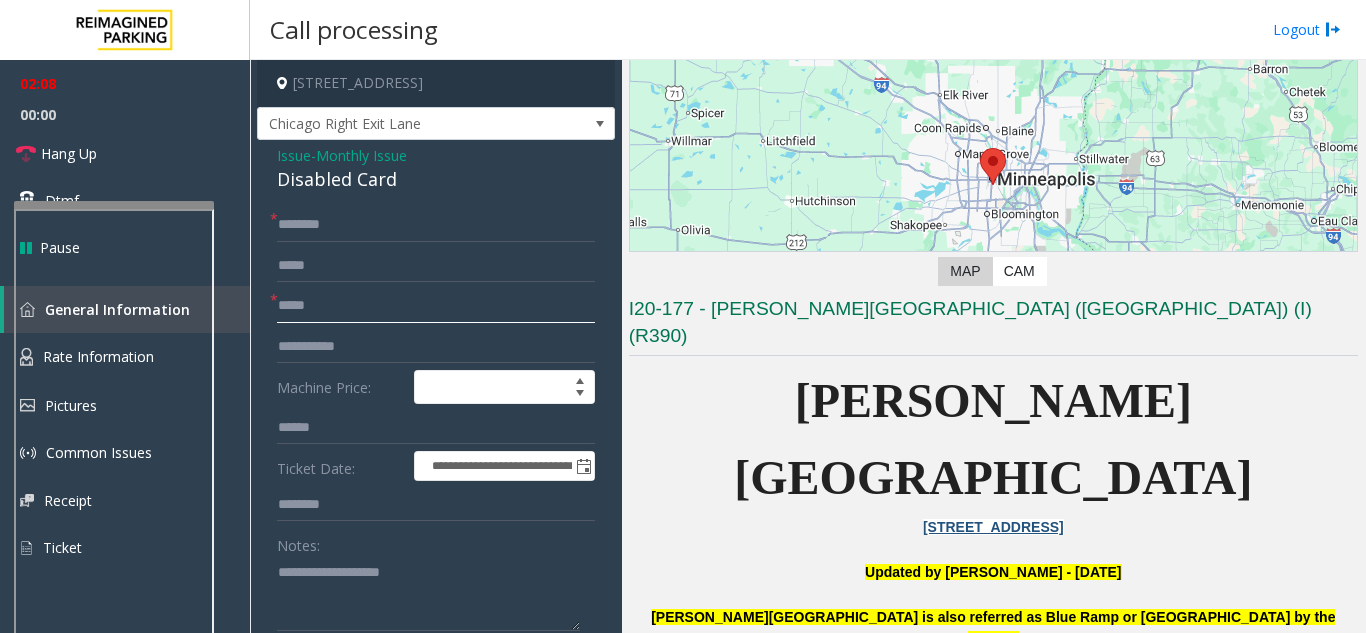 click on "*****" 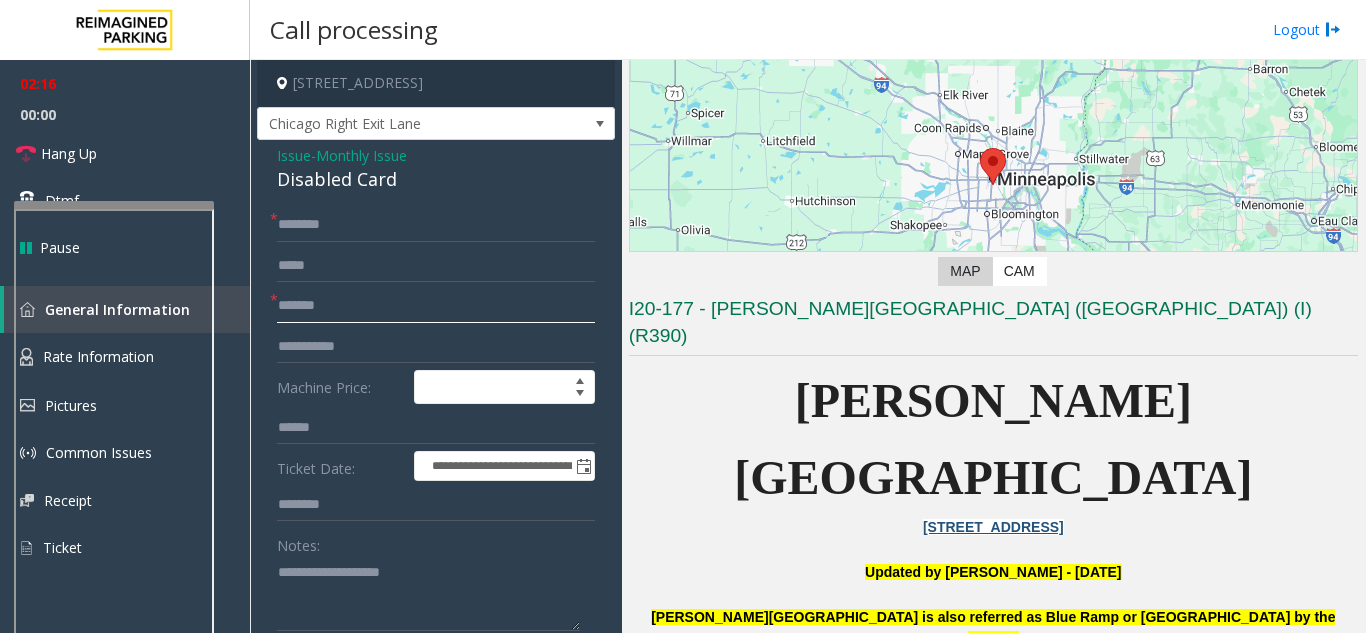 type on "*******" 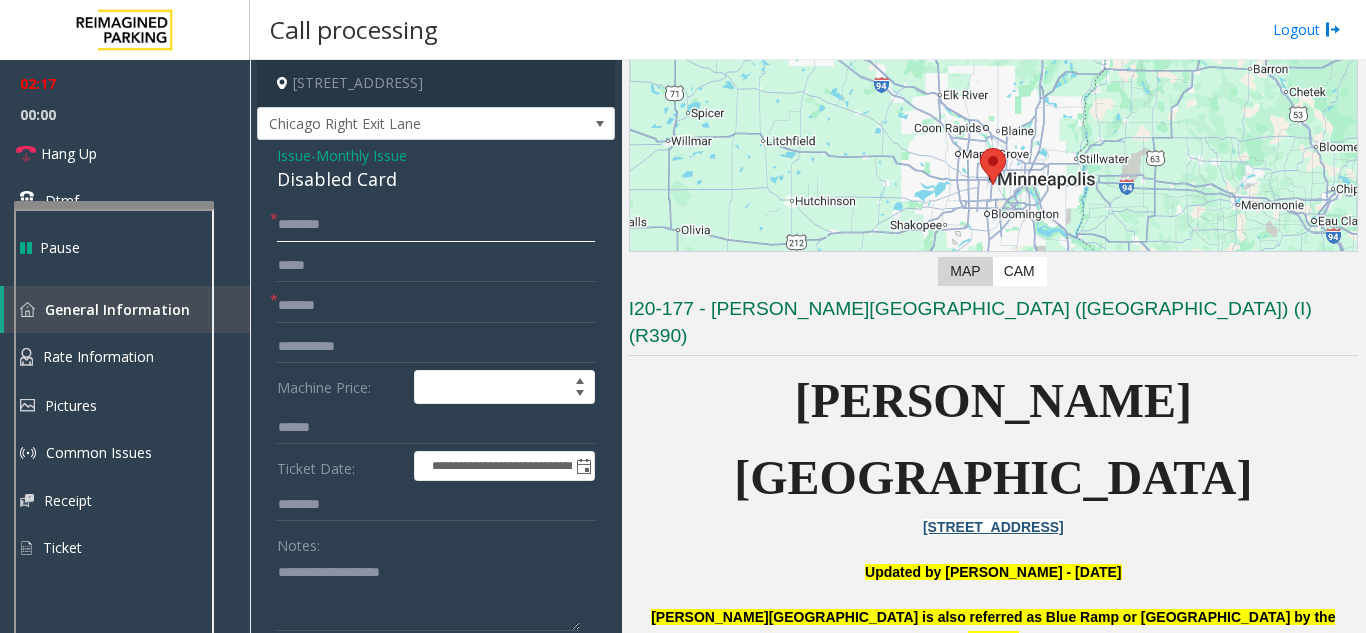 click 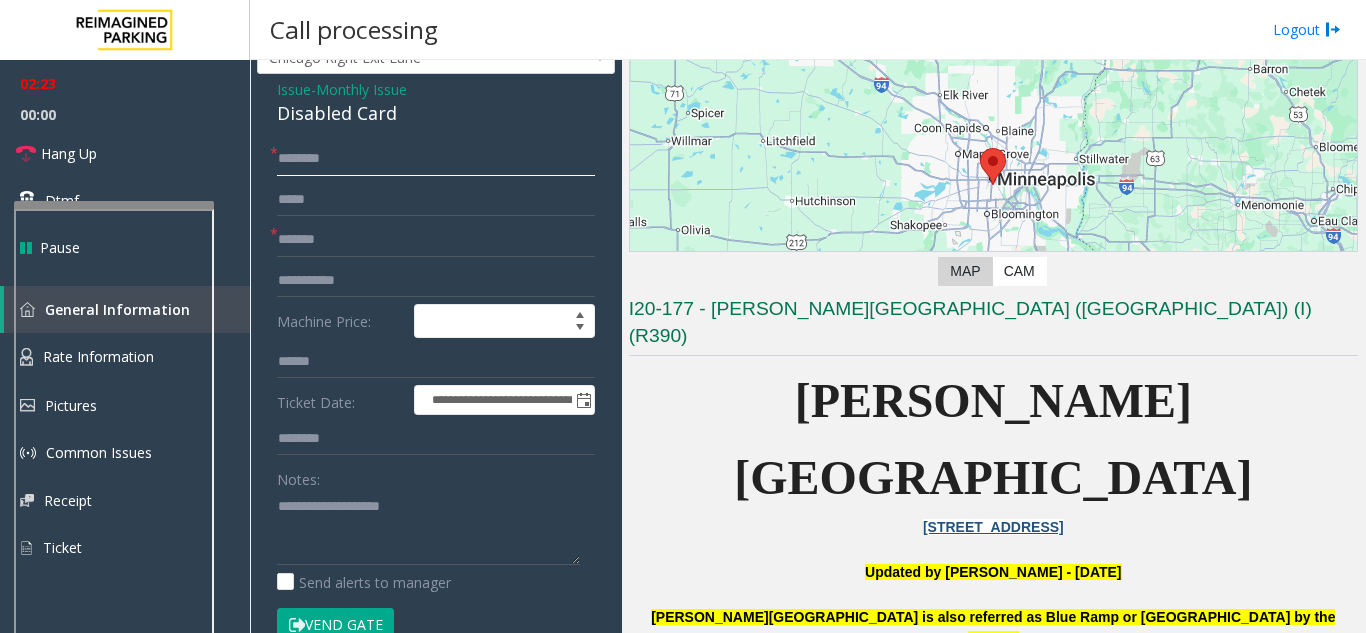 scroll, scrollTop: 200, scrollLeft: 0, axis: vertical 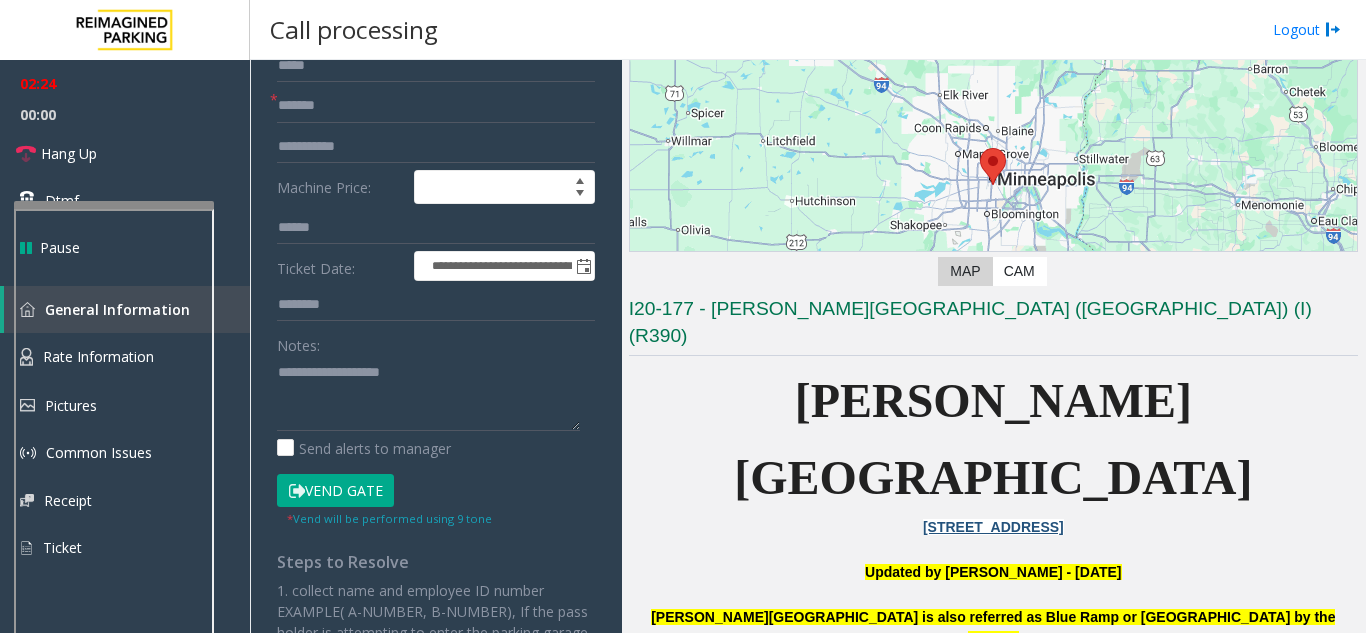 click on "Vend Gate" 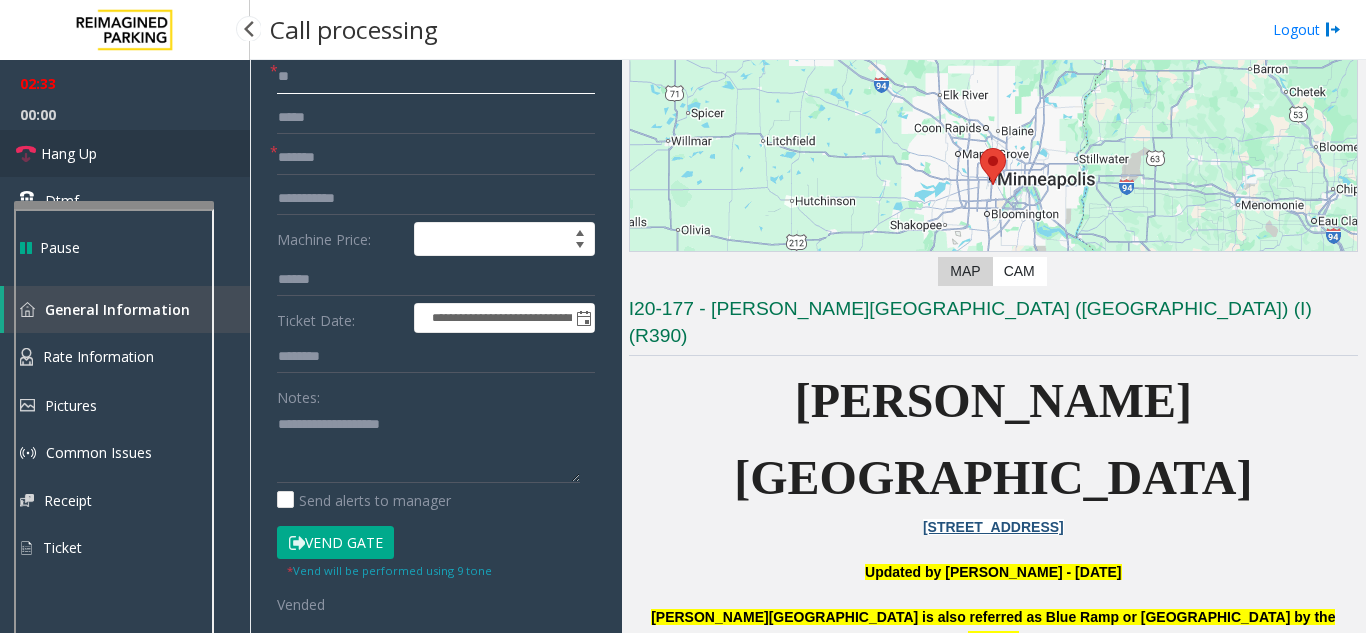 type on "**" 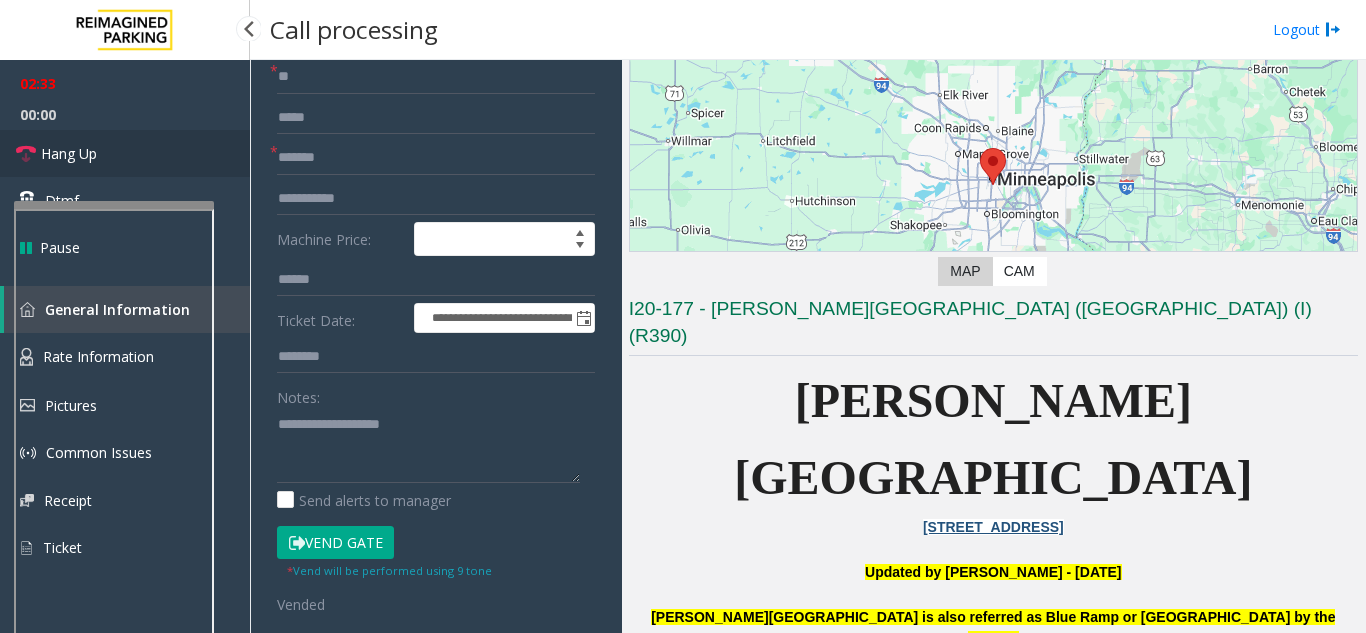 click on "Hang Up" at bounding box center [125, 153] 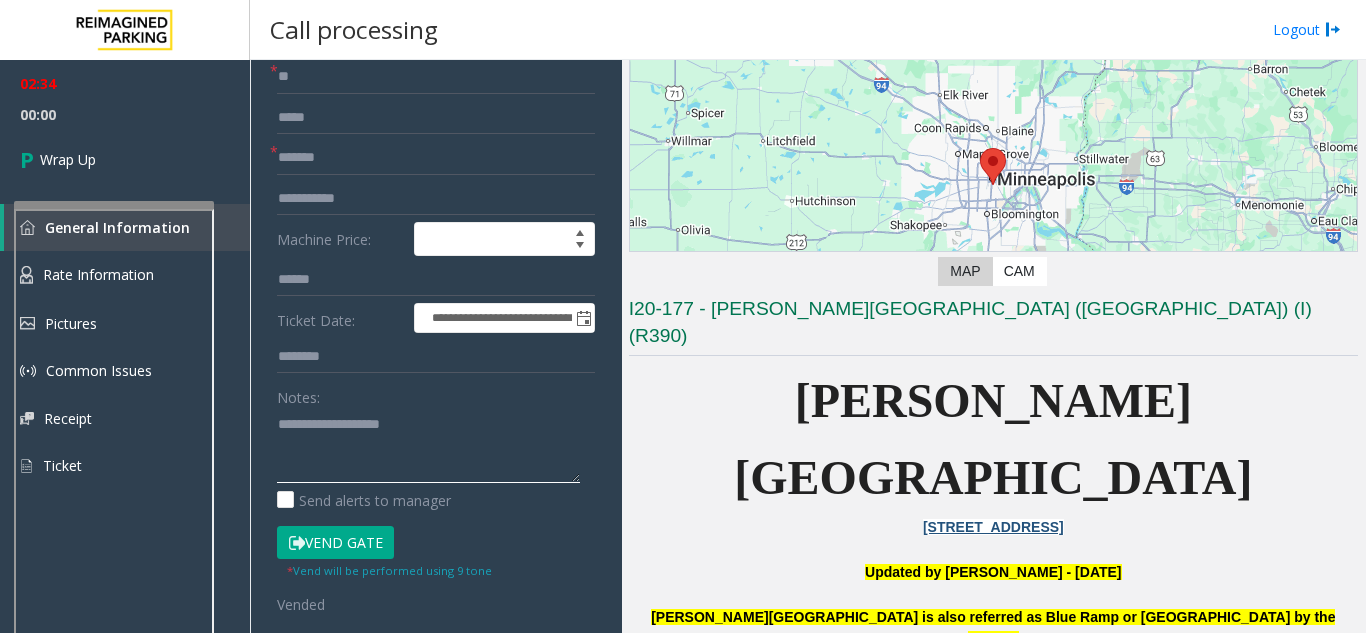 click 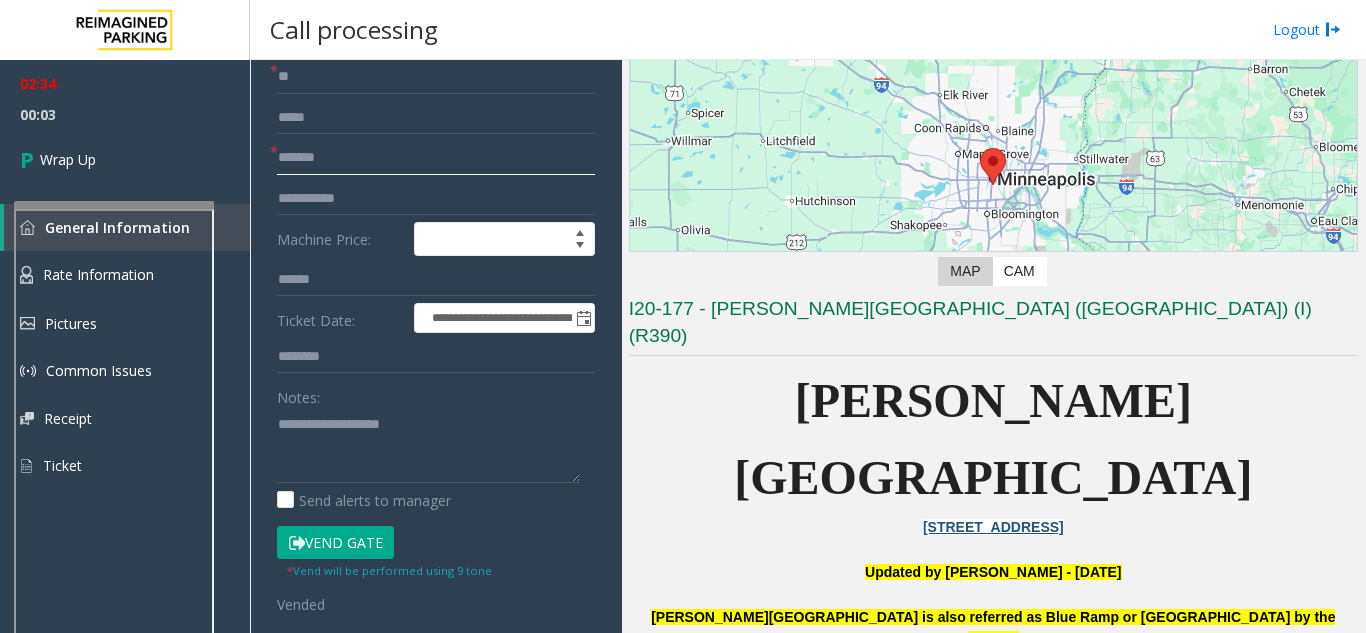 click on "*******" 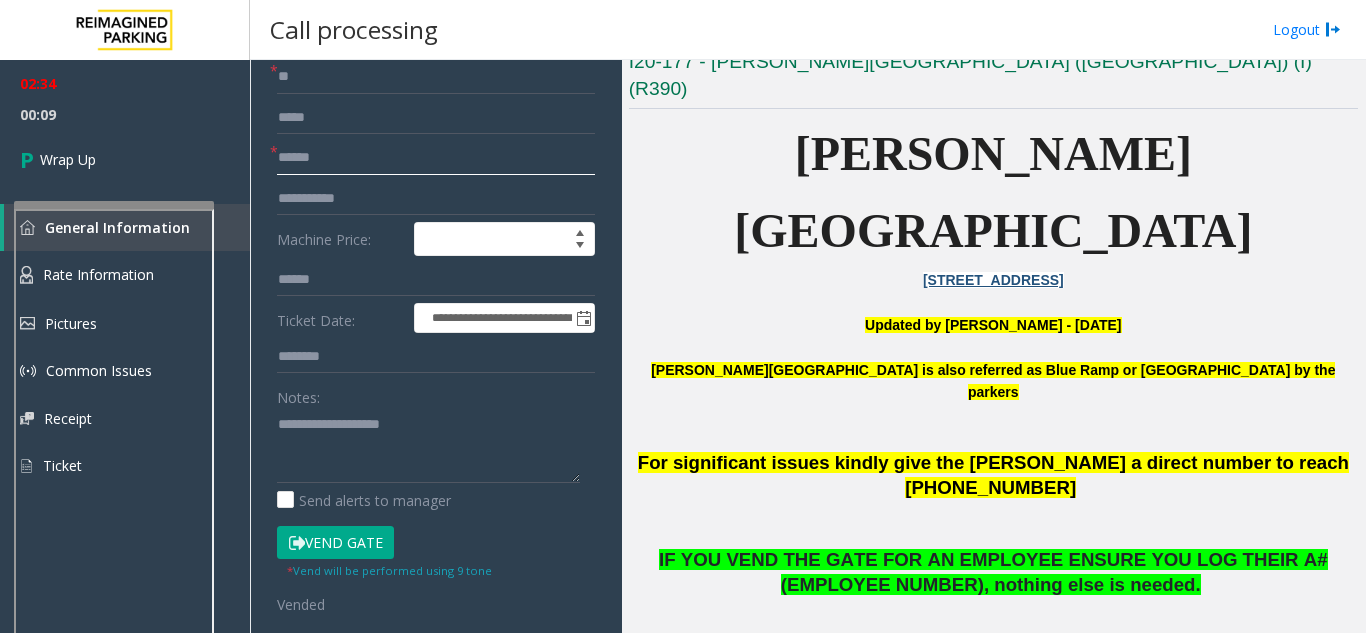 scroll, scrollTop: 600, scrollLeft: 0, axis: vertical 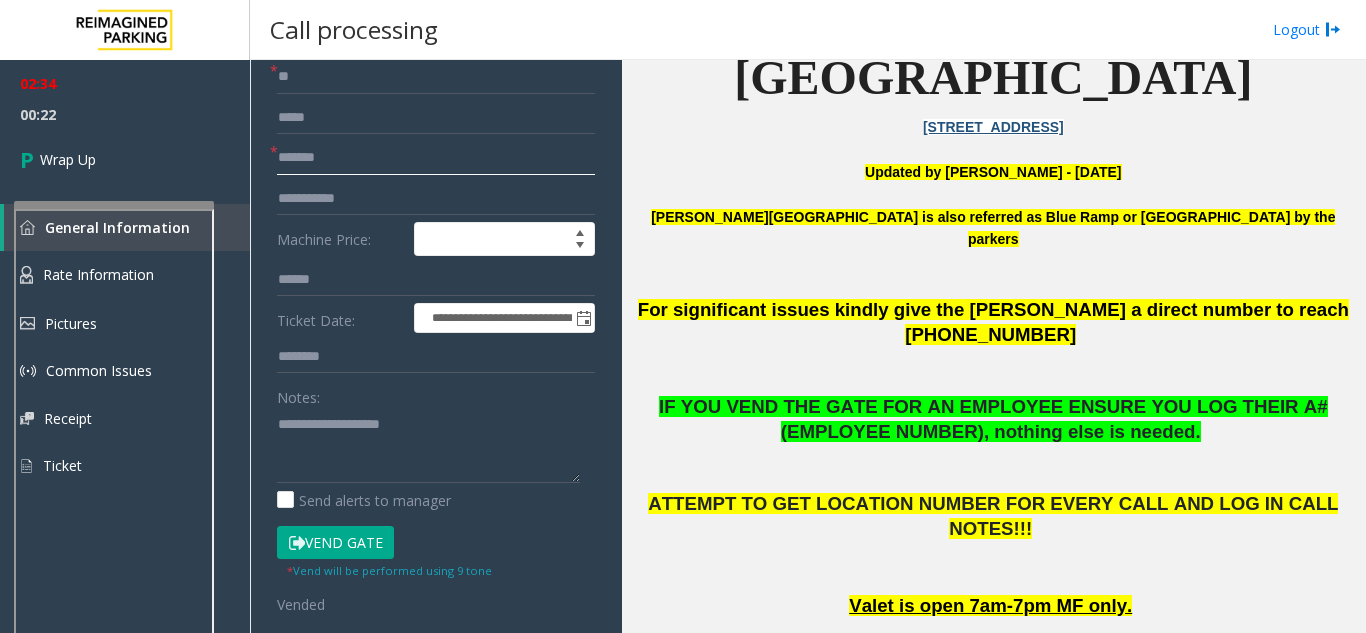 type on "*******" 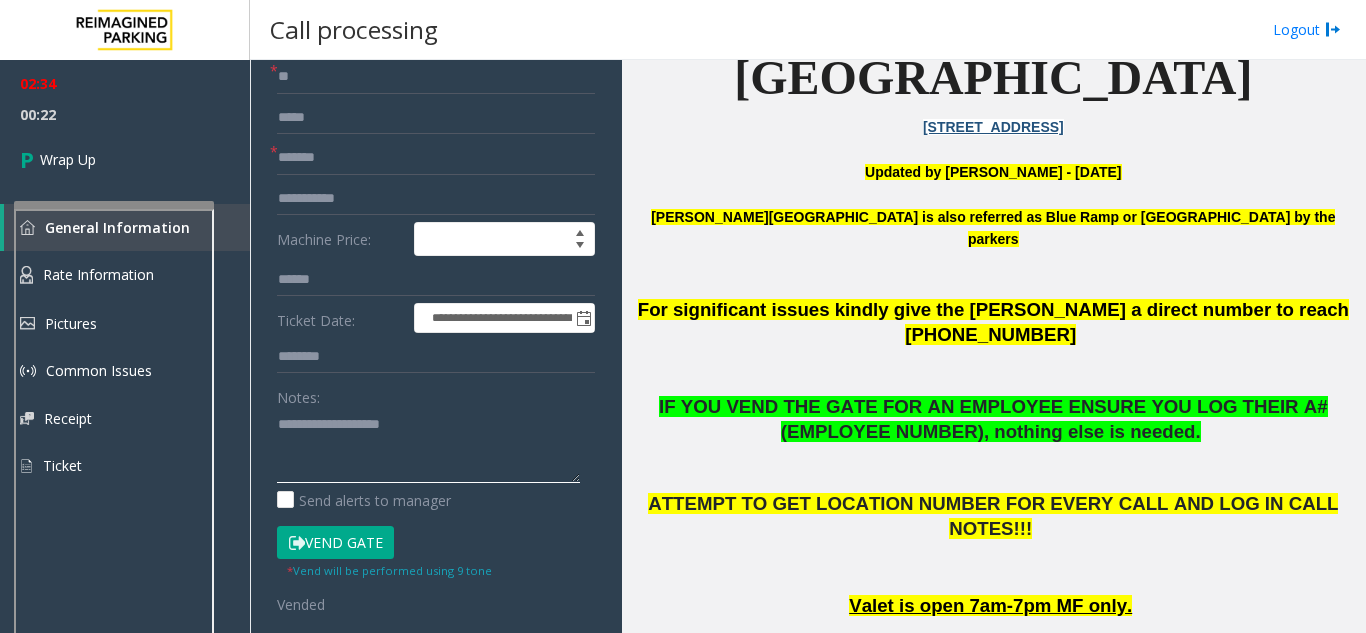 click 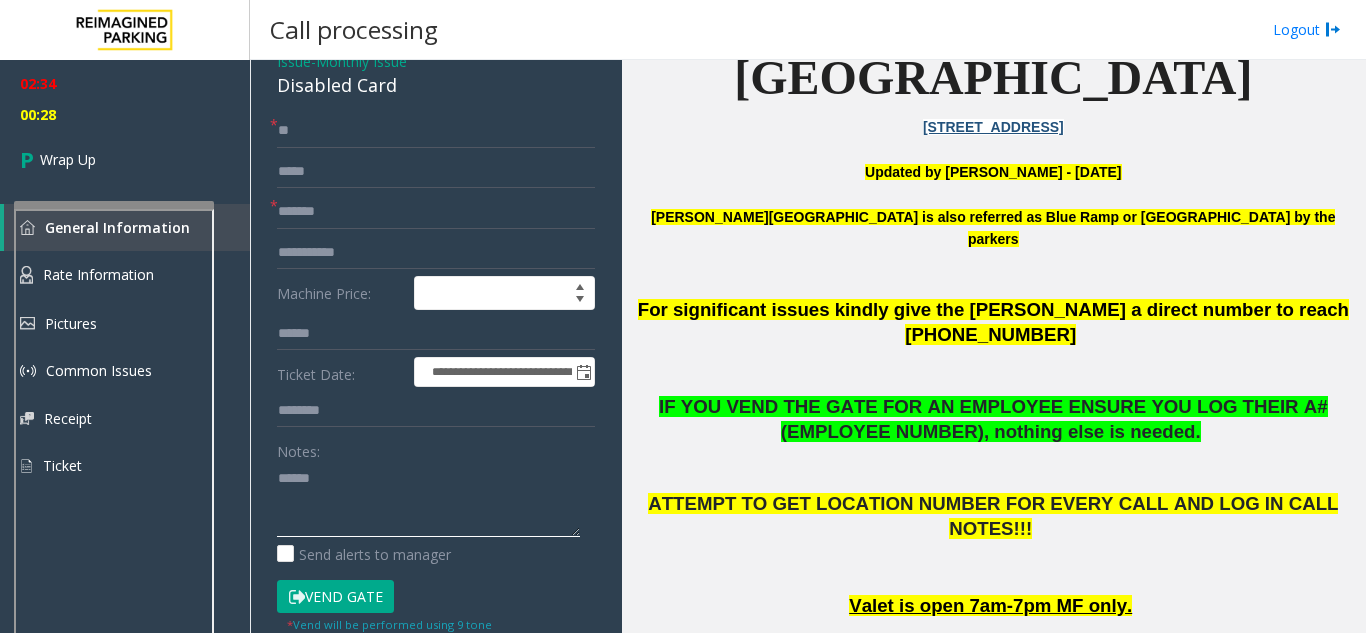 scroll, scrollTop: 48, scrollLeft: 0, axis: vertical 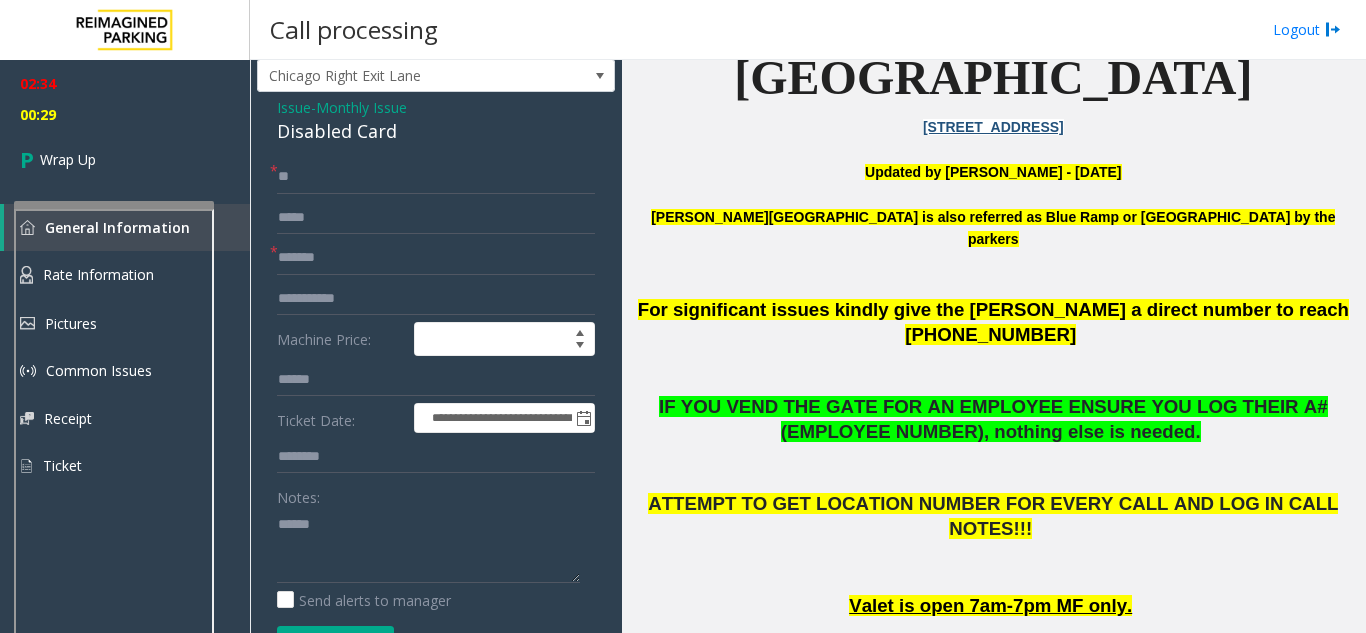 click on "Disabled Card" 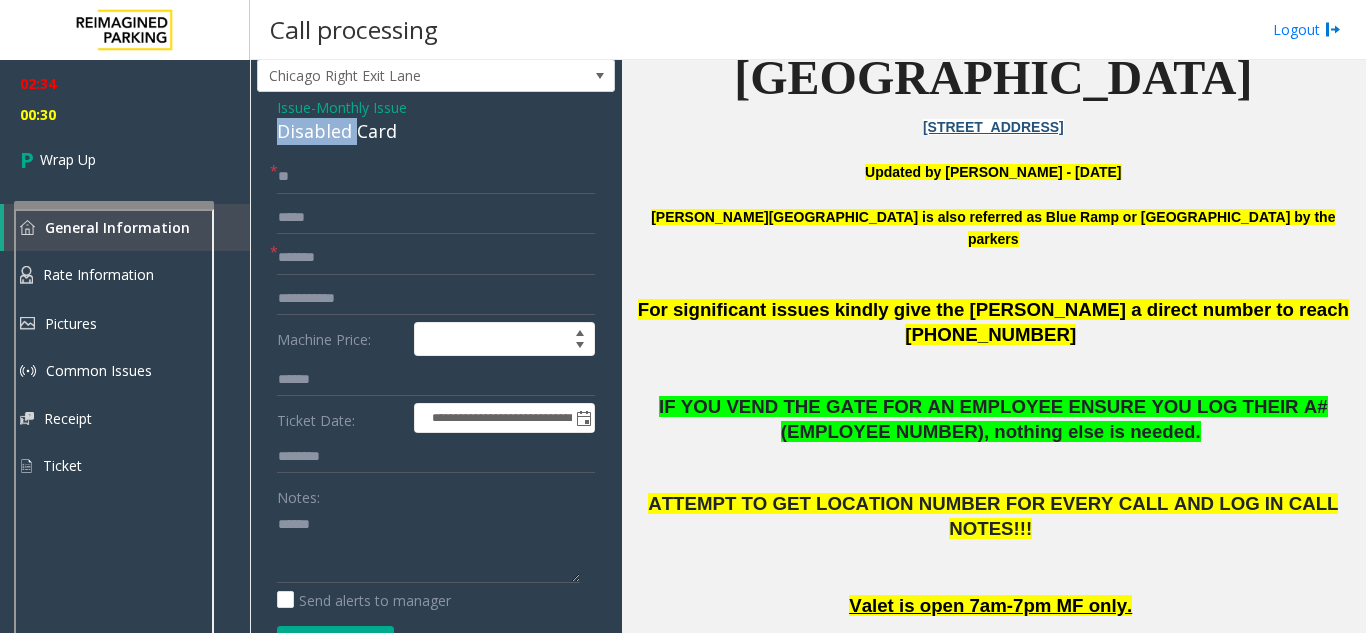 click on "Disabled Card" 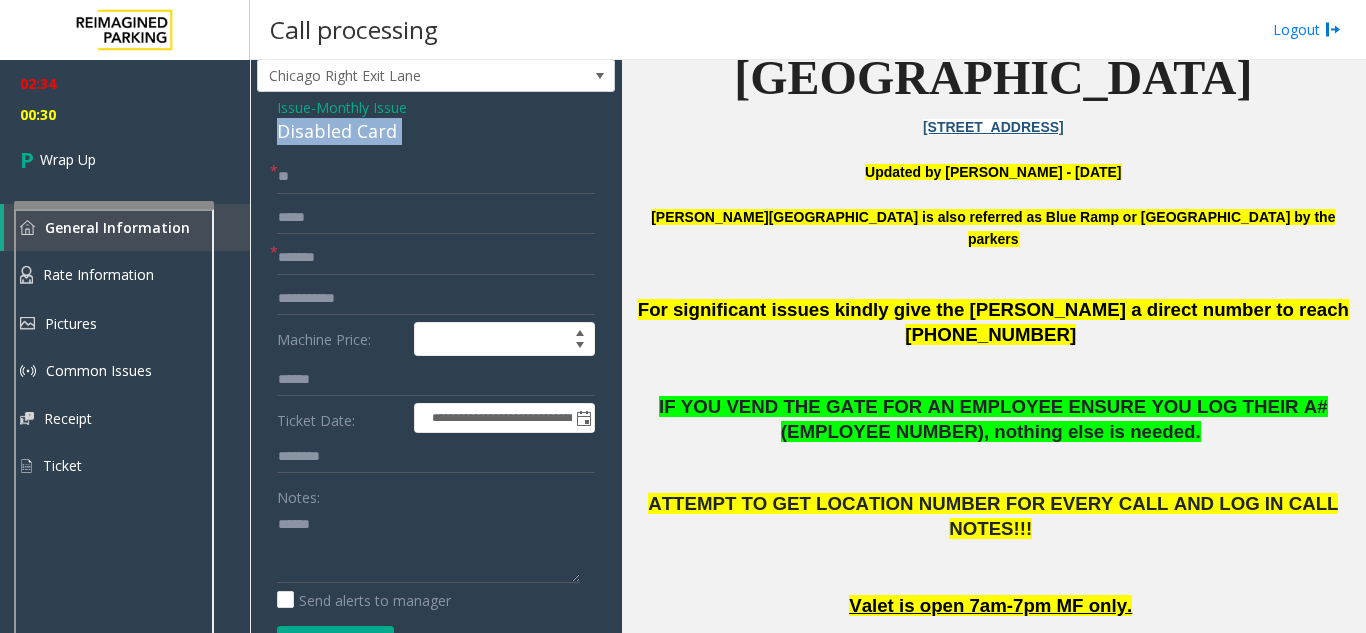 click on "Disabled Card" 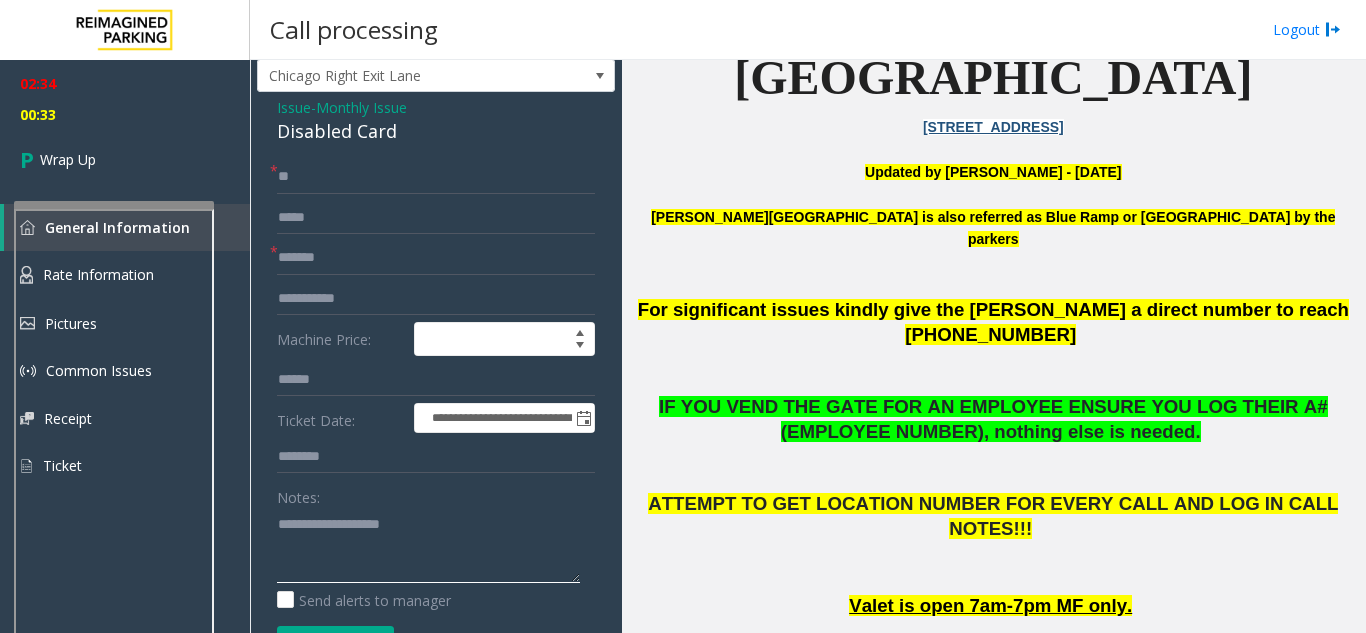 click 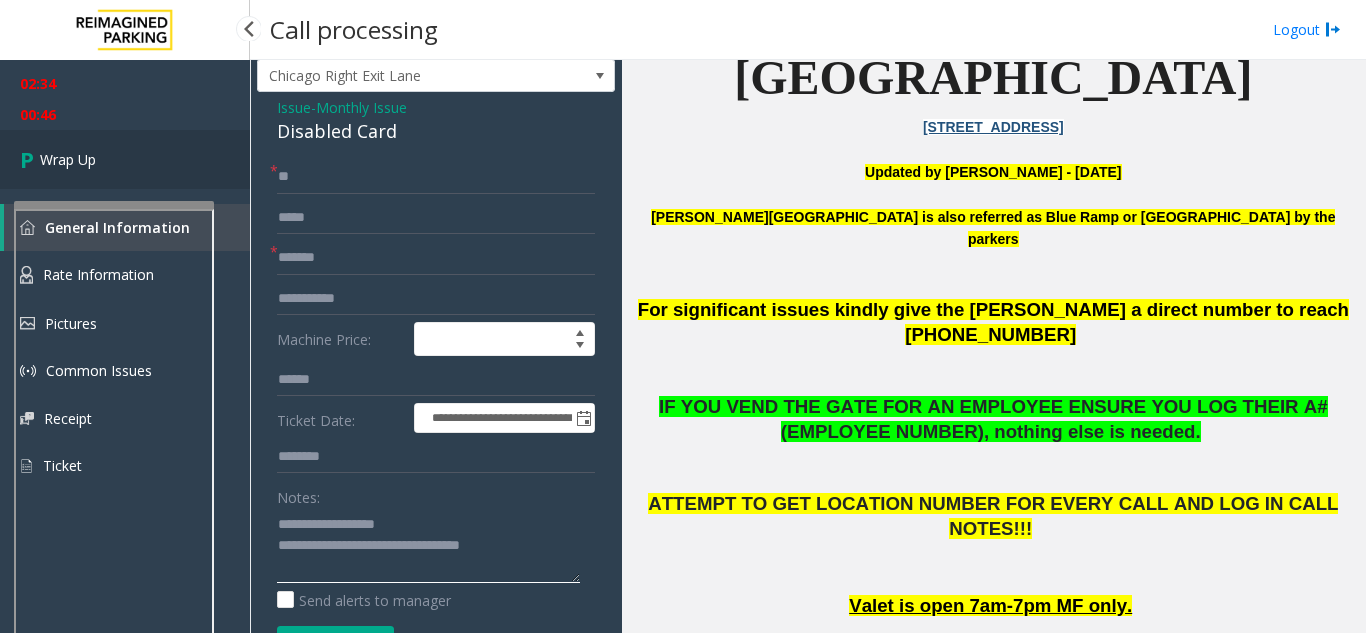 type on "**********" 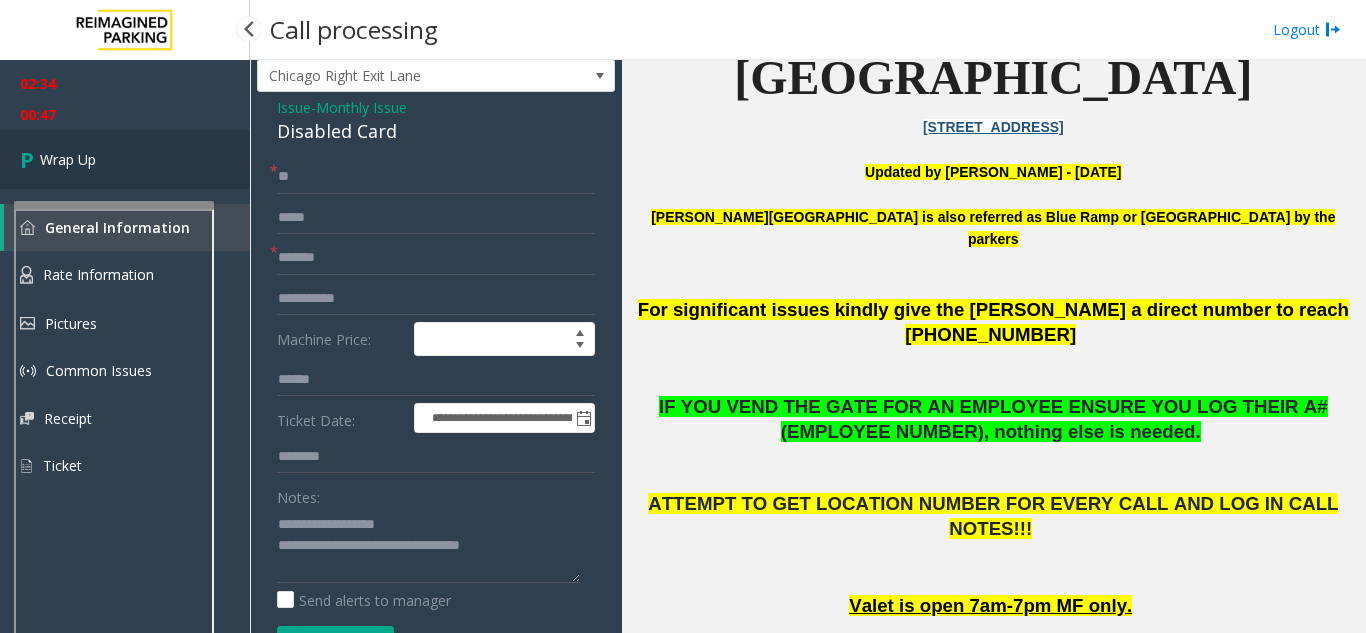 click on "Wrap Up" at bounding box center [125, 159] 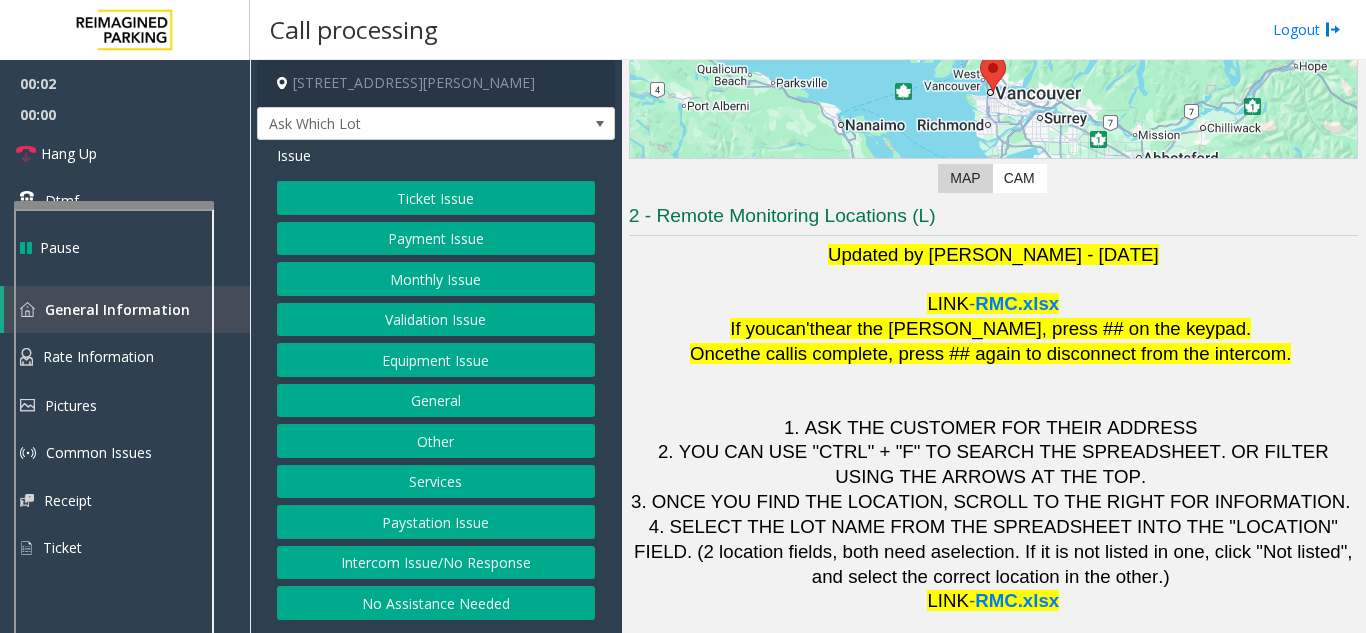 scroll, scrollTop: 294, scrollLeft: 0, axis: vertical 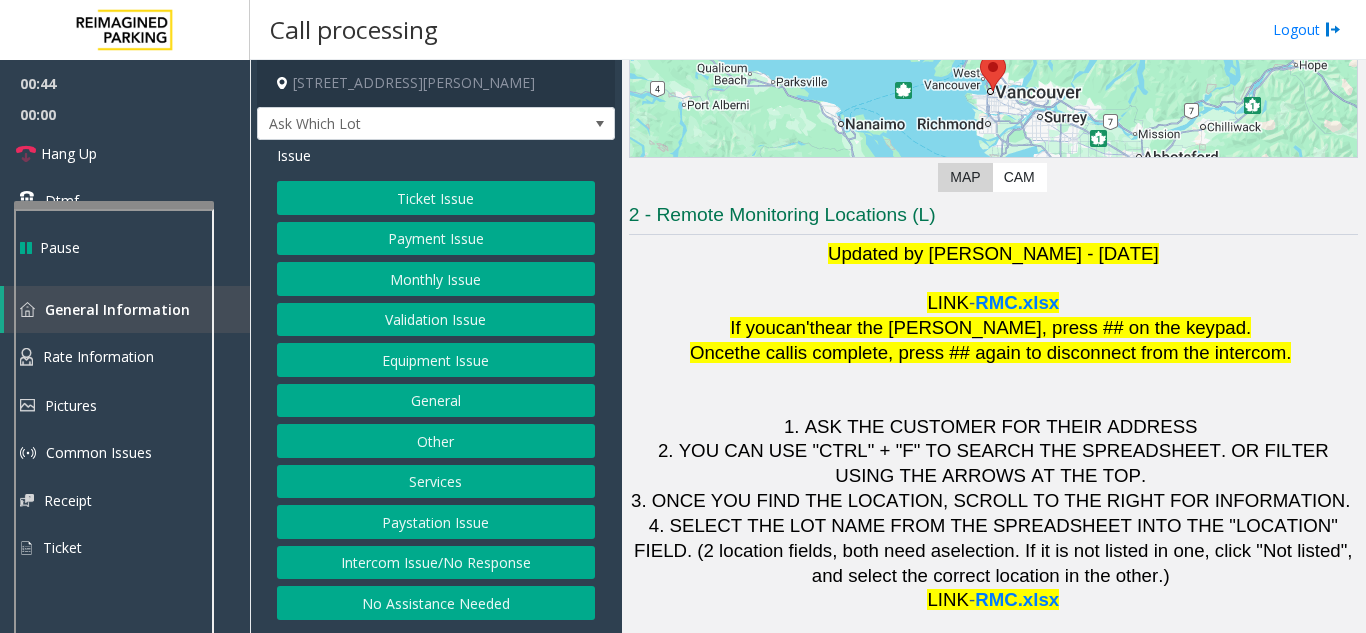 click on "Monthly Issue" 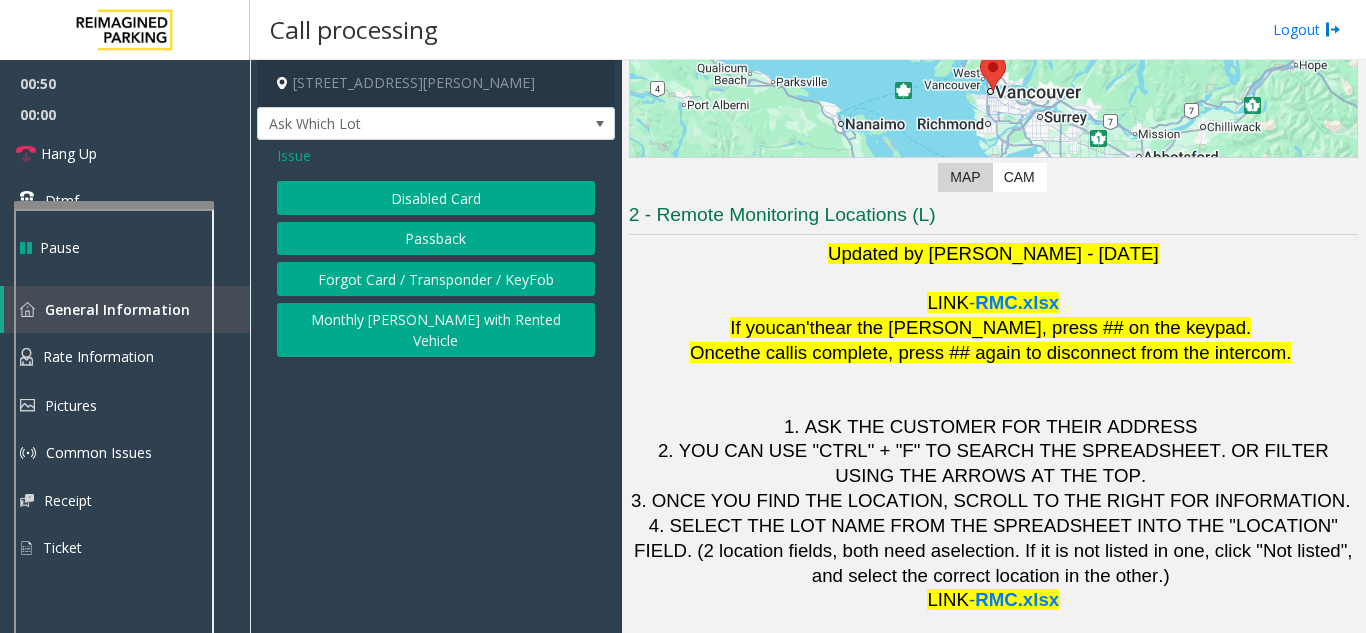 click on "Disabled Card" 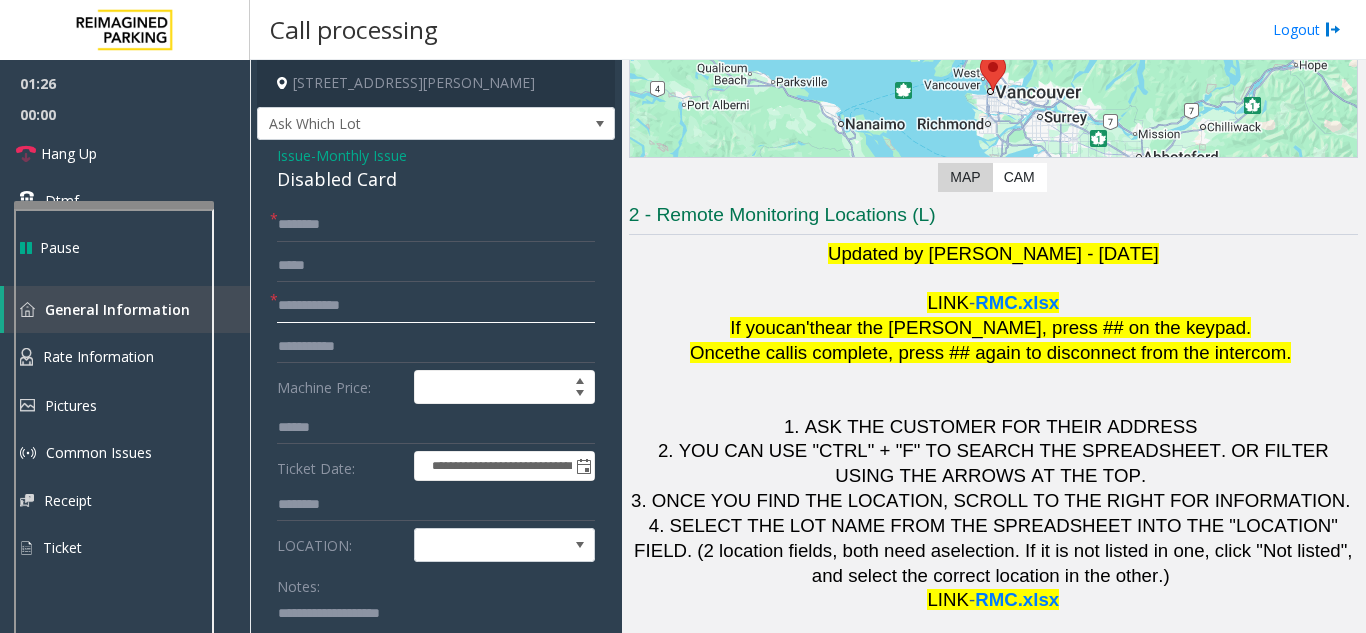 click 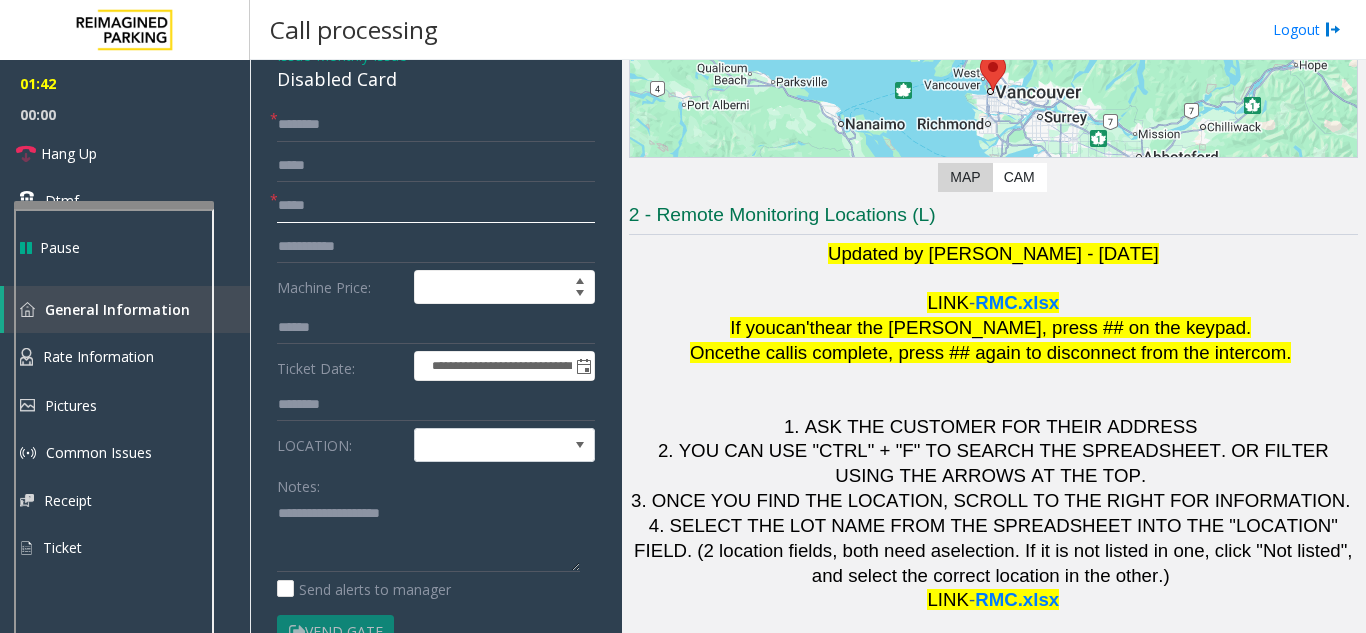 scroll, scrollTop: 200, scrollLeft: 0, axis: vertical 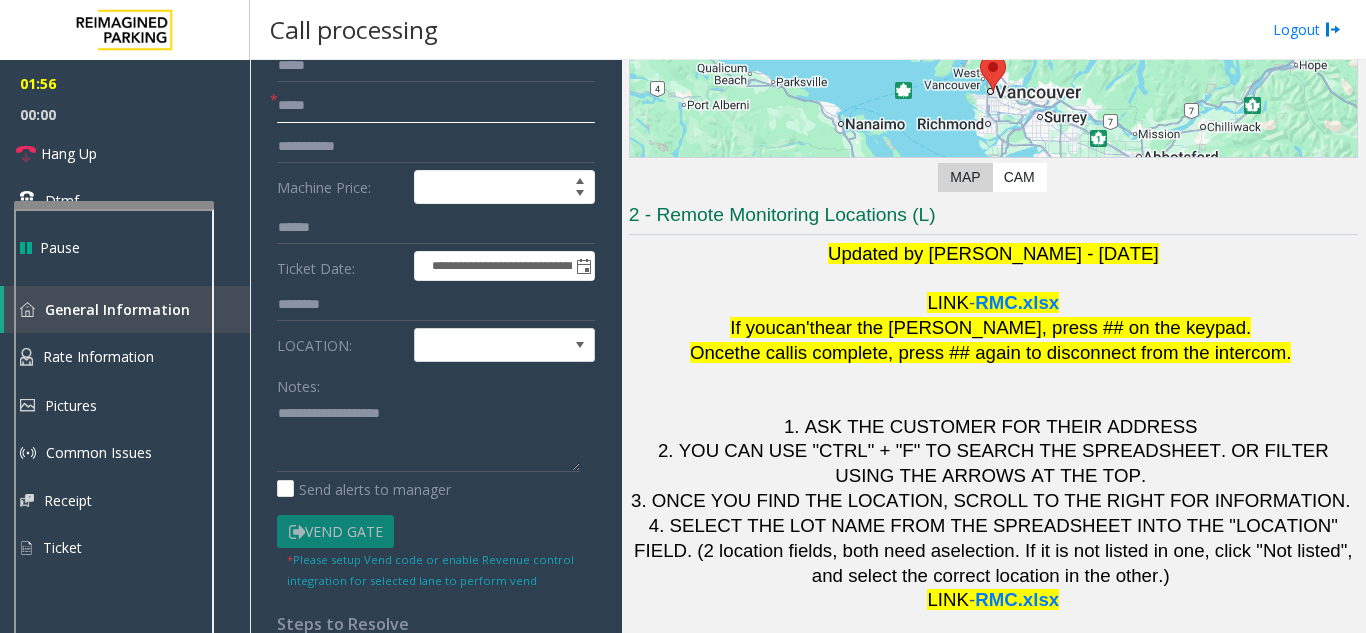 click on "*****" 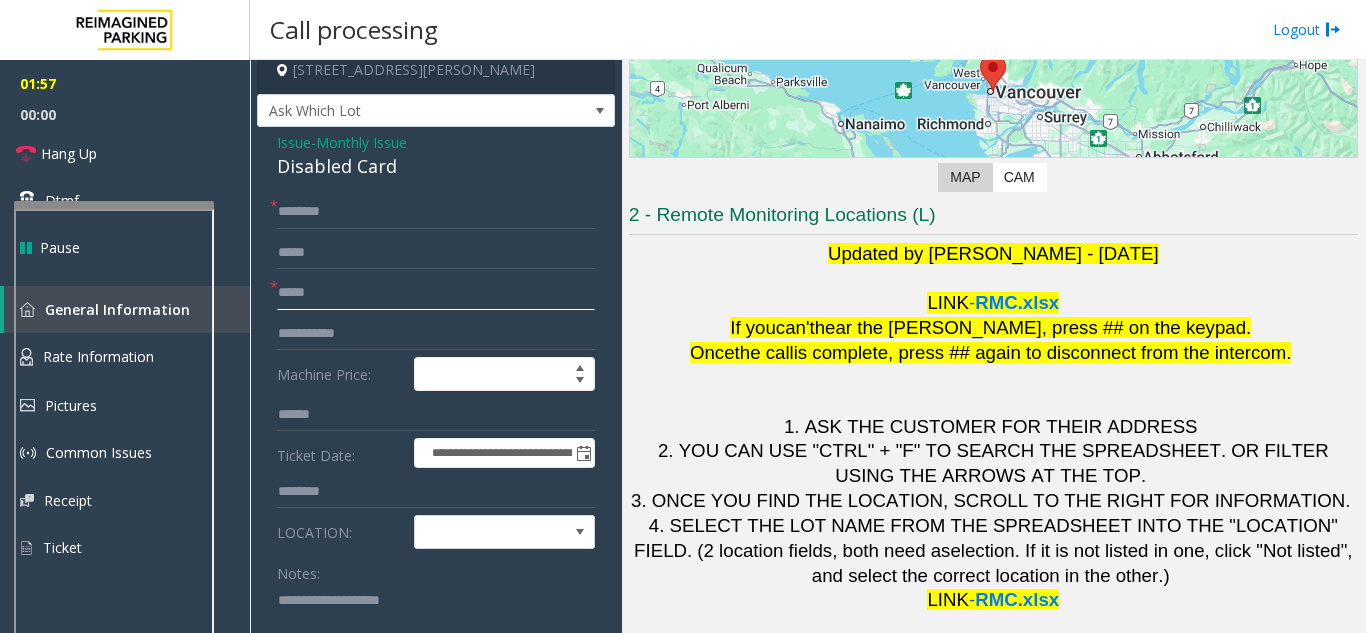 scroll, scrollTop: 0, scrollLeft: 0, axis: both 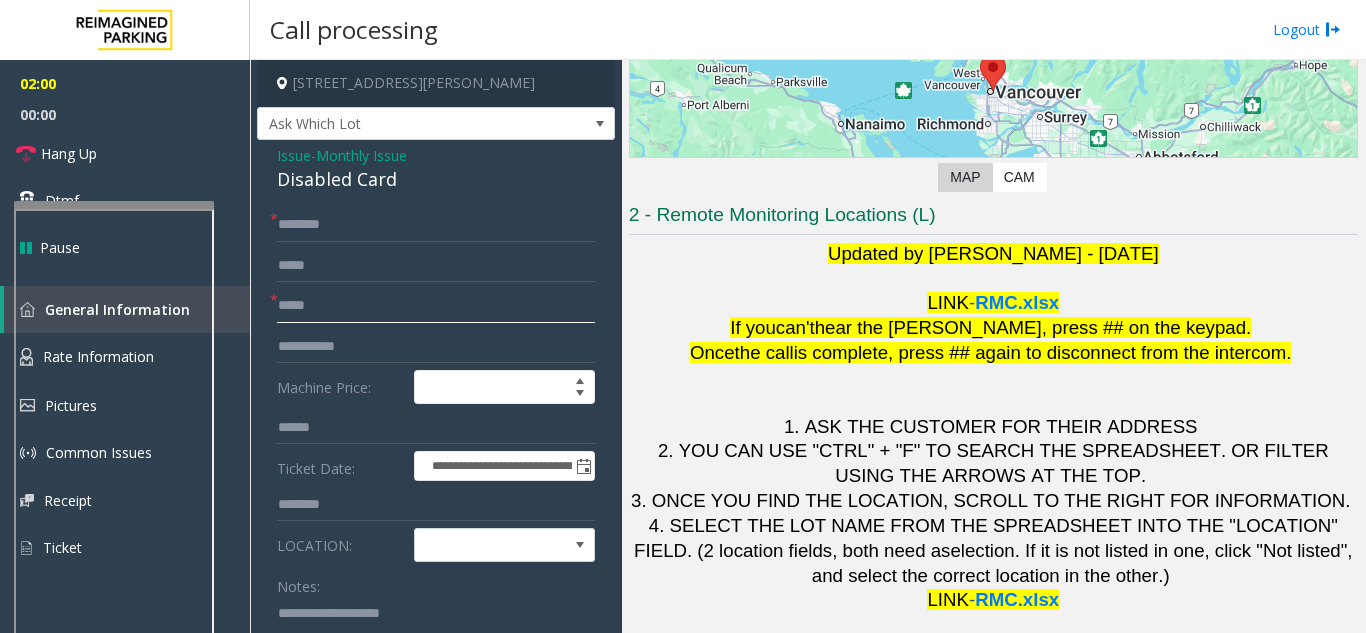 type on "*****" 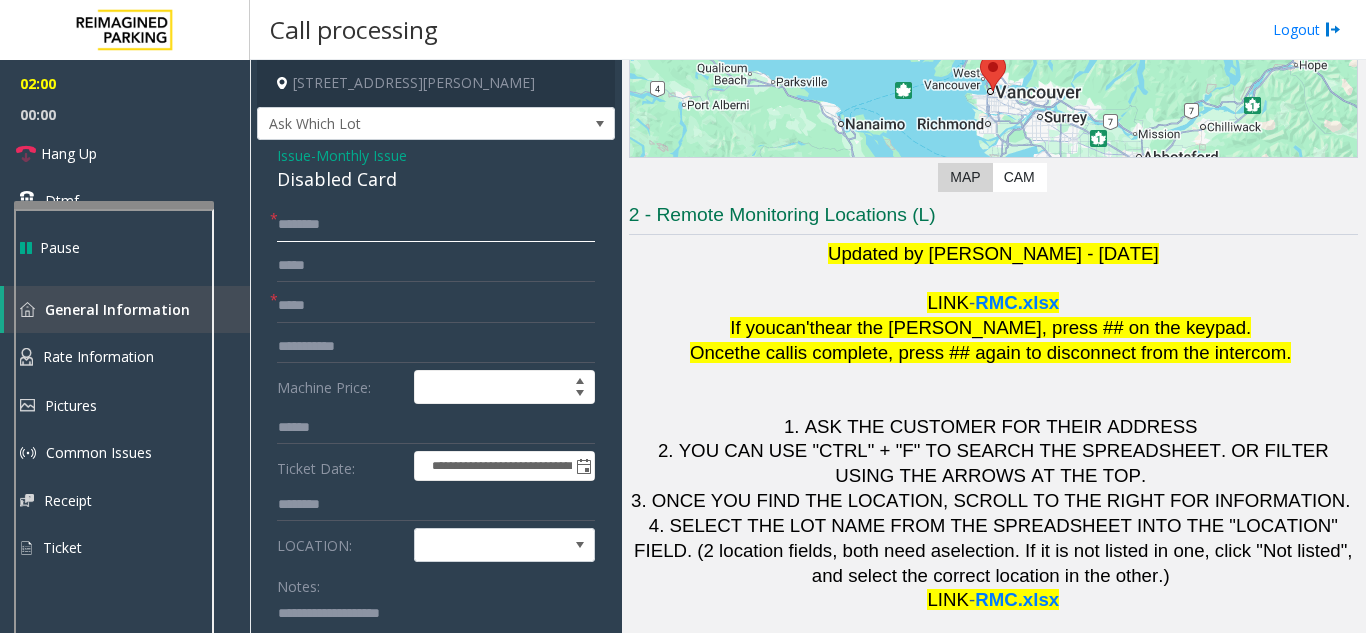 click 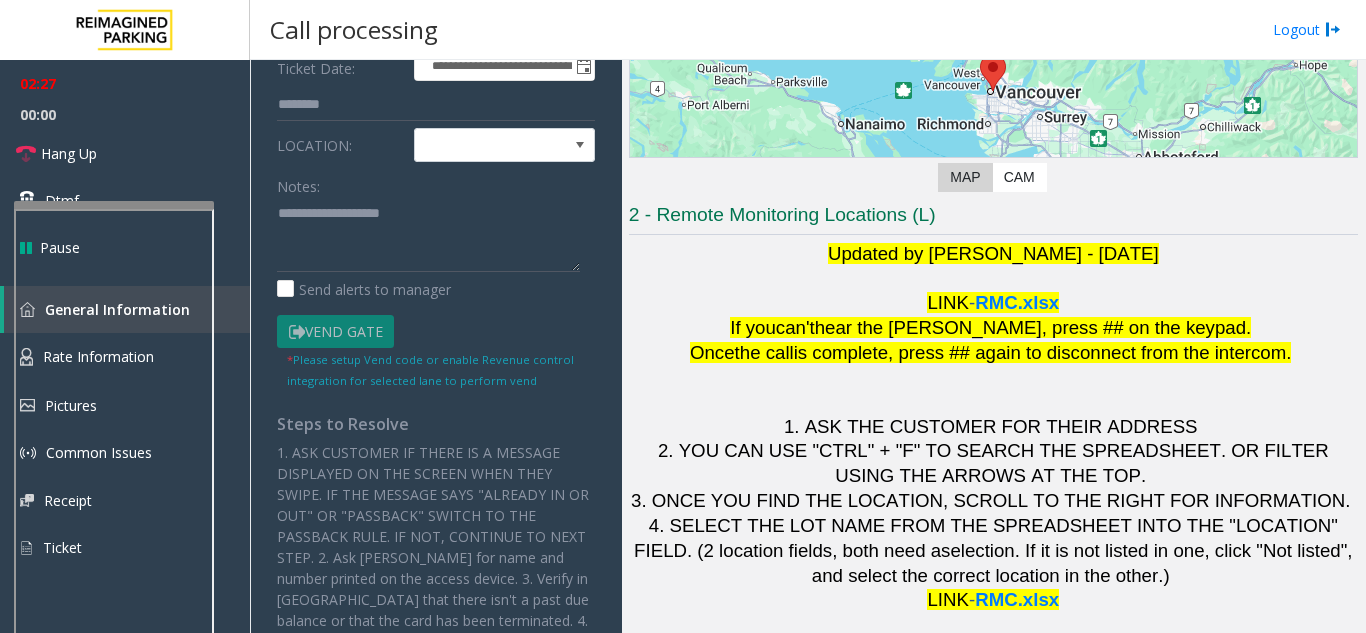 scroll, scrollTop: 300, scrollLeft: 0, axis: vertical 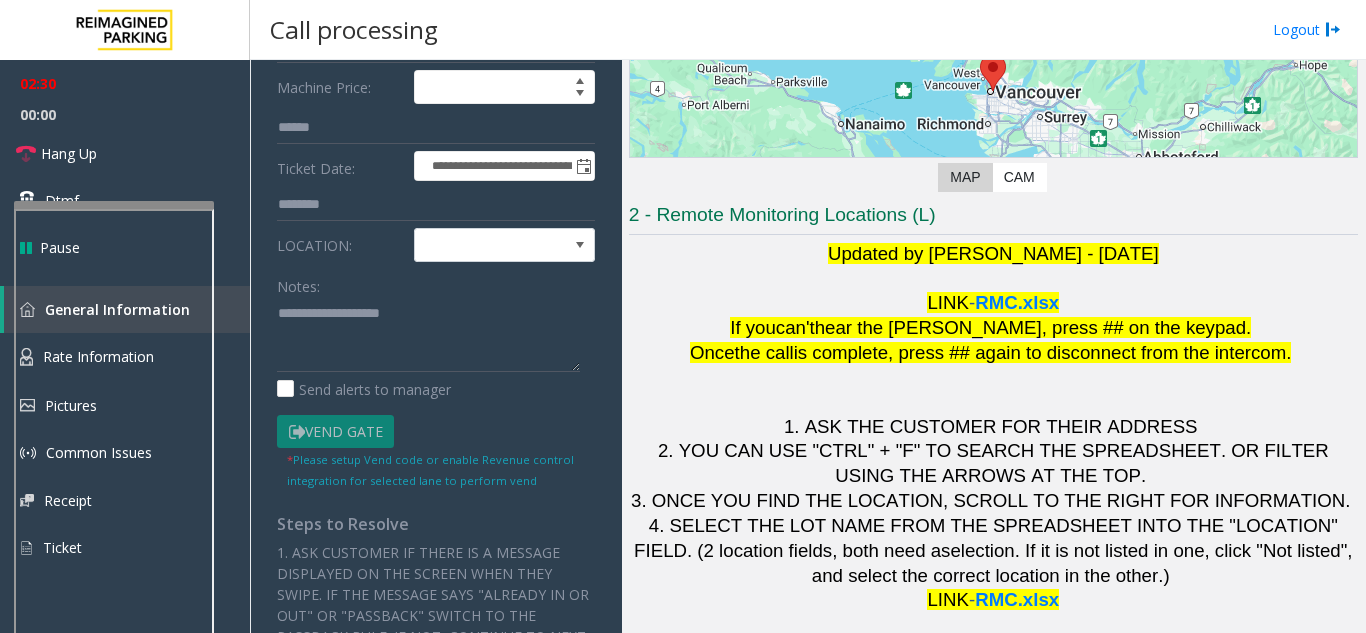 type on "*******" 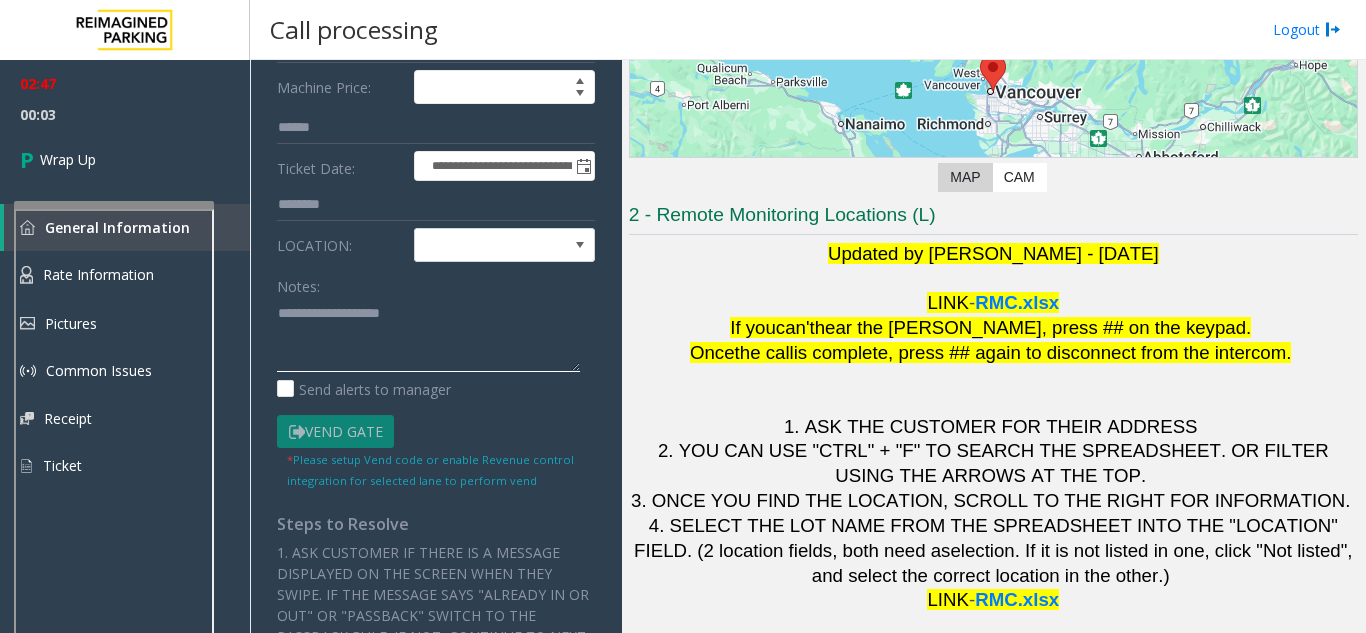 click 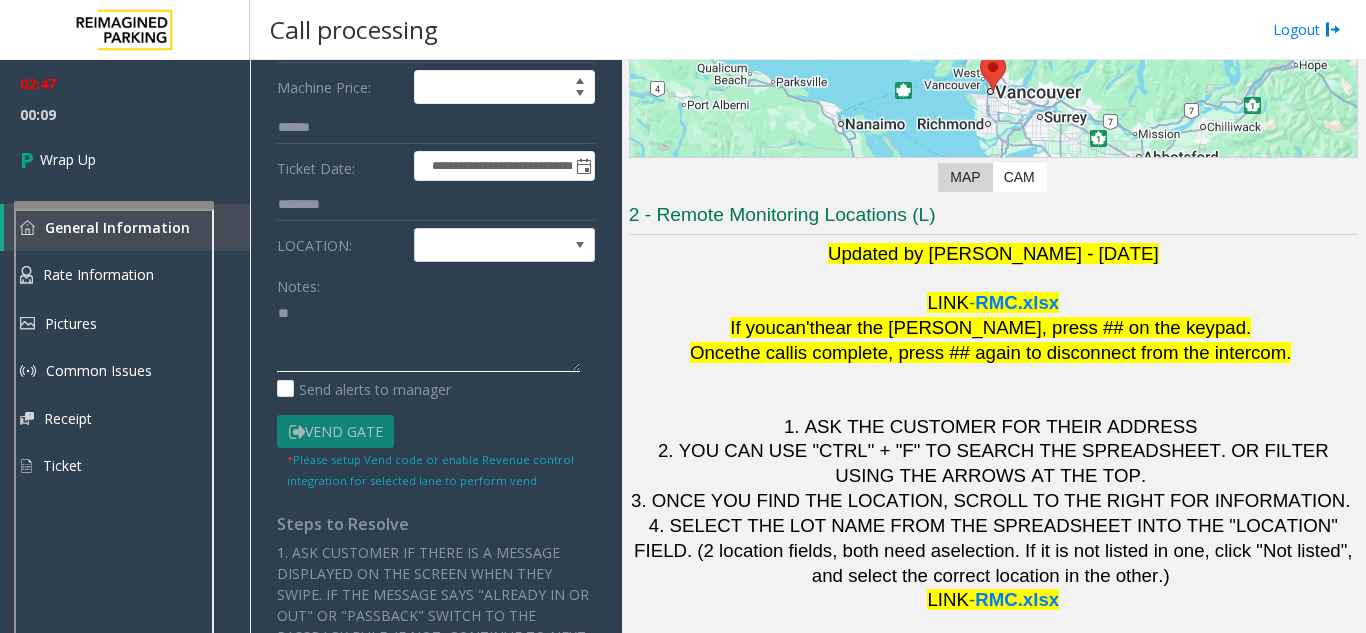 type on "*" 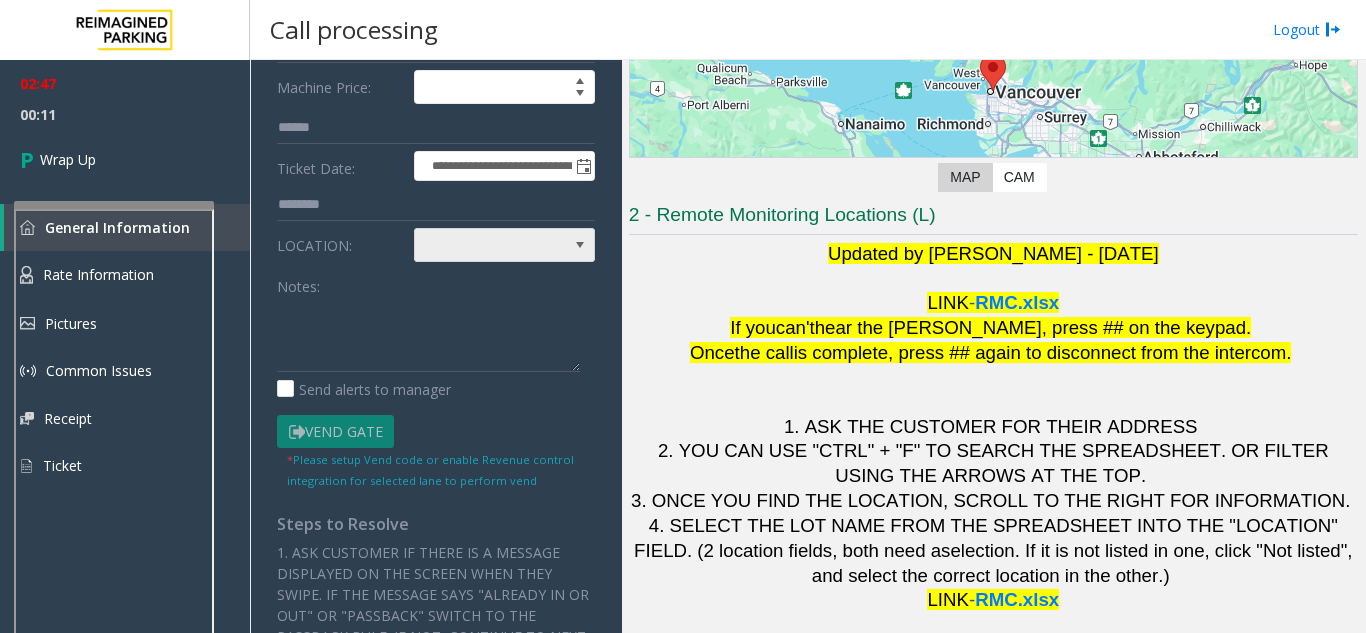 click at bounding box center [486, 245] 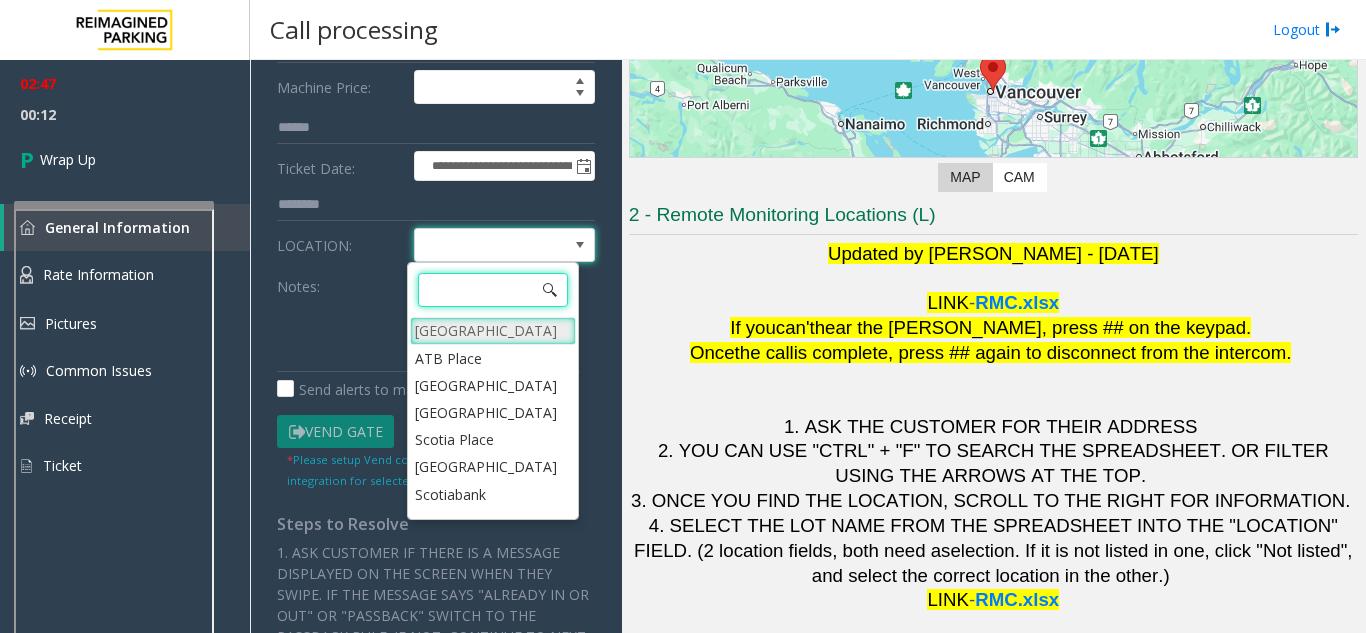 click on "[GEOGRAPHIC_DATA]" at bounding box center (493, 330) 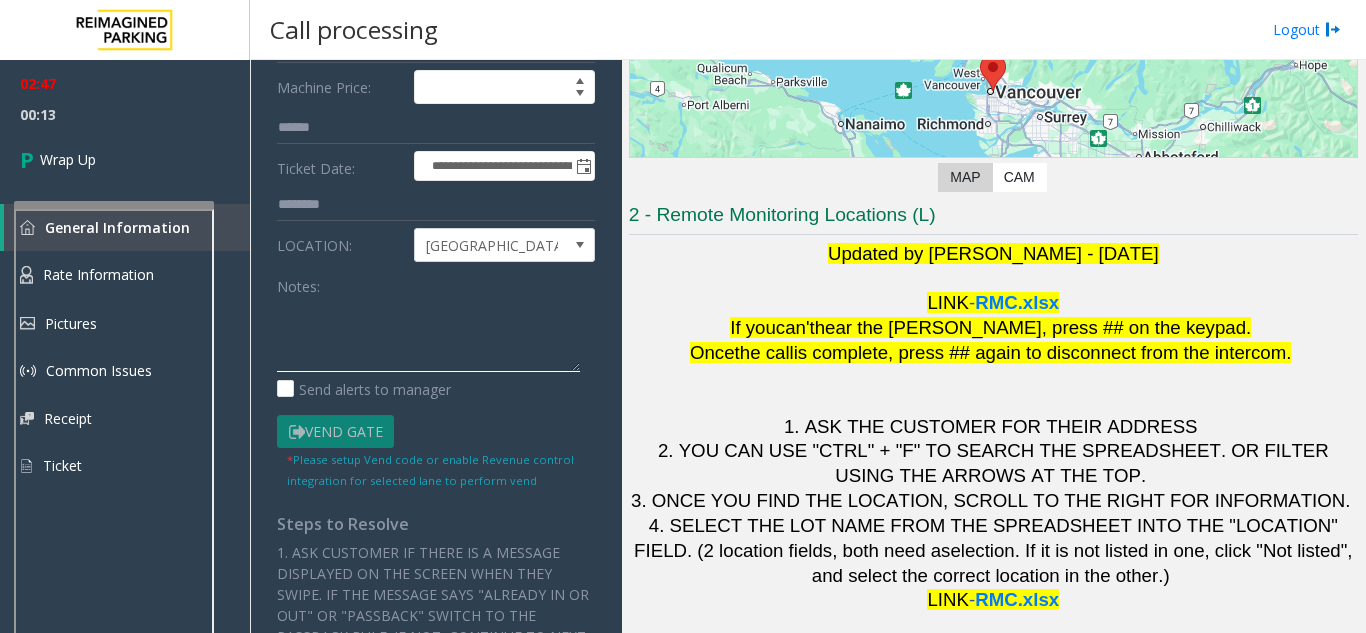 click 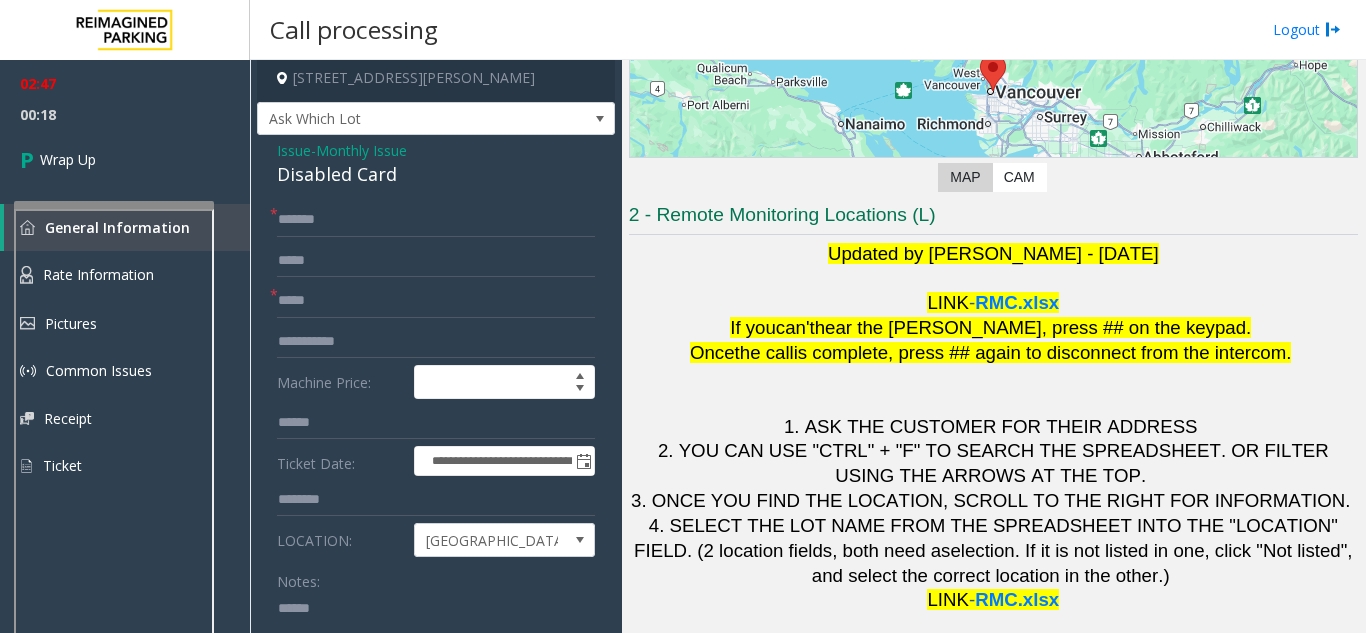 scroll, scrollTop: 0, scrollLeft: 0, axis: both 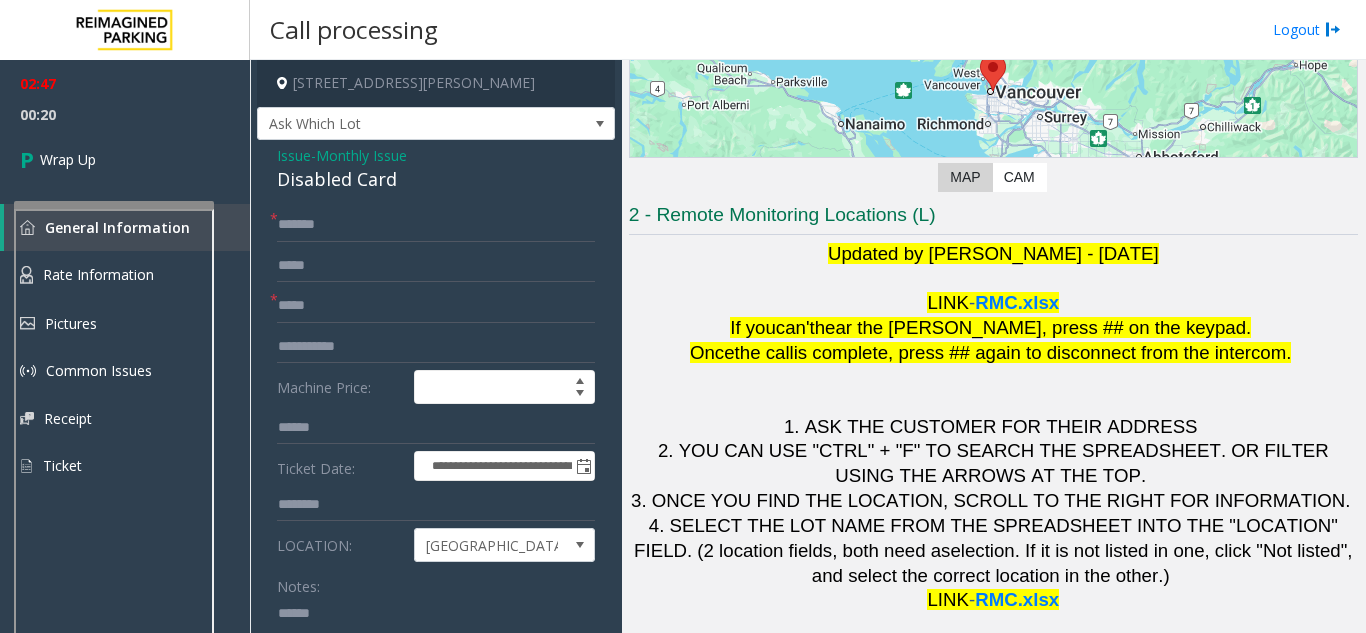 click on "Disabled Card" 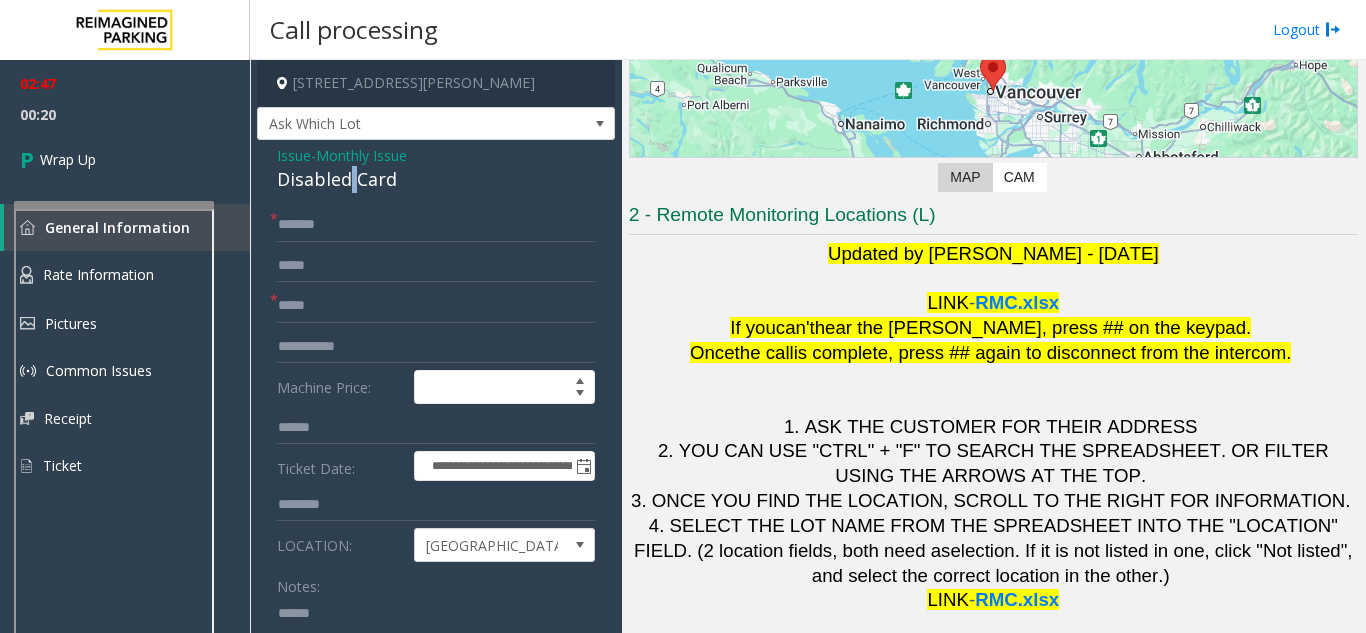 click on "Disabled Card" 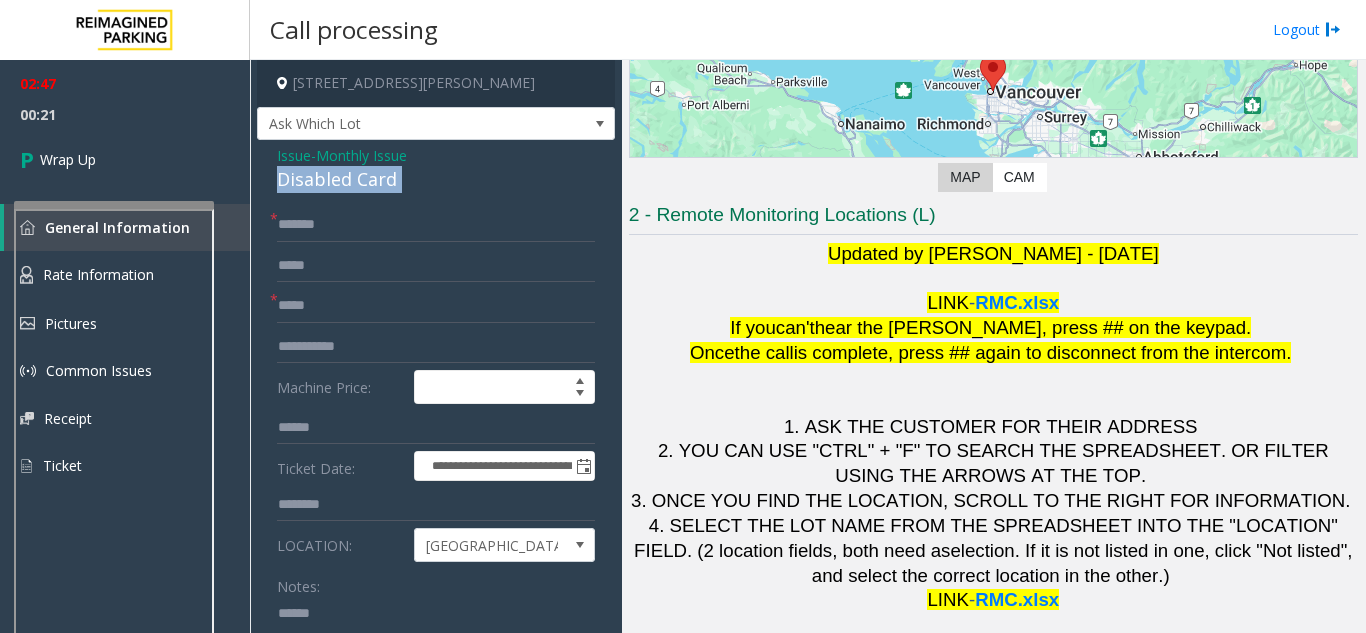 click on "Disabled Card" 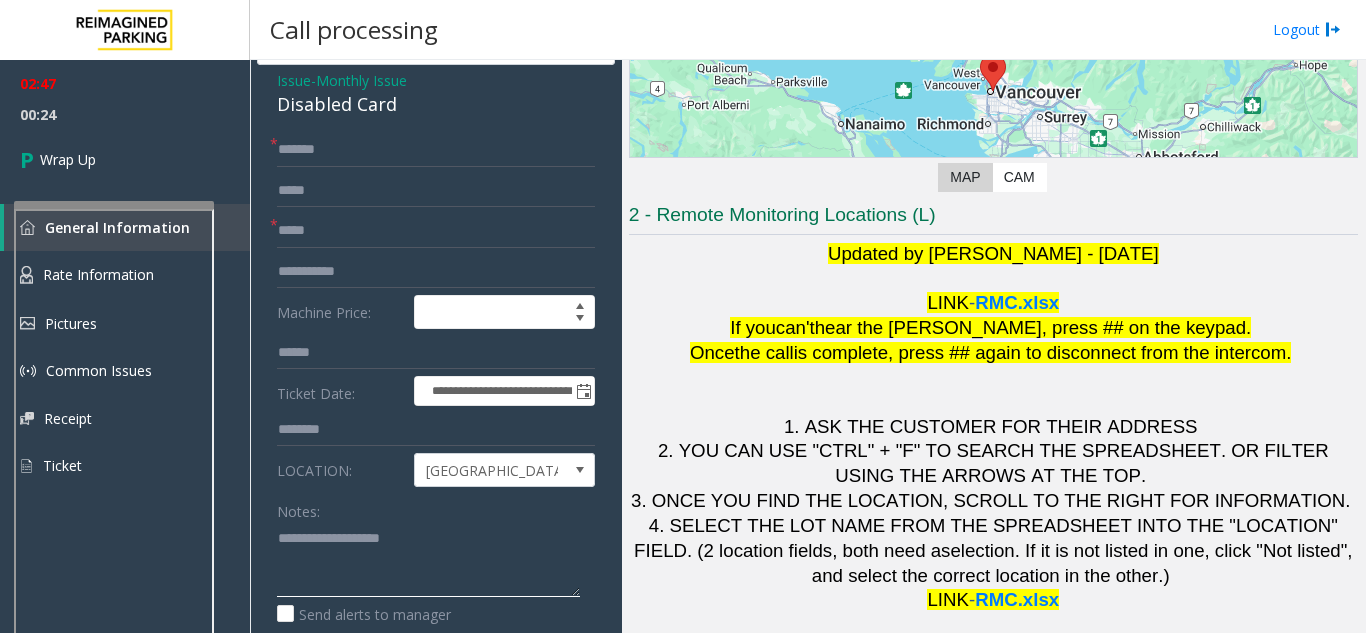 scroll, scrollTop: 110, scrollLeft: 0, axis: vertical 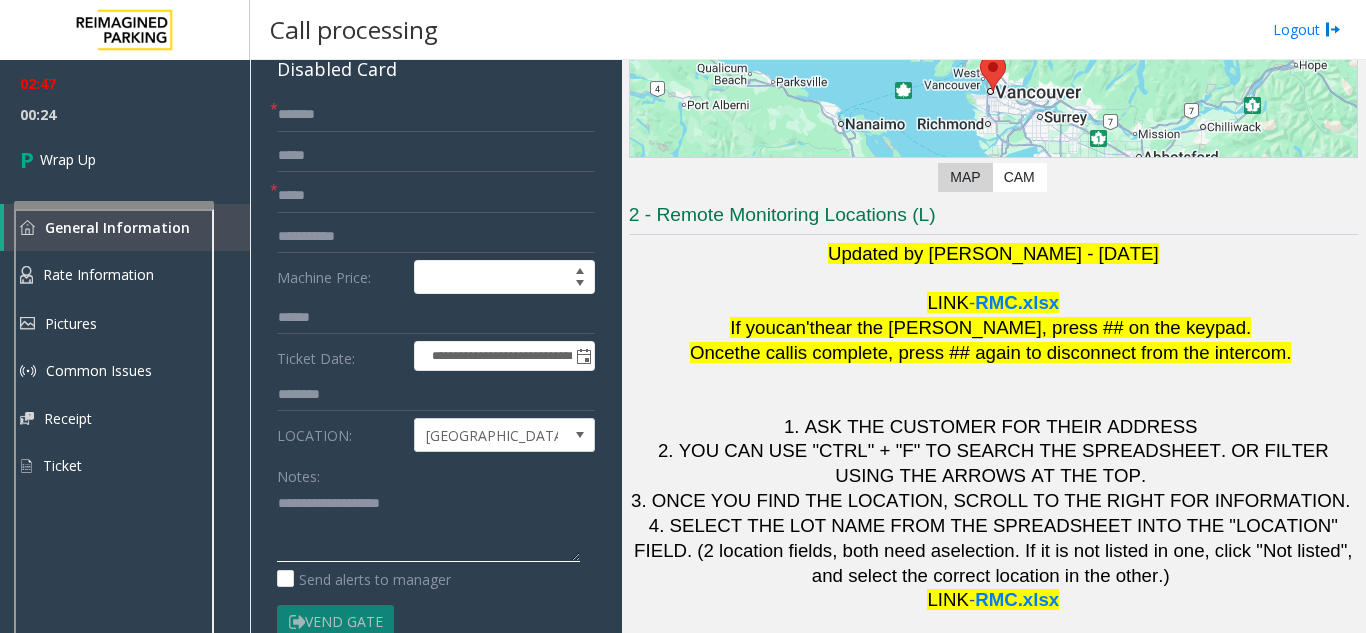 click 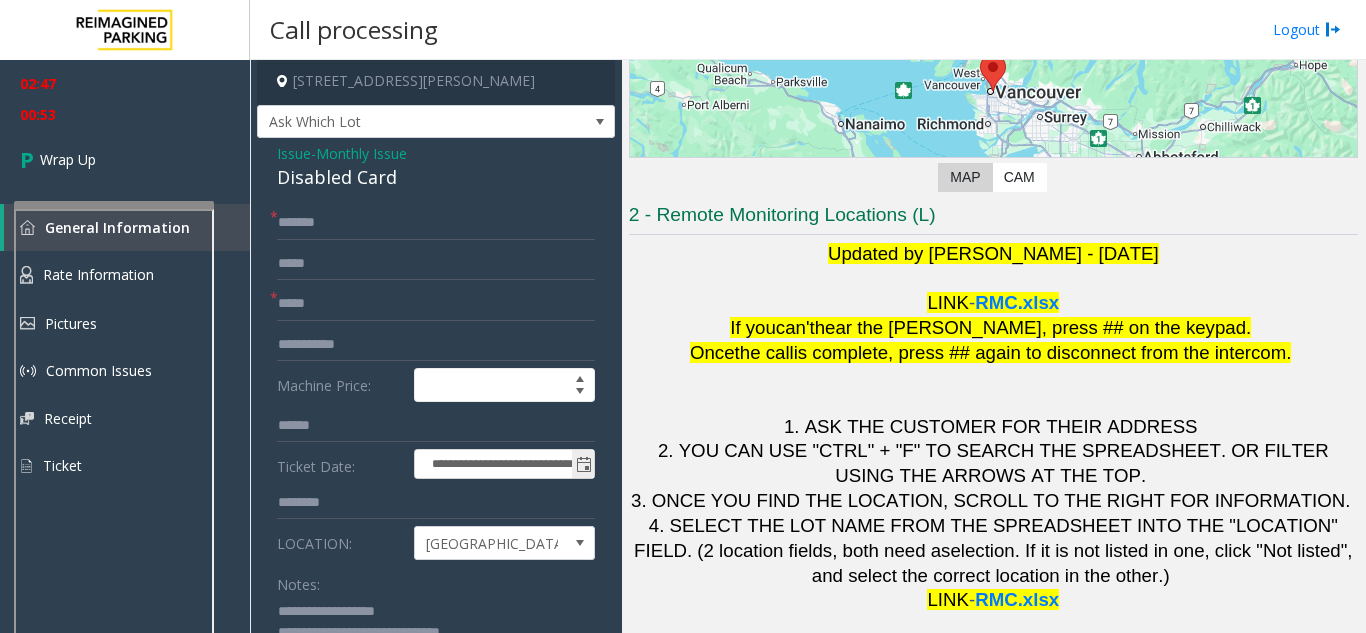 scroll, scrollTop: 0, scrollLeft: 0, axis: both 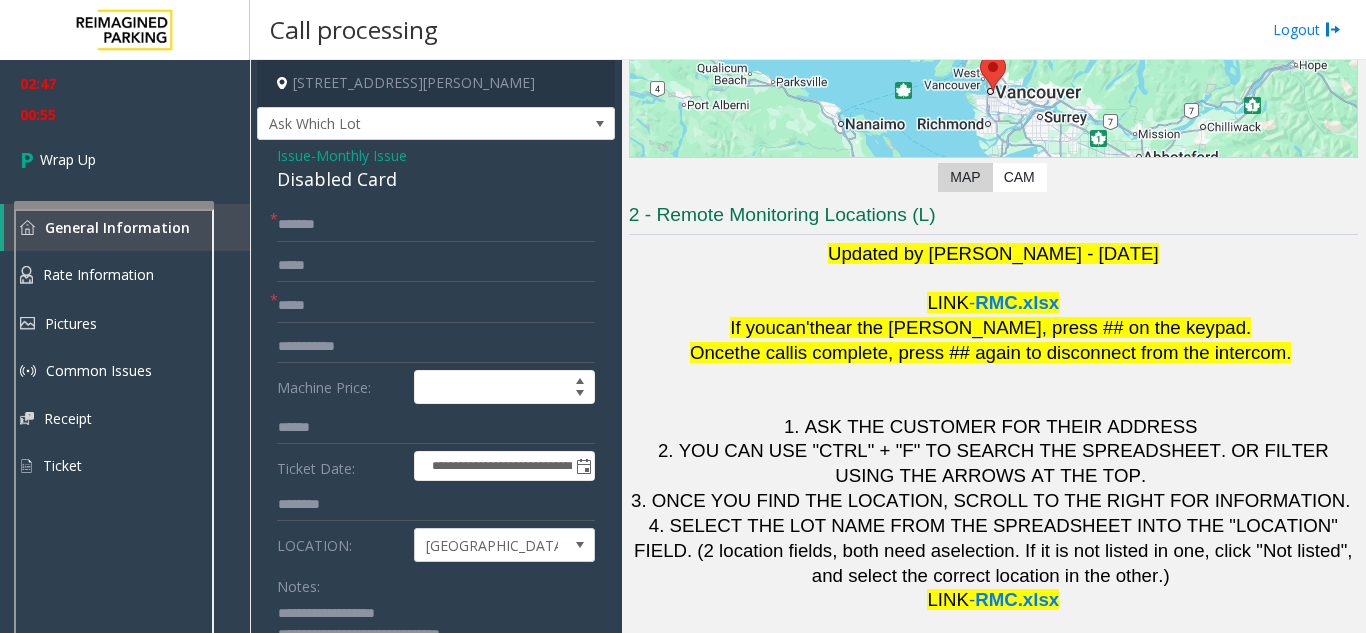 type on "**********" 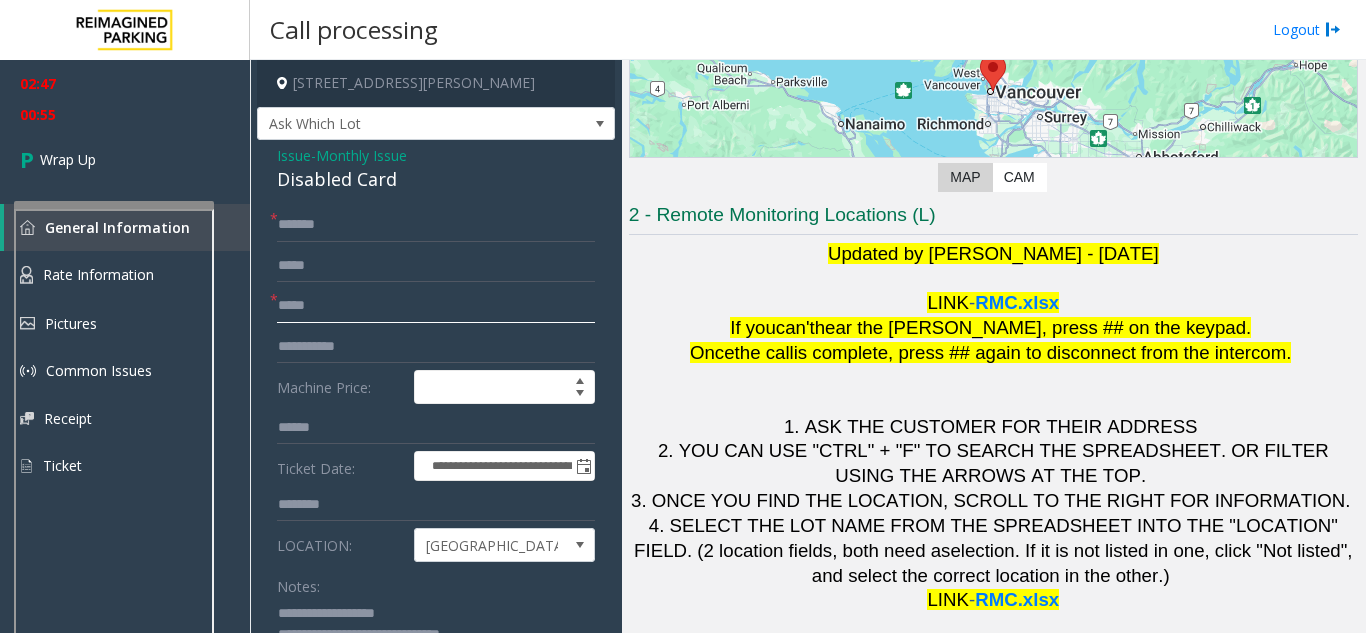 click on "*****" 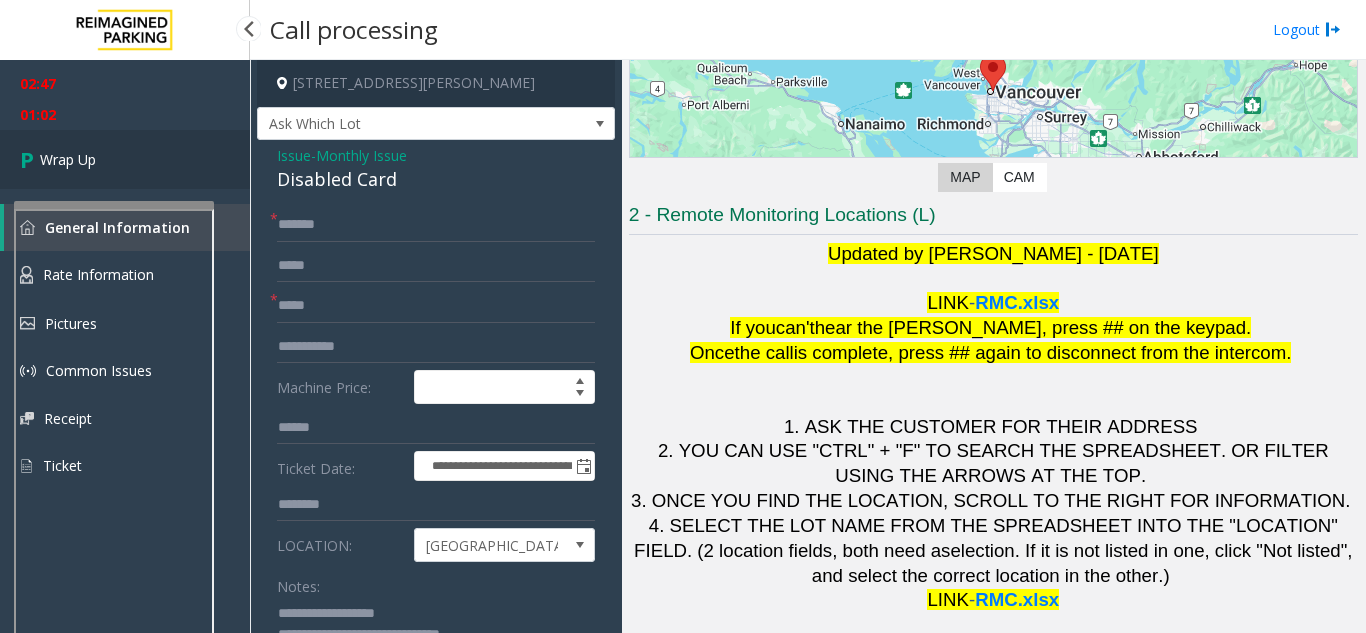 click on "Wrap Up" at bounding box center [68, 159] 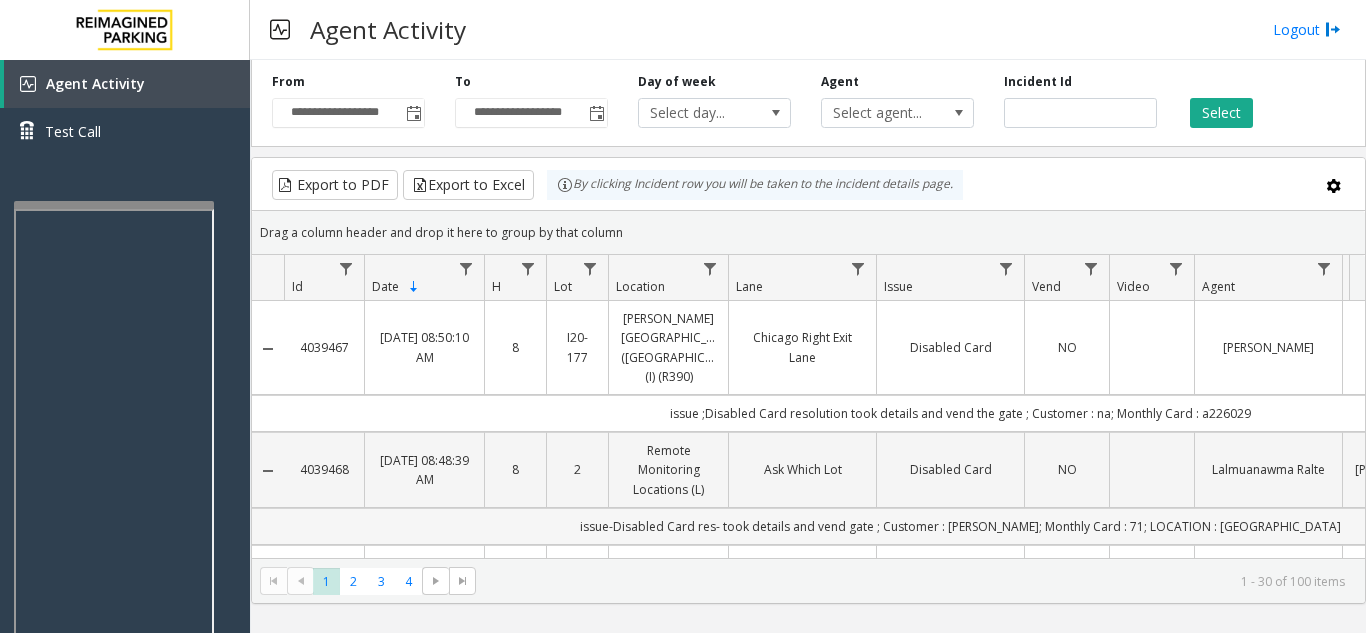 click on "issue-Disabled Card
res- took details and vend gate
; Customer : [PERSON_NAME]; Monthly Card : 71; LOCATION : [GEOGRAPHIC_DATA]" 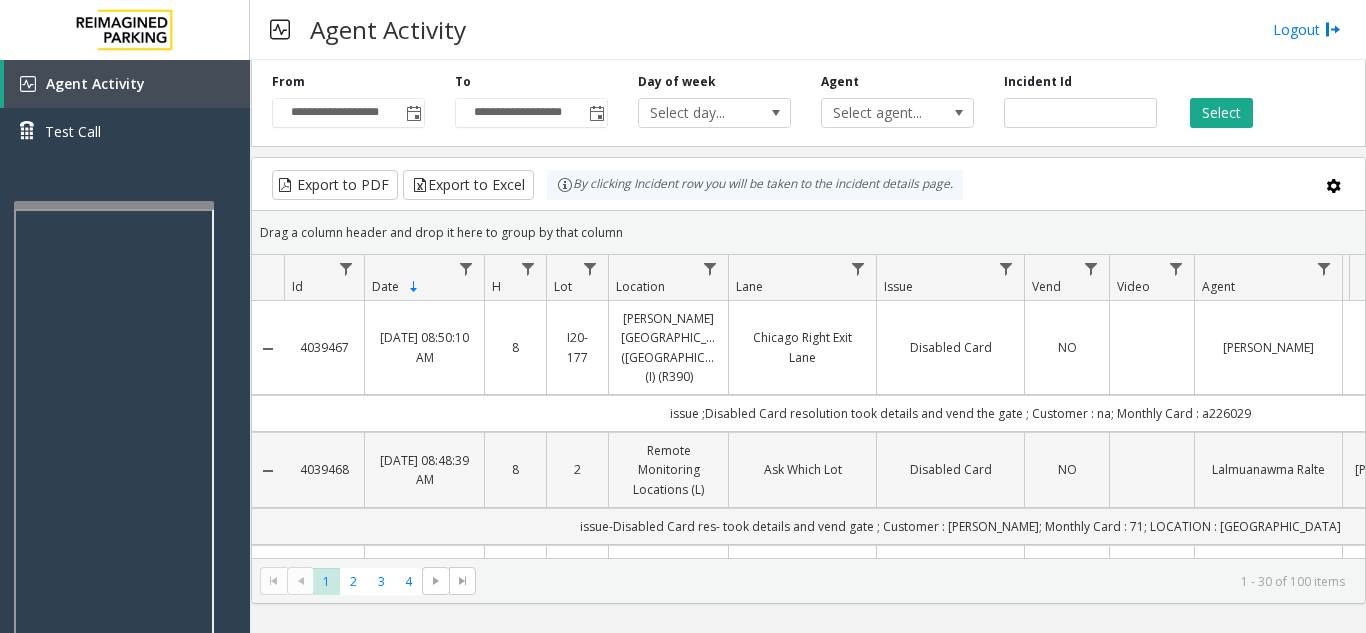 click on "Lalmuanawma Ralte" 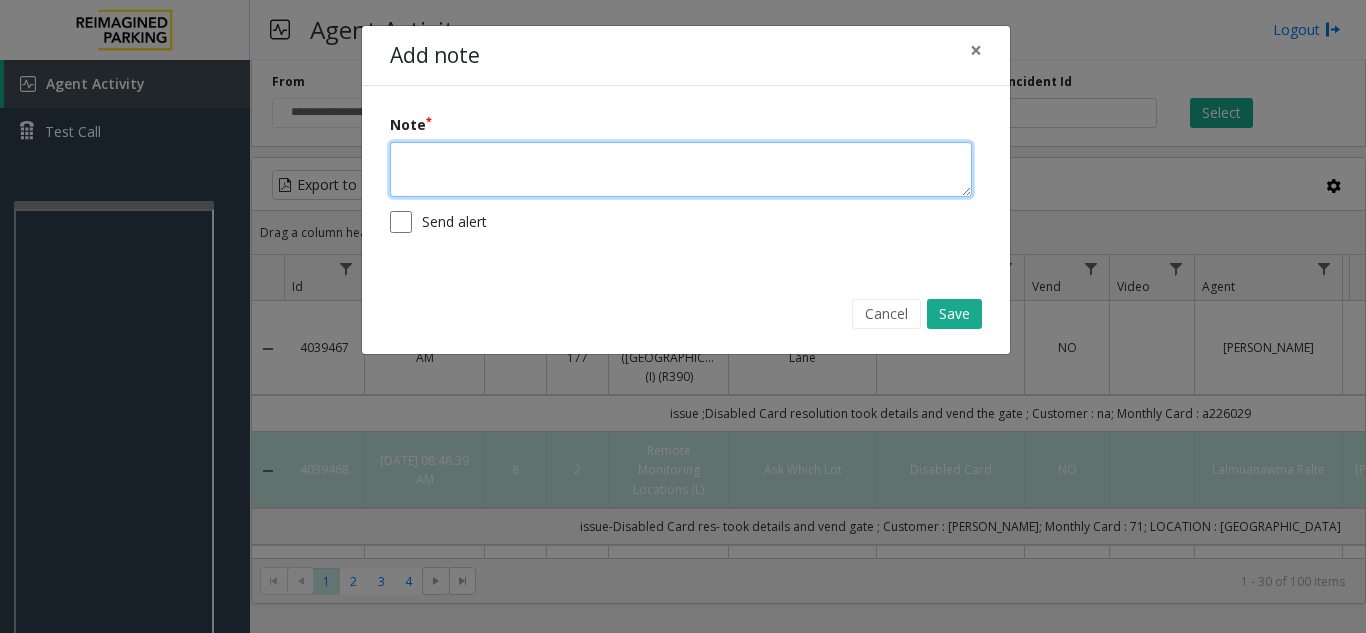 click 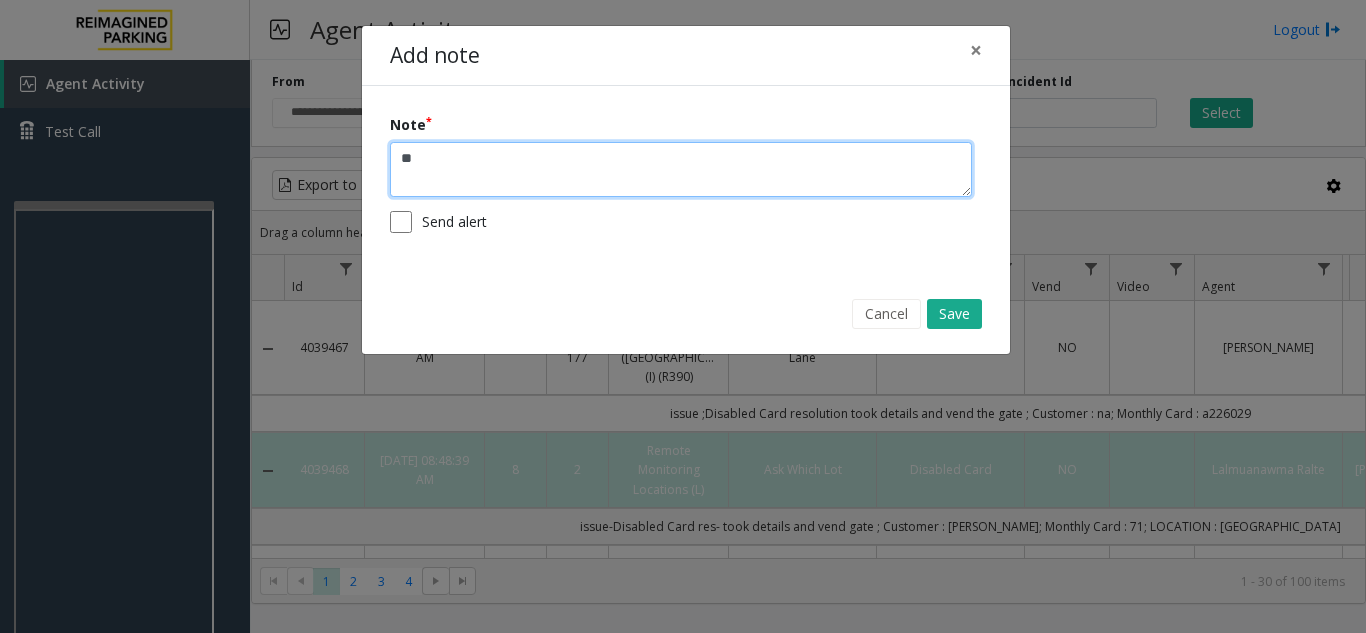type on "*" 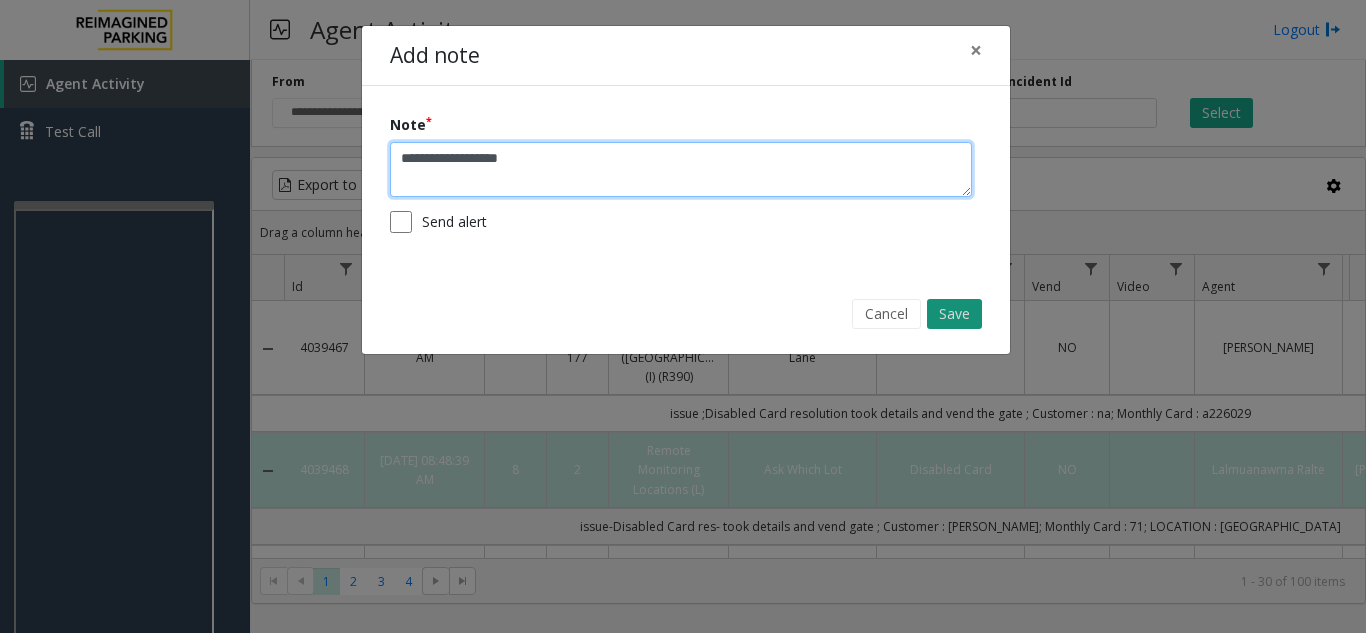 type on "**********" 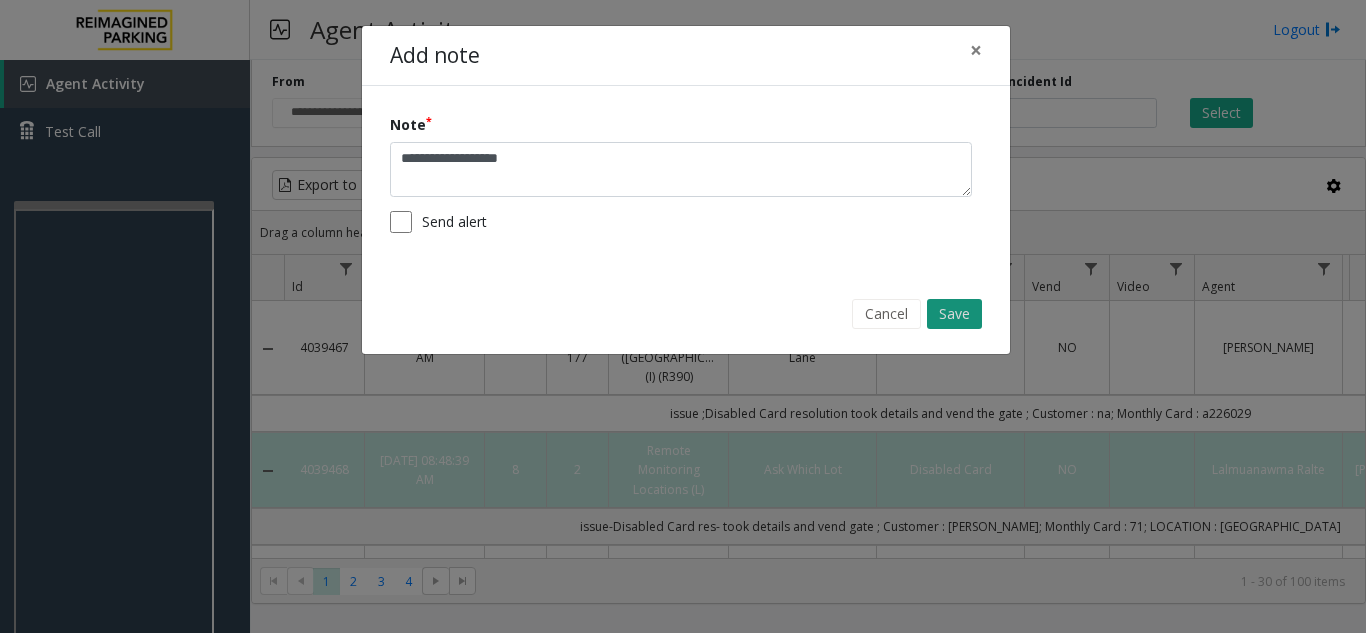 click on "Save" 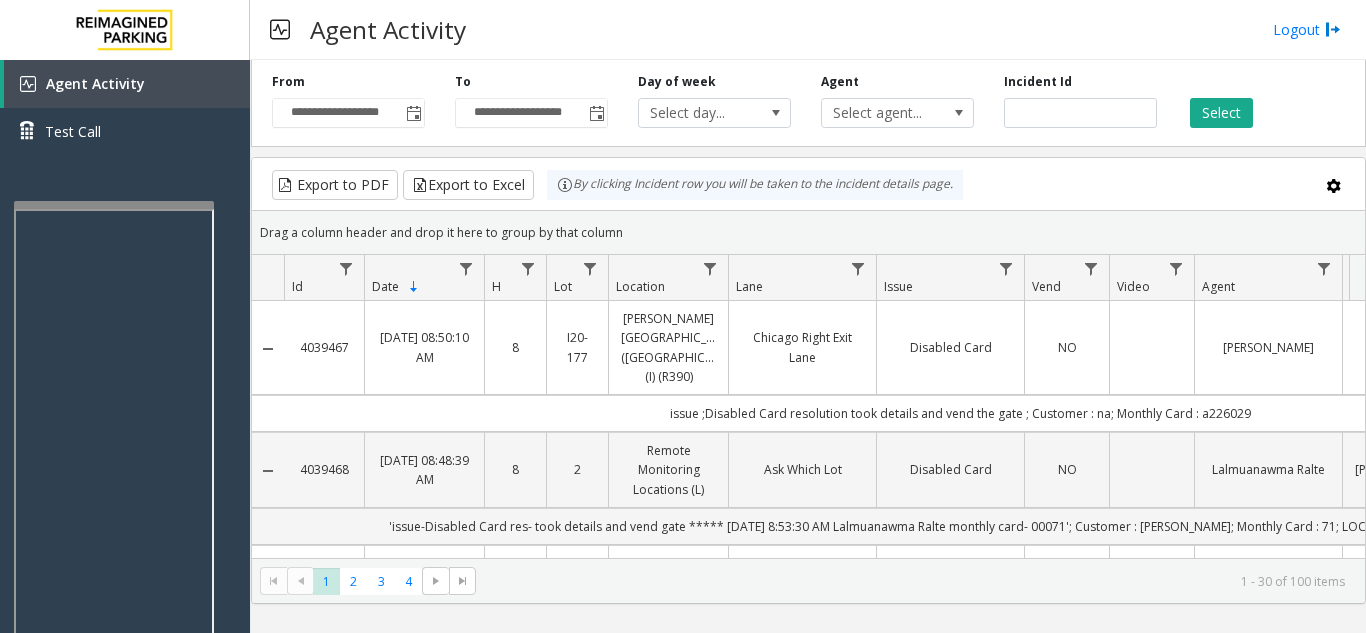 scroll, scrollTop: 0, scrollLeft: 10, axis: horizontal 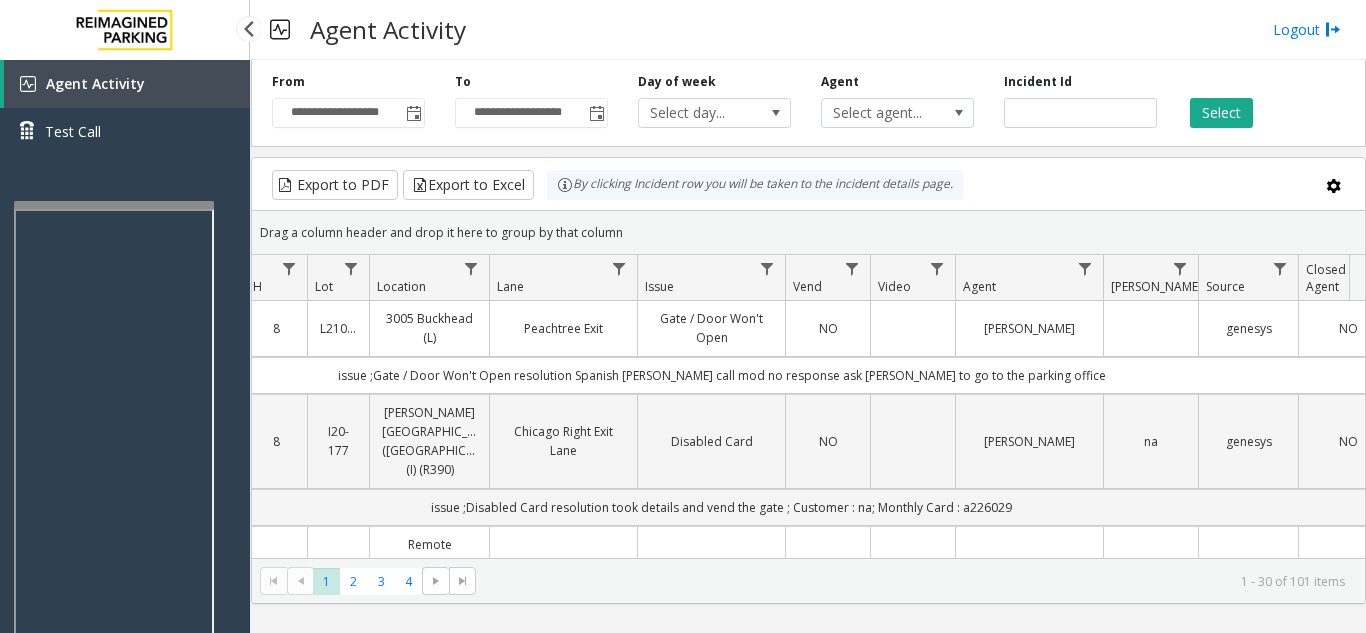 click on "Agent Activity" at bounding box center [127, 84] 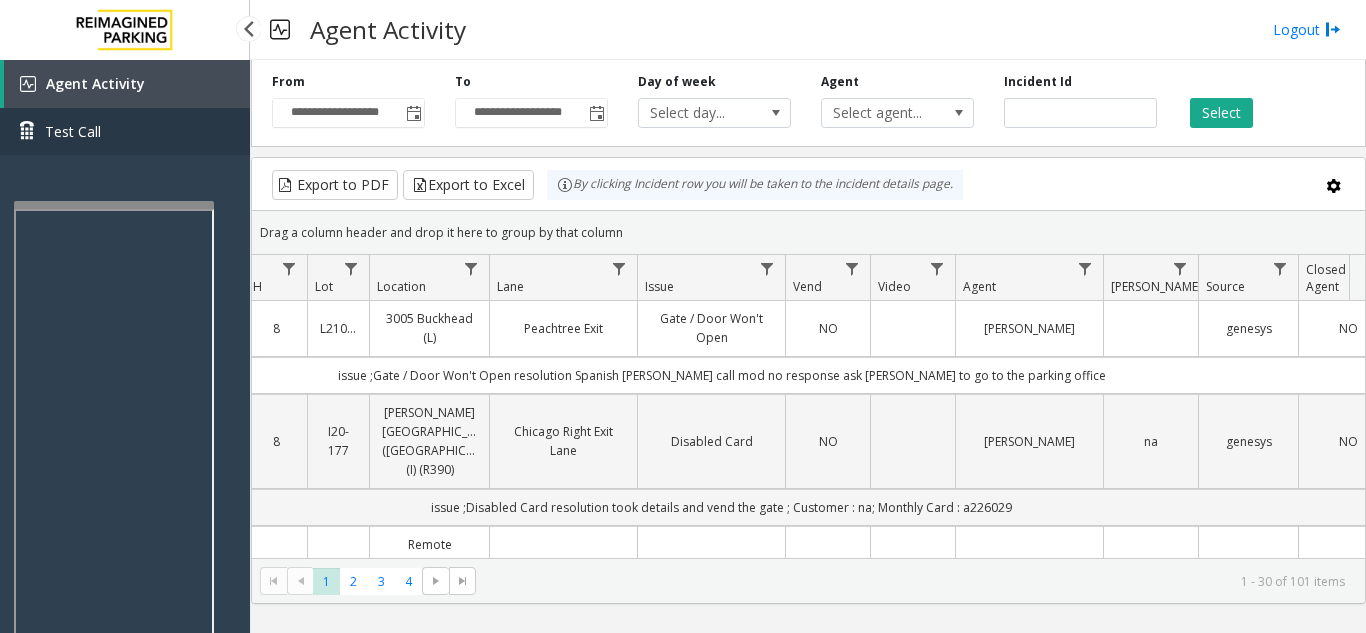click on "Test Call" at bounding box center [125, 131] 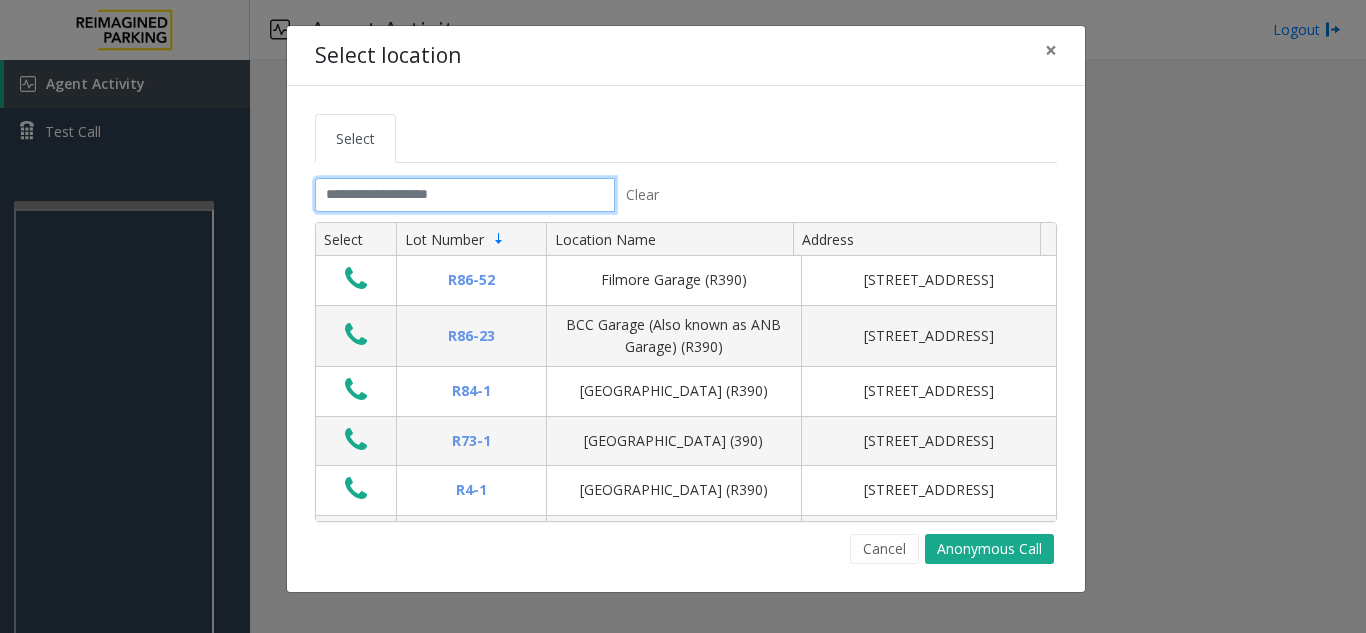 click 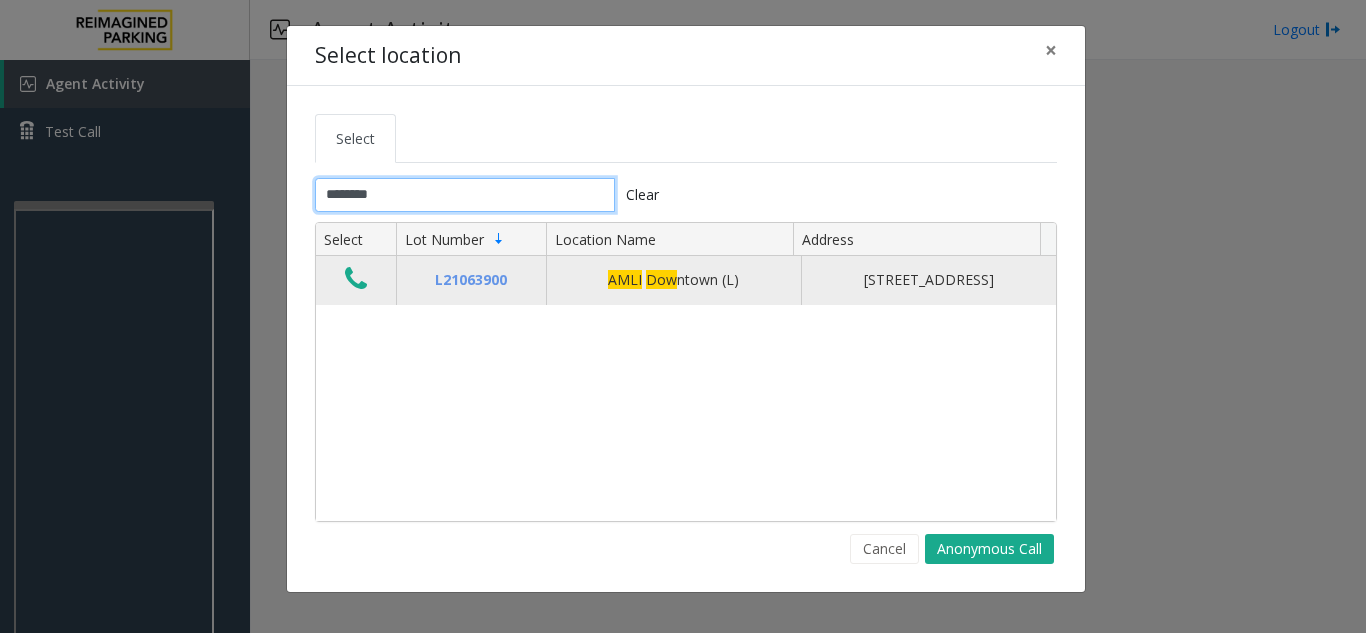 type on "********" 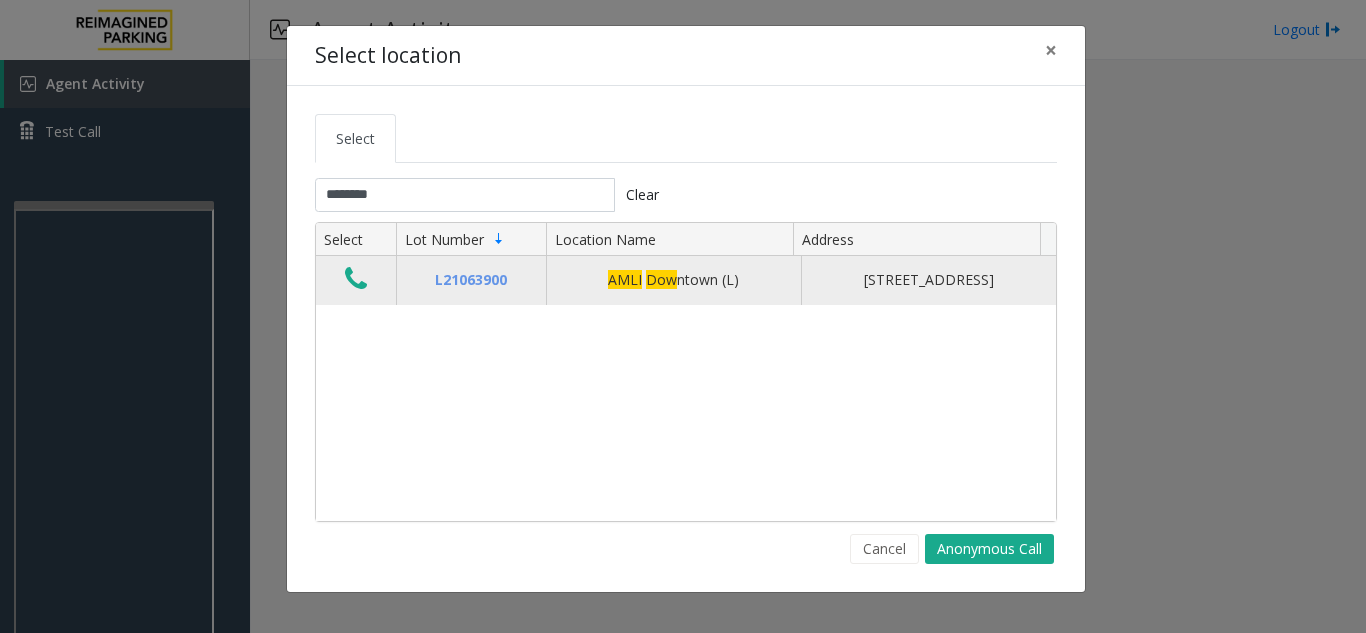 click 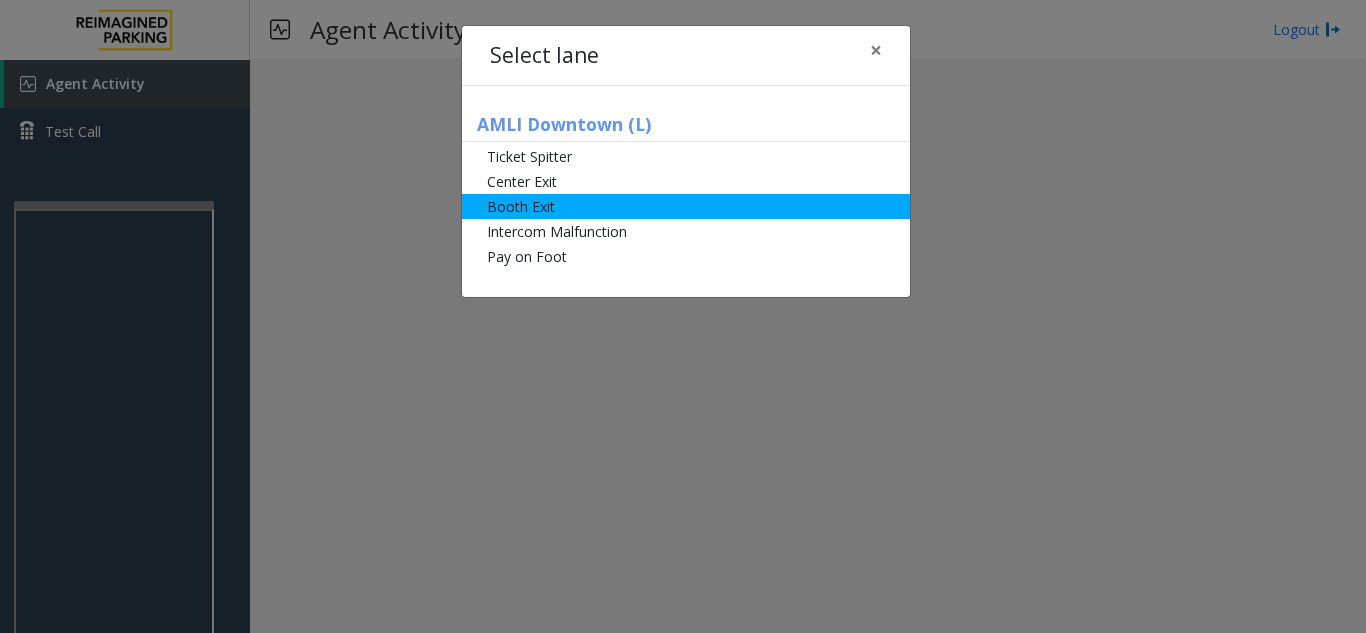 click on "Booth Exit" 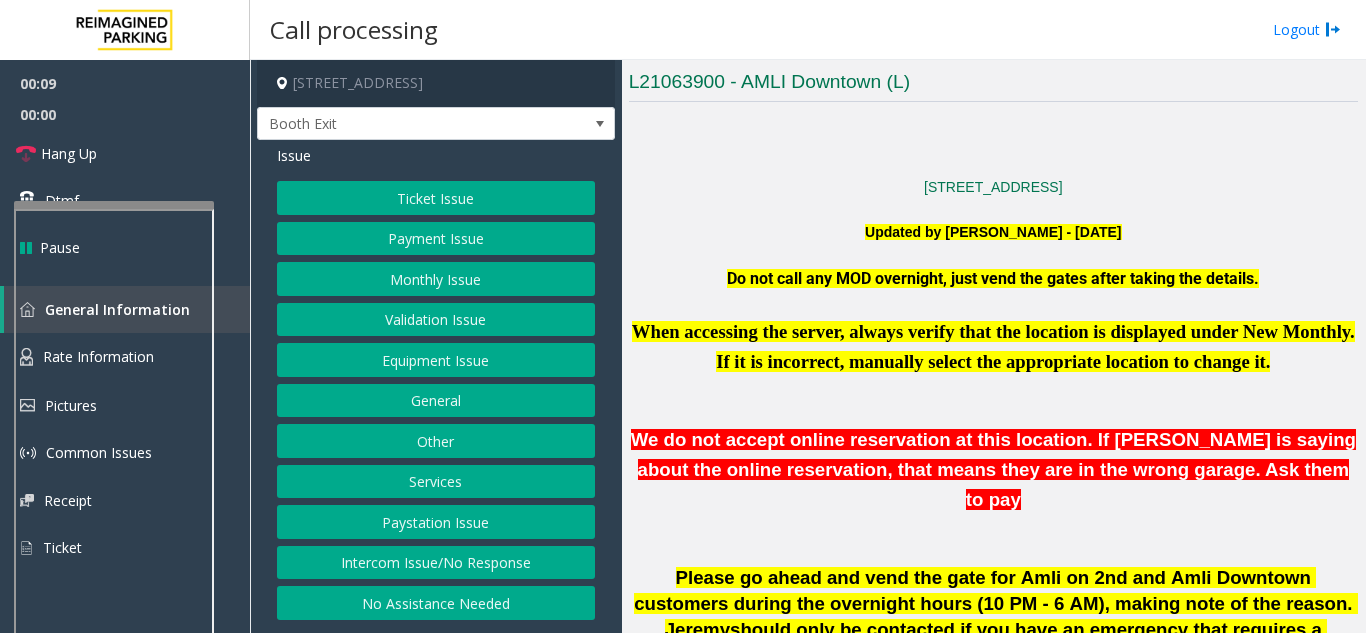 scroll, scrollTop: 500, scrollLeft: 0, axis: vertical 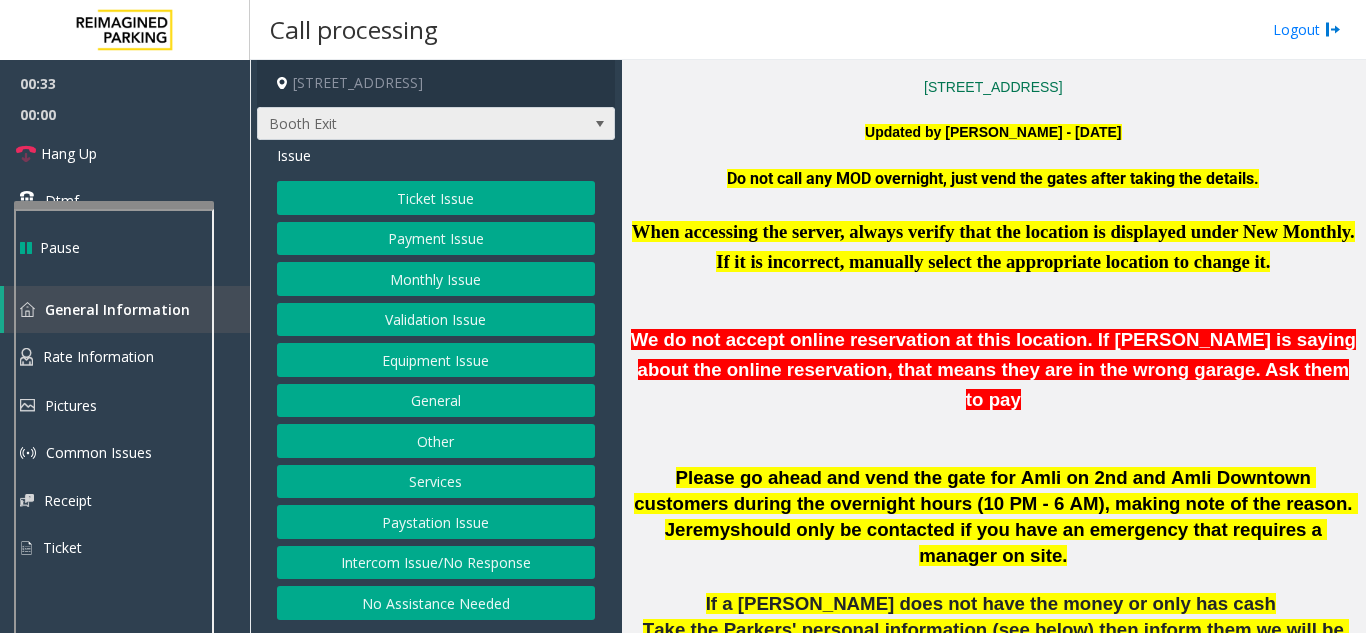 click at bounding box center (600, 124) 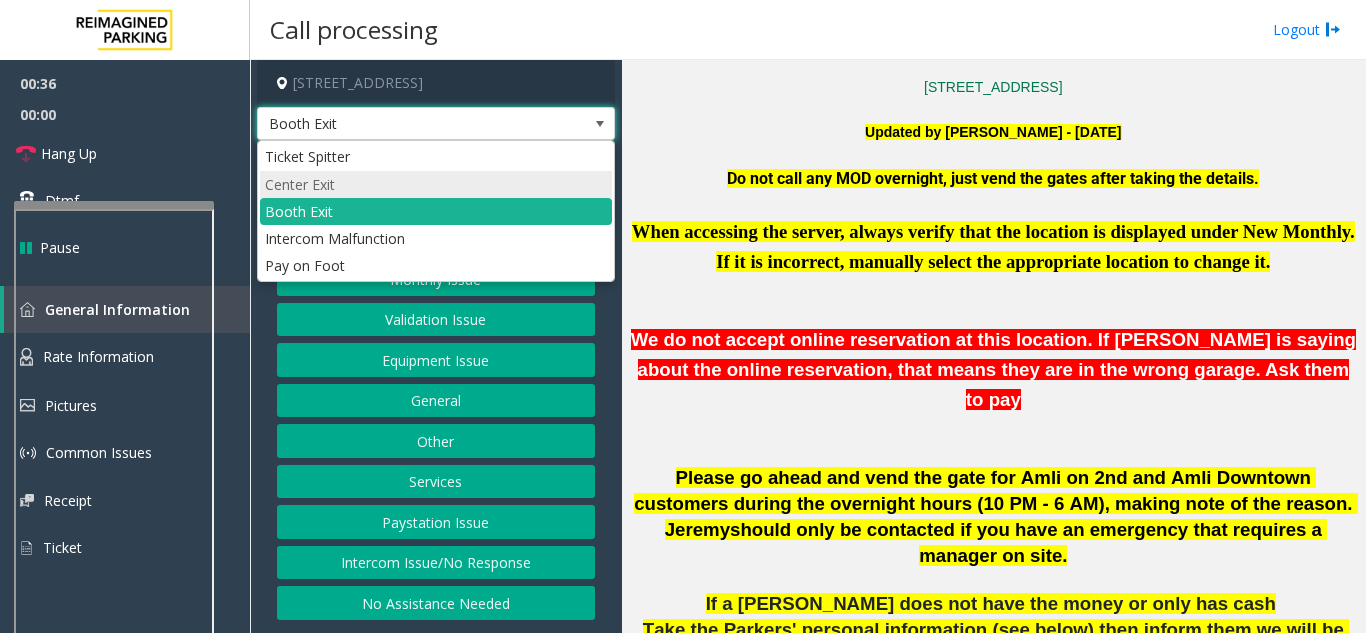 click on "Center Exit" at bounding box center (436, 184) 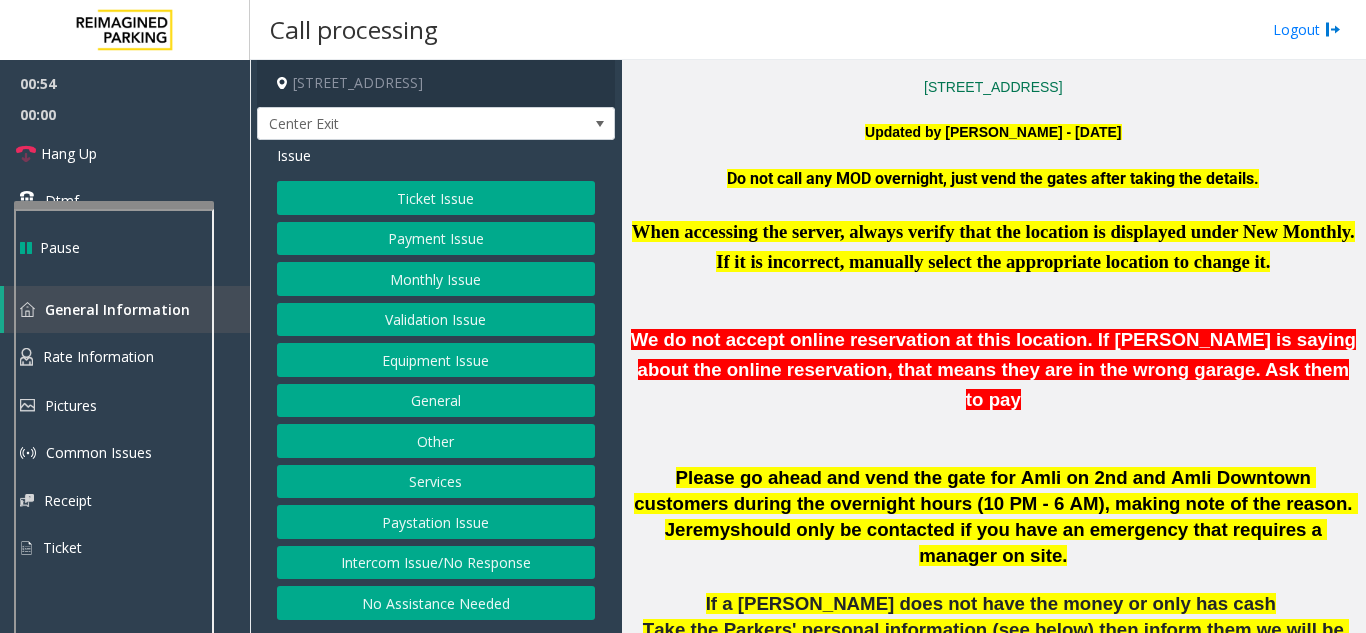 click on "Validation Issue" 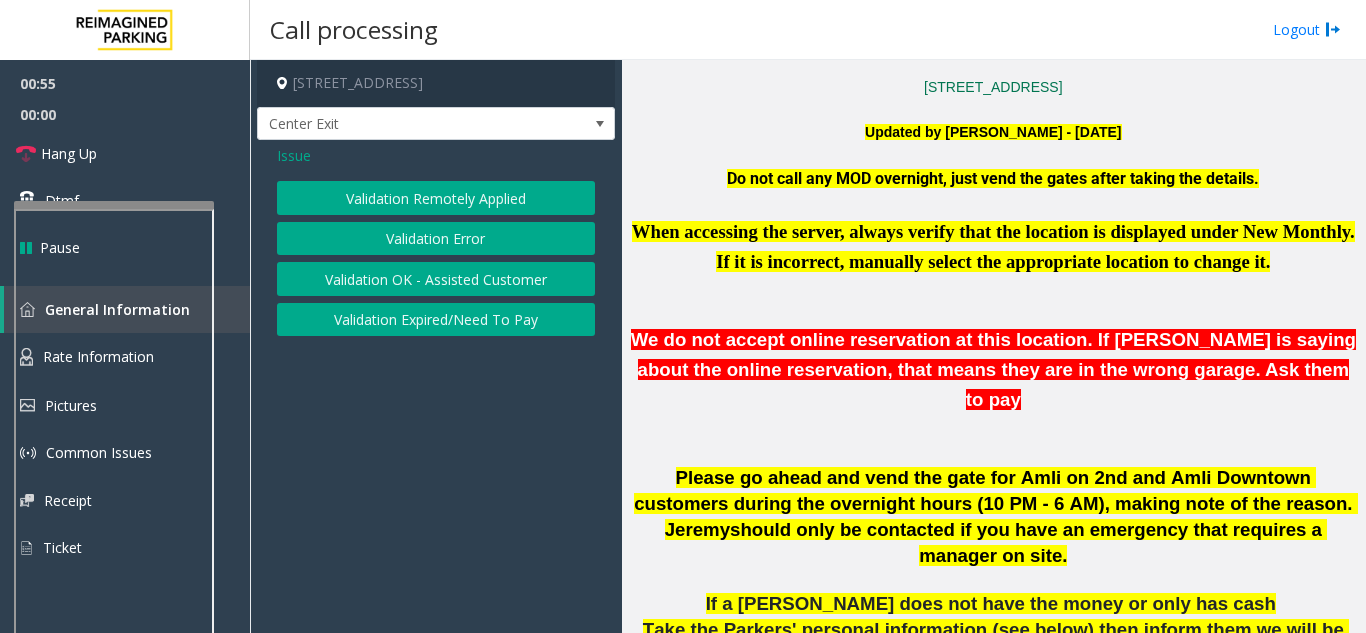click on "Validation Error" 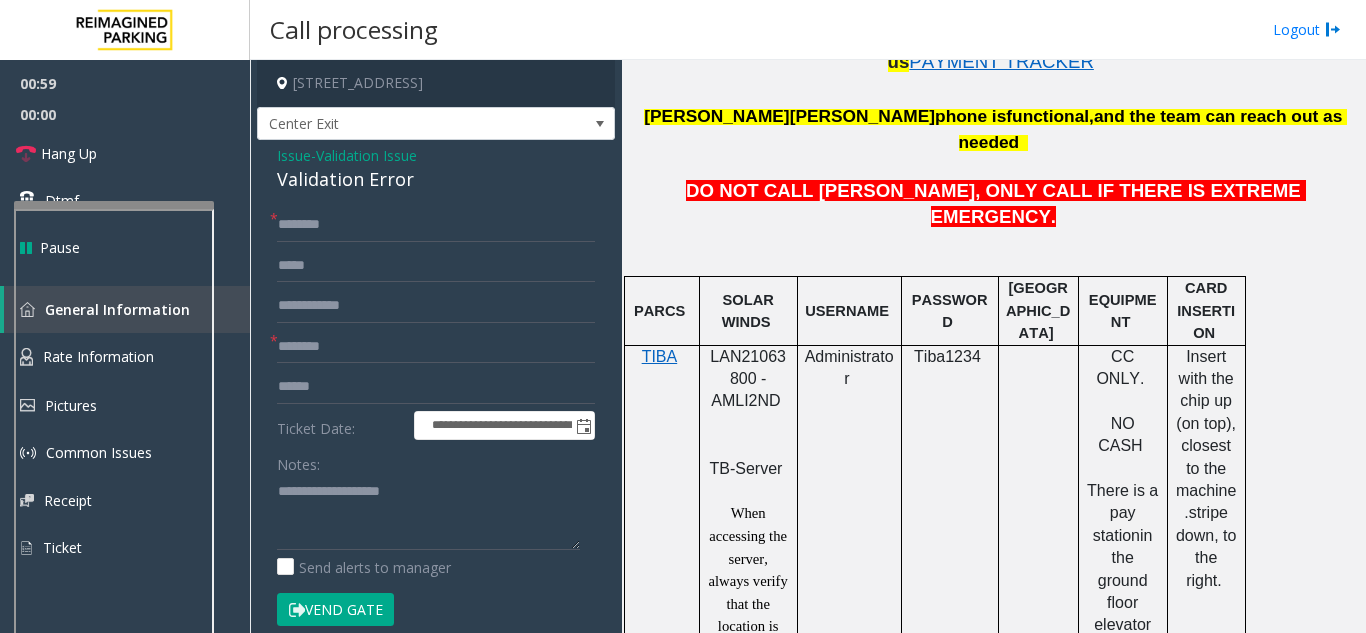 scroll, scrollTop: 1100, scrollLeft: 0, axis: vertical 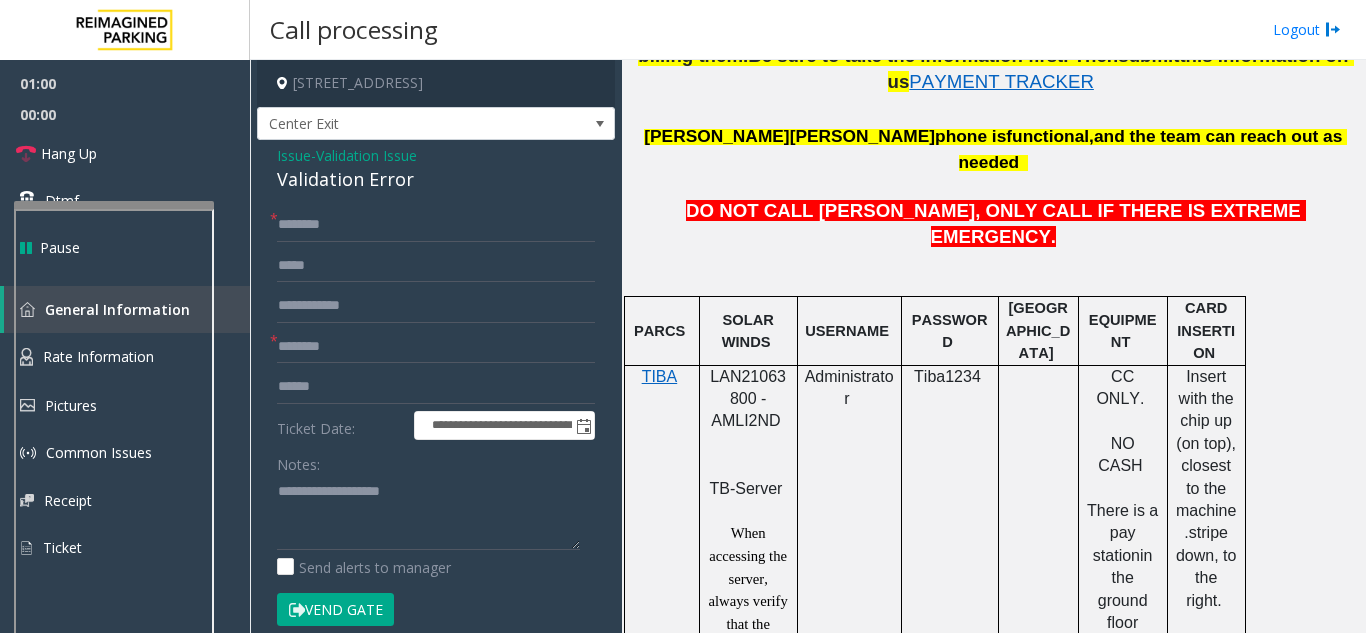 click on "LAN21063800 - AMLI2ND" 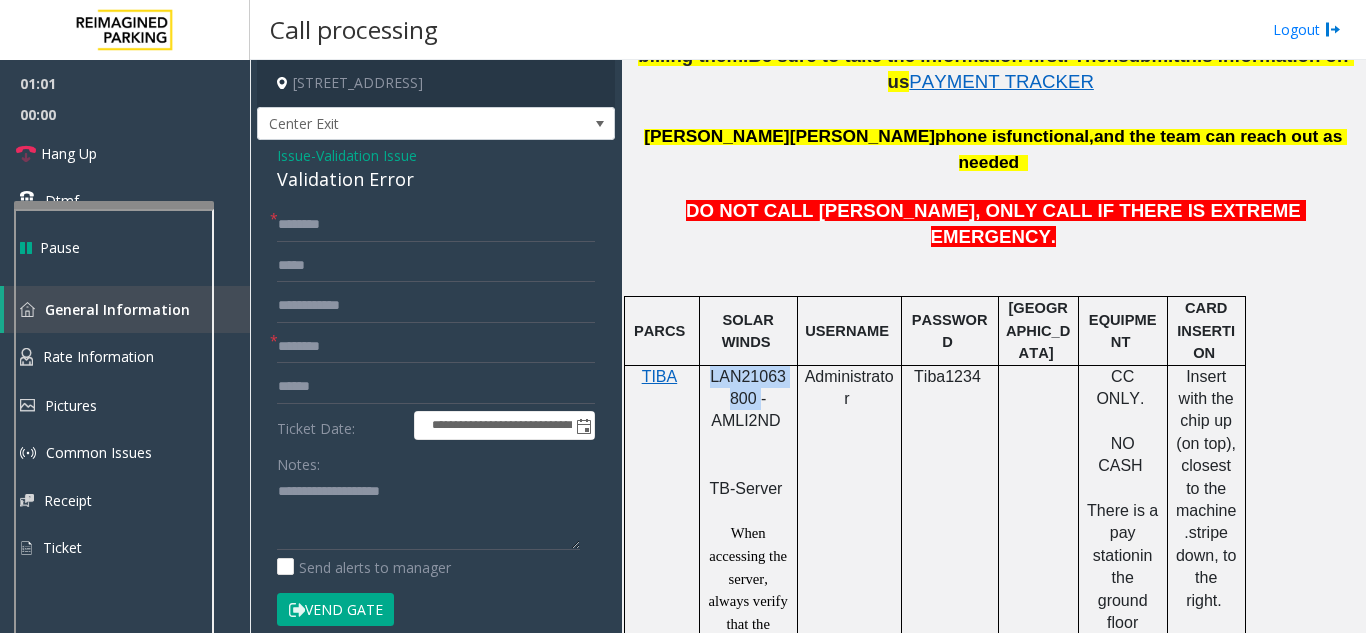 click on "LAN21063800 - AMLI2ND" 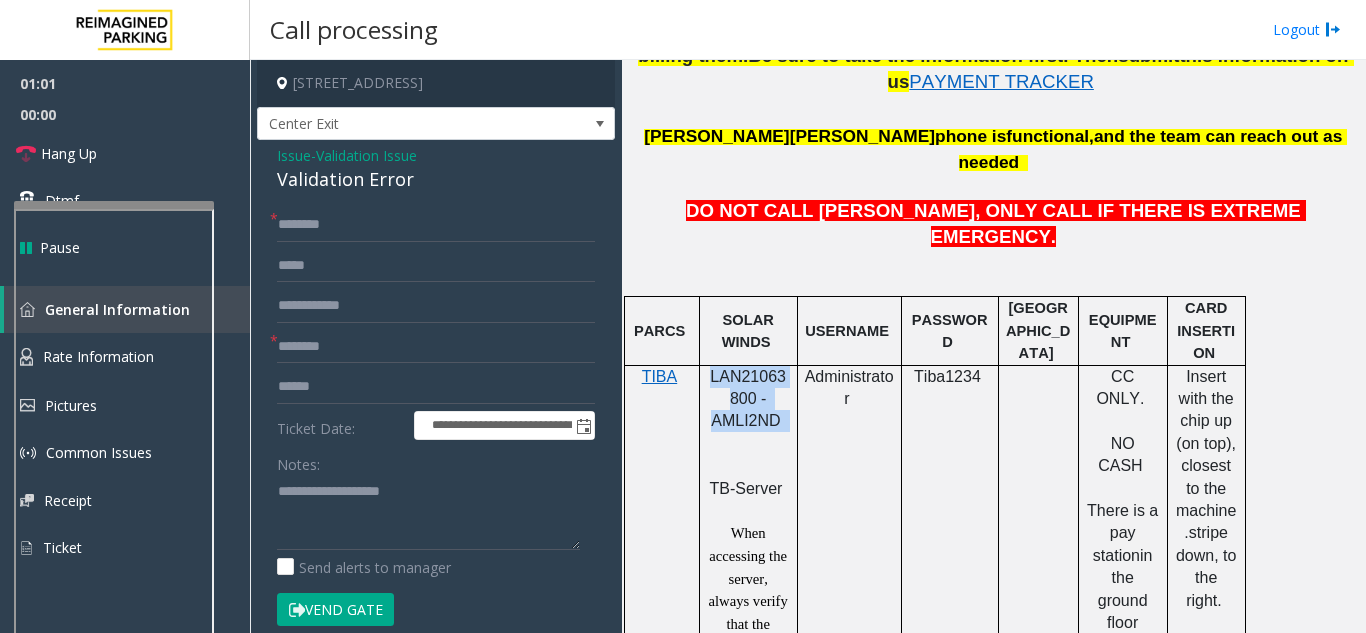 click on "LAN21063800 - AMLI2ND" 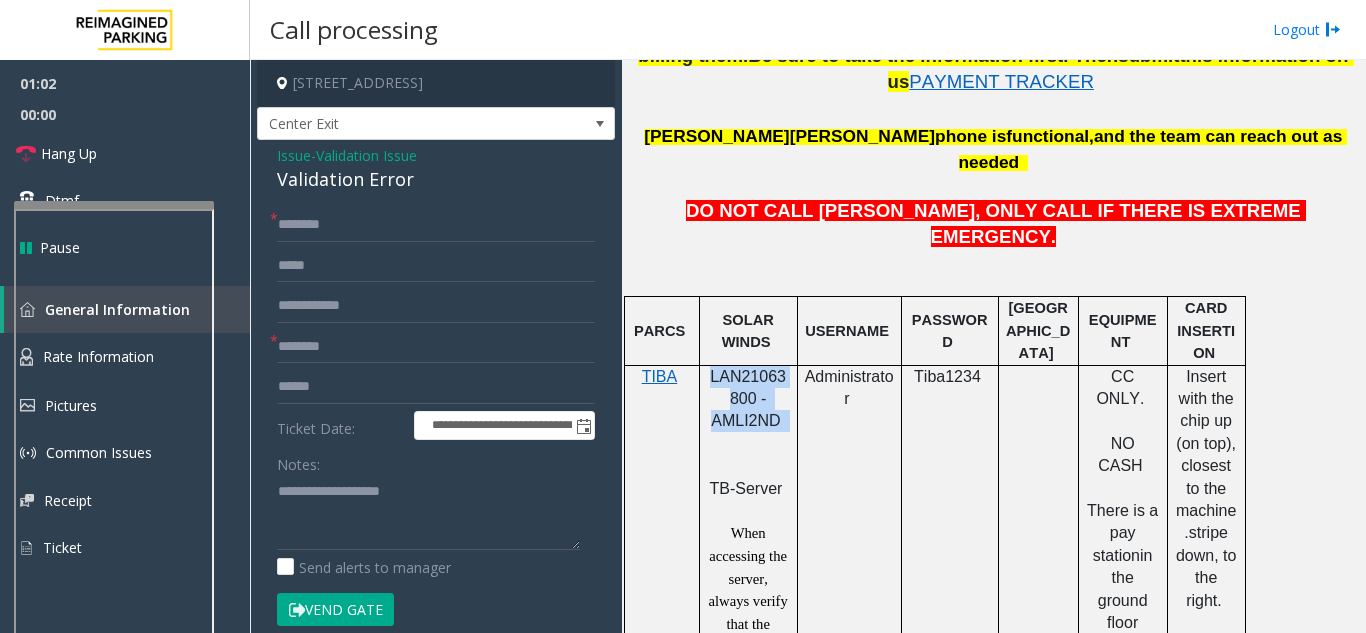 click on "LAN21063800 - AMLI2ND" 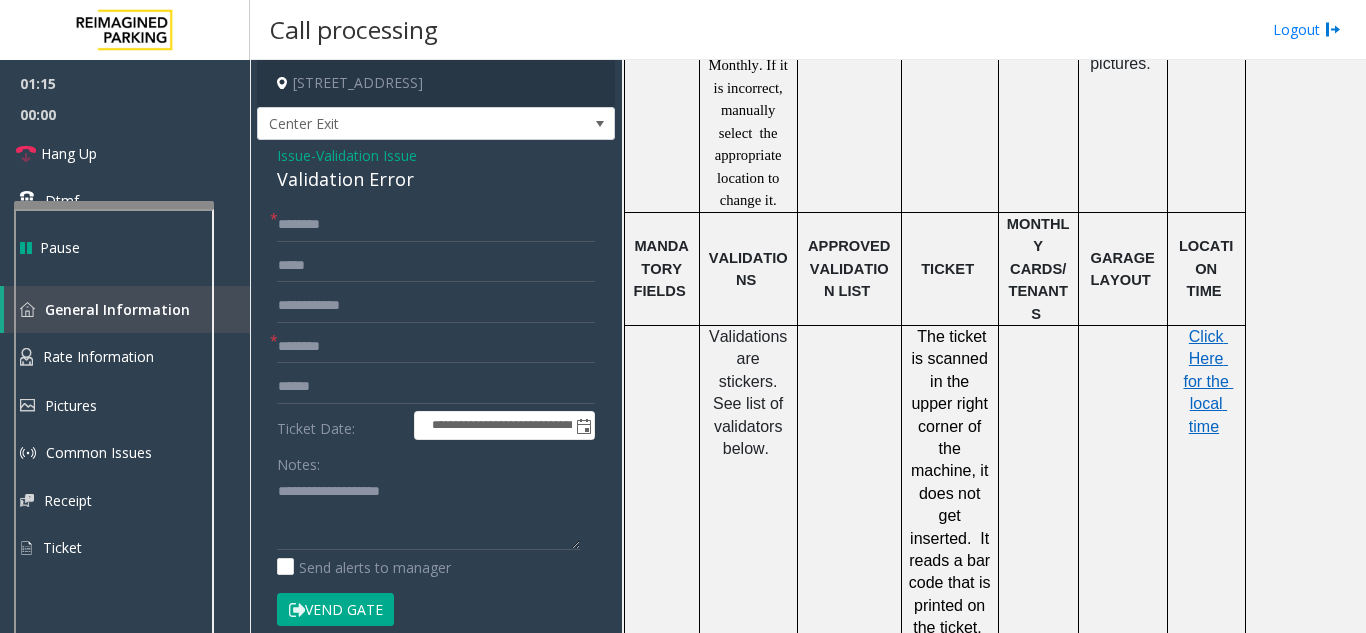 scroll, scrollTop: 1700, scrollLeft: 0, axis: vertical 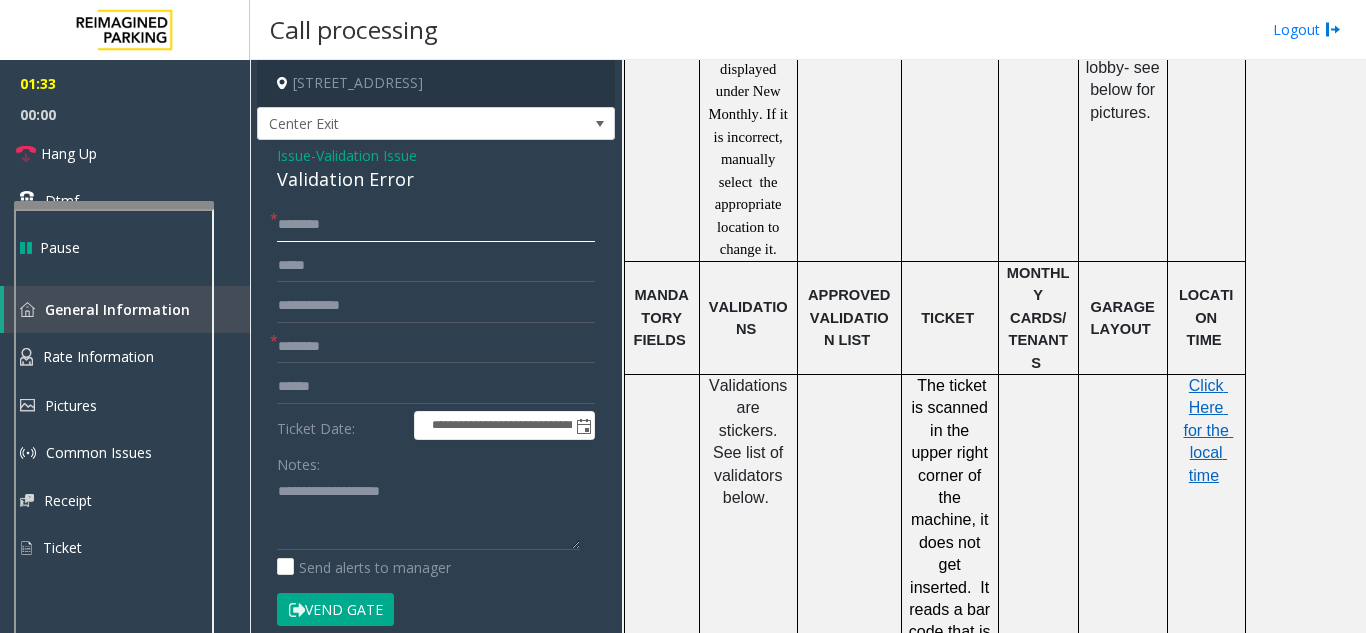 click 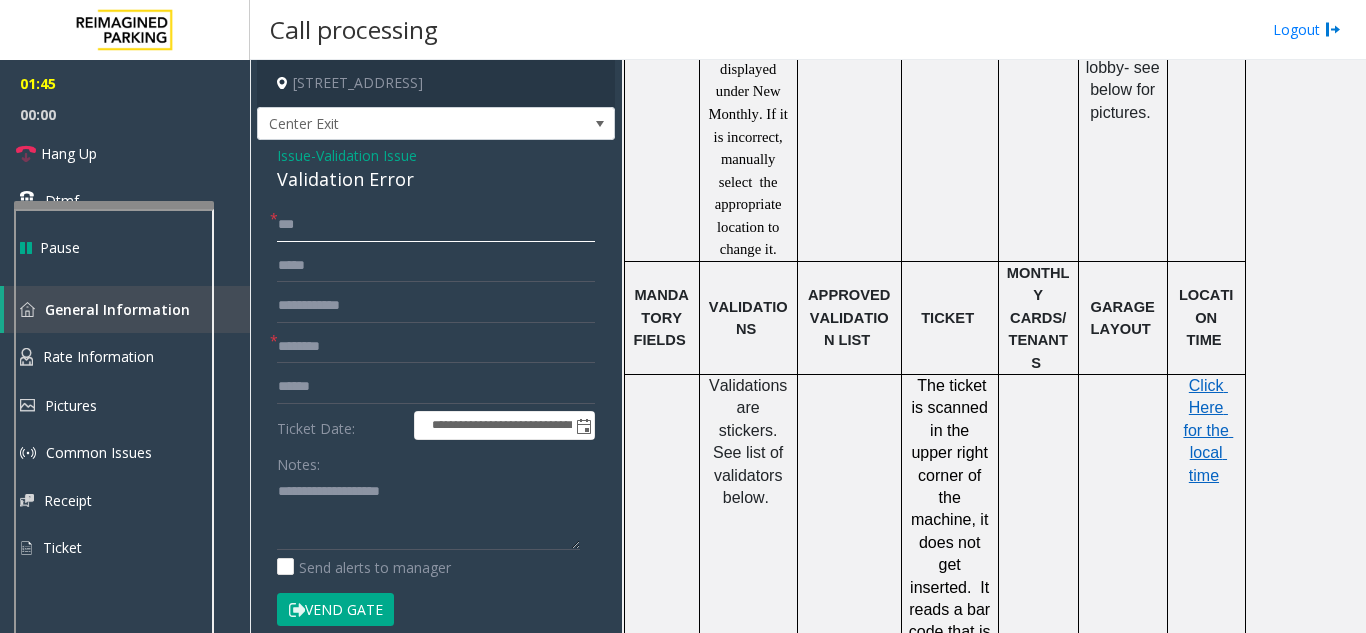 type on "***" 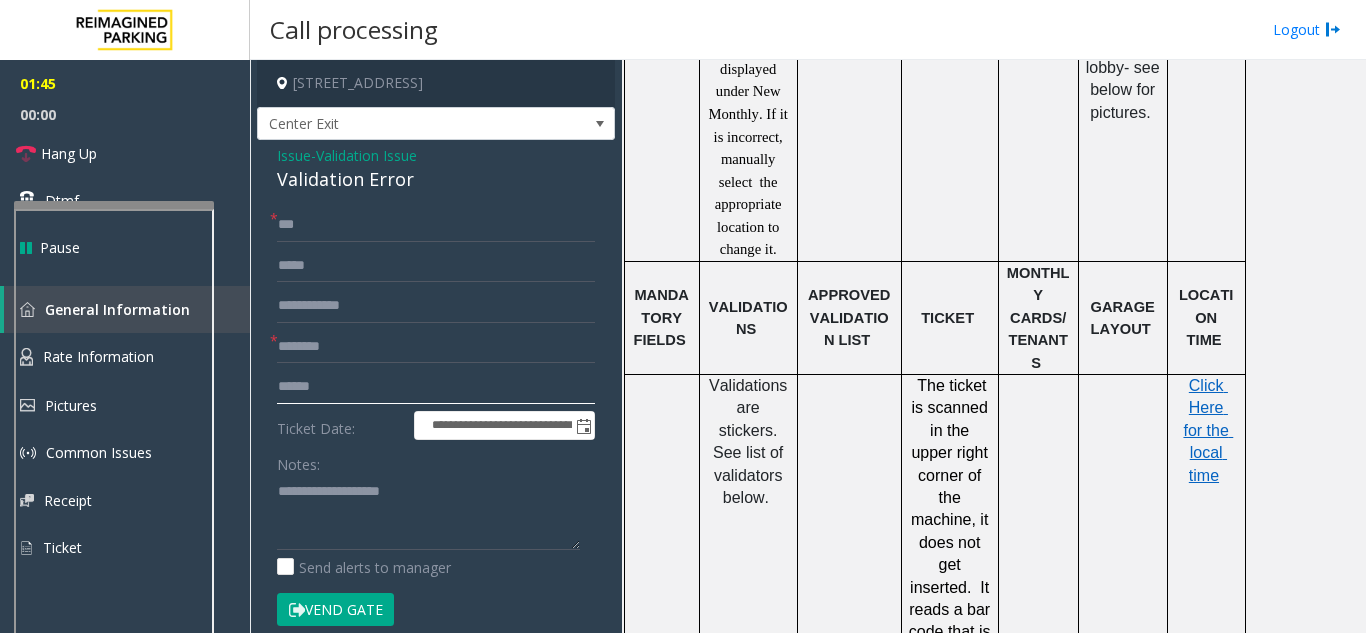 click 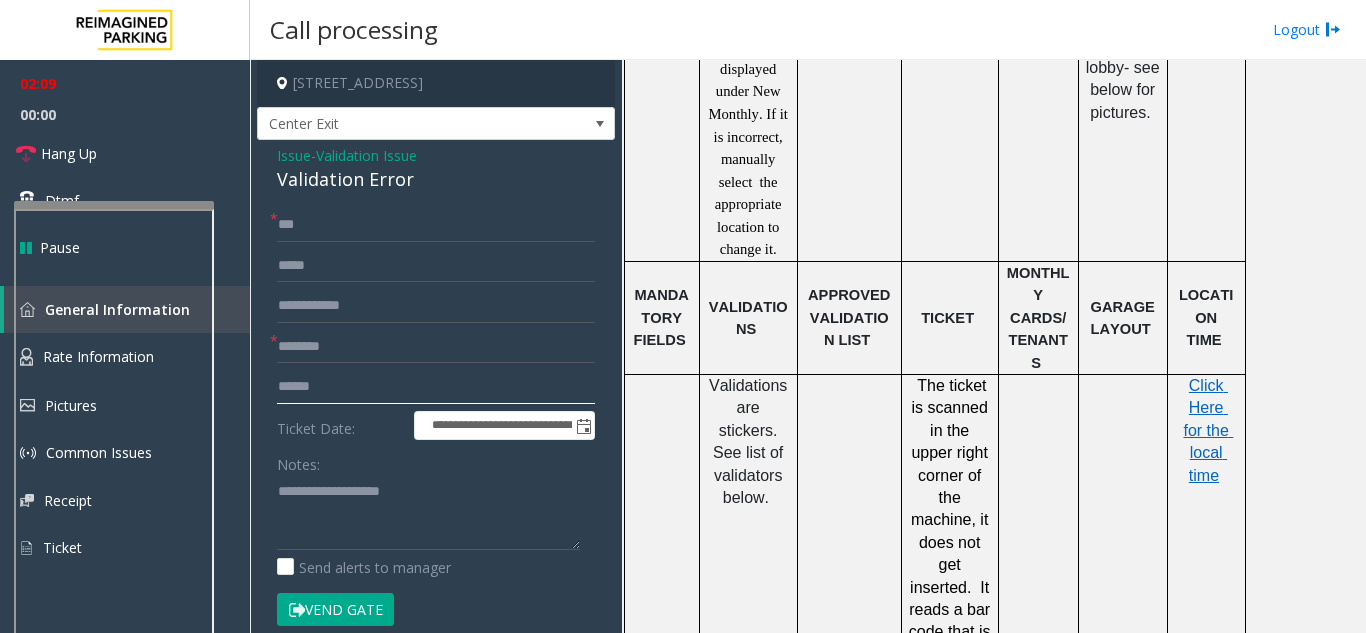type on "******" 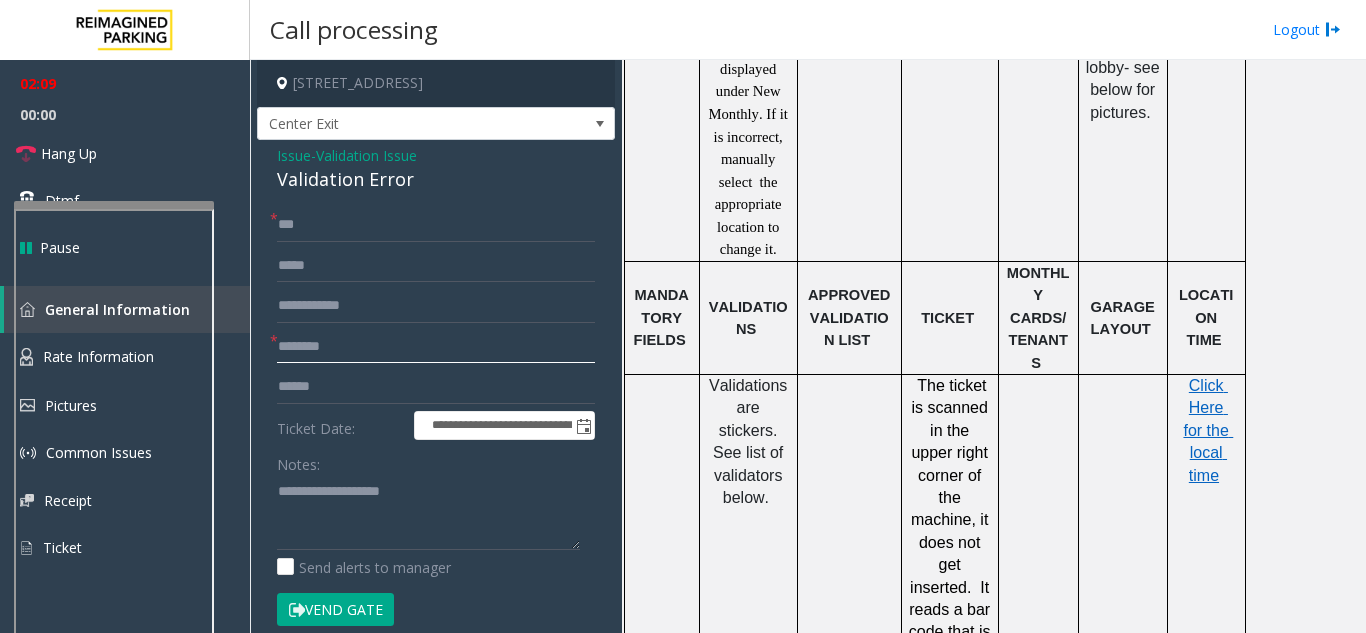 click 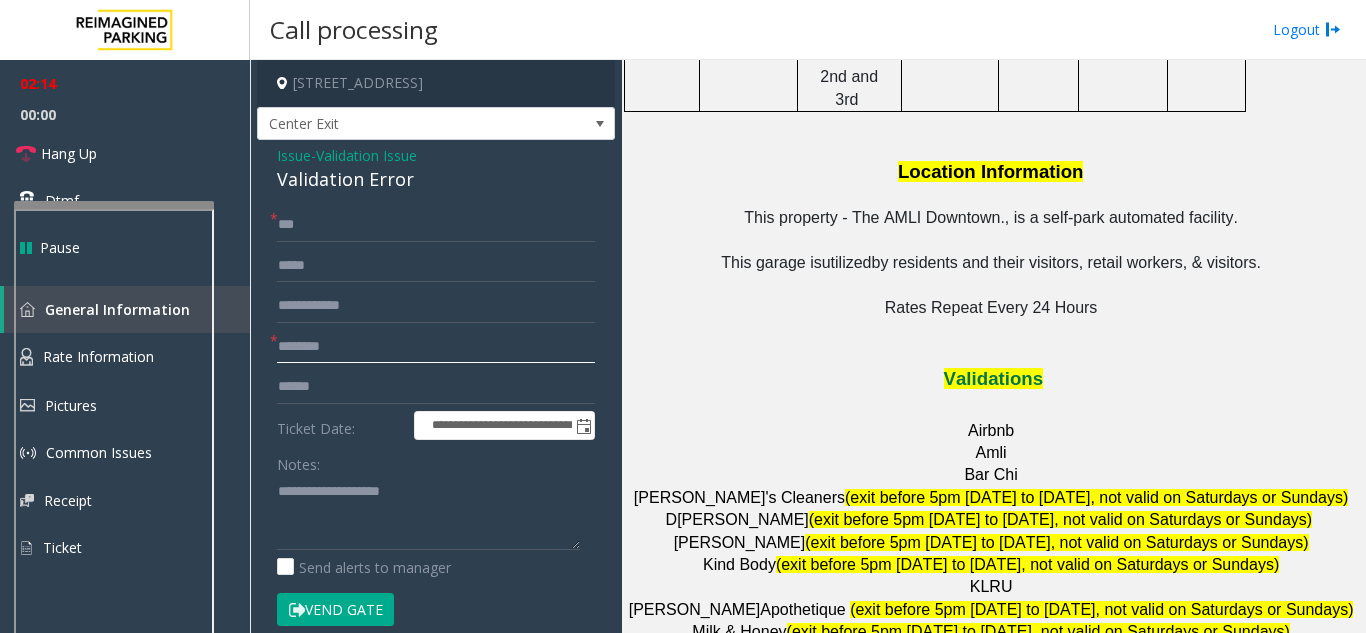 scroll, scrollTop: 2500, scrollLeft: 0, axis: vertical 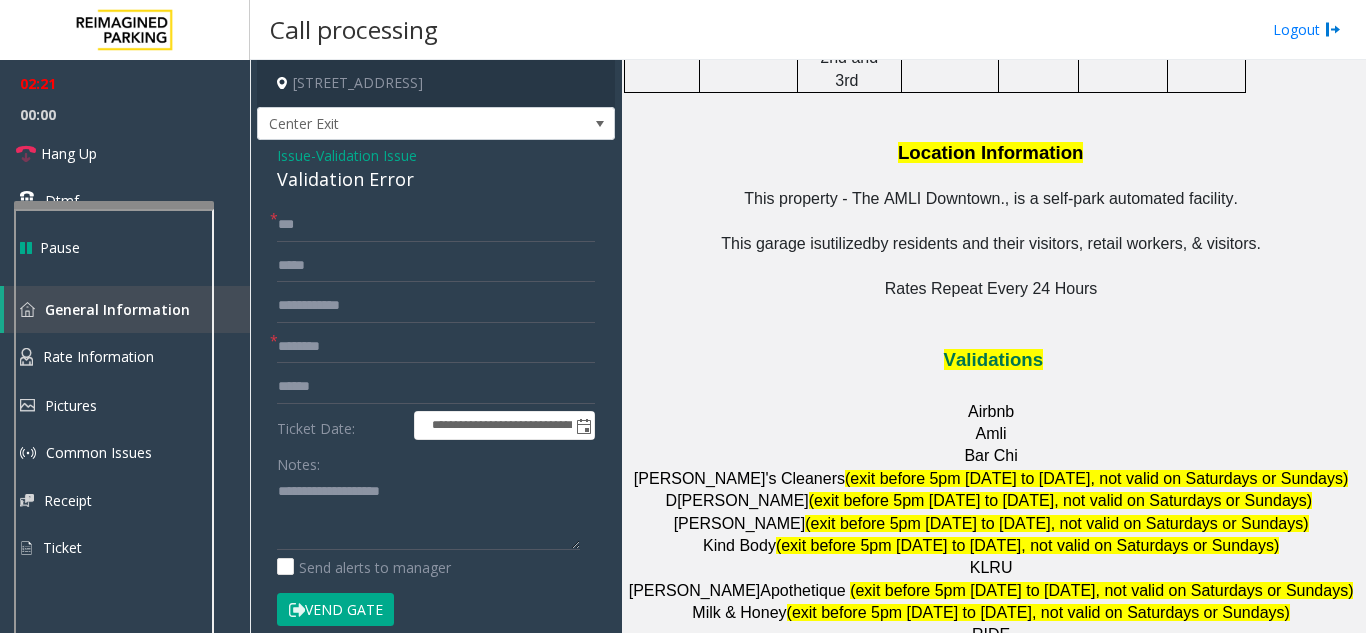 click on "Vend Gate" 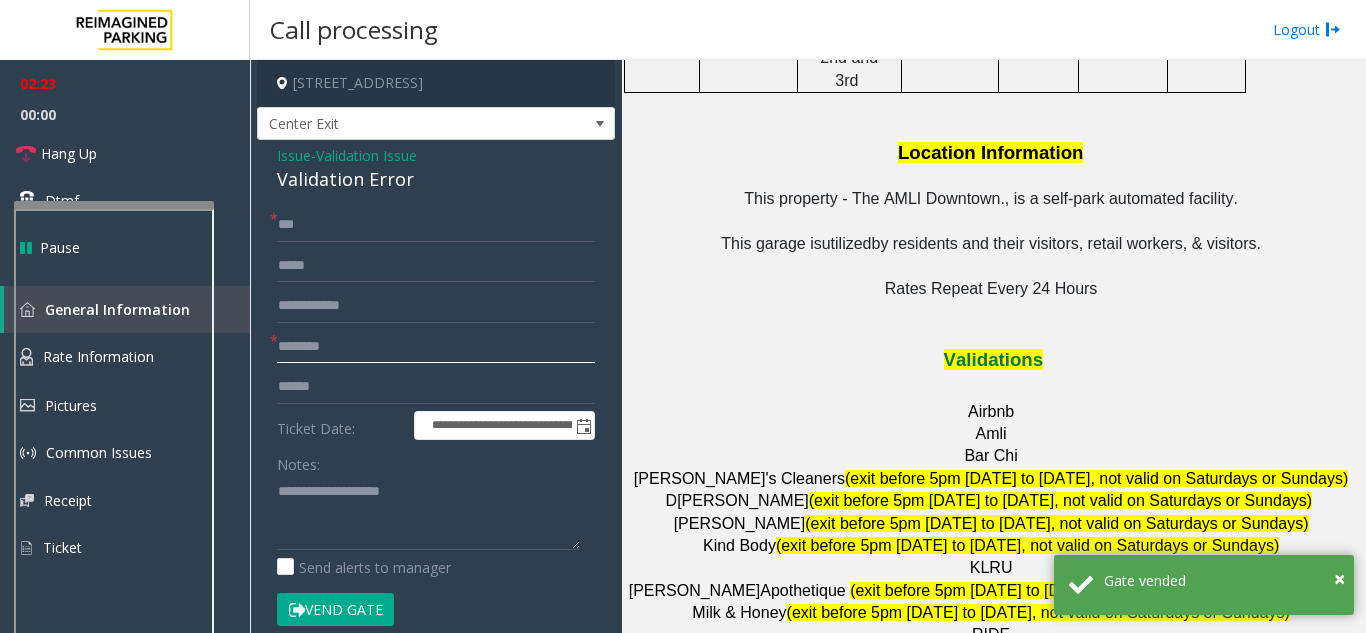 click 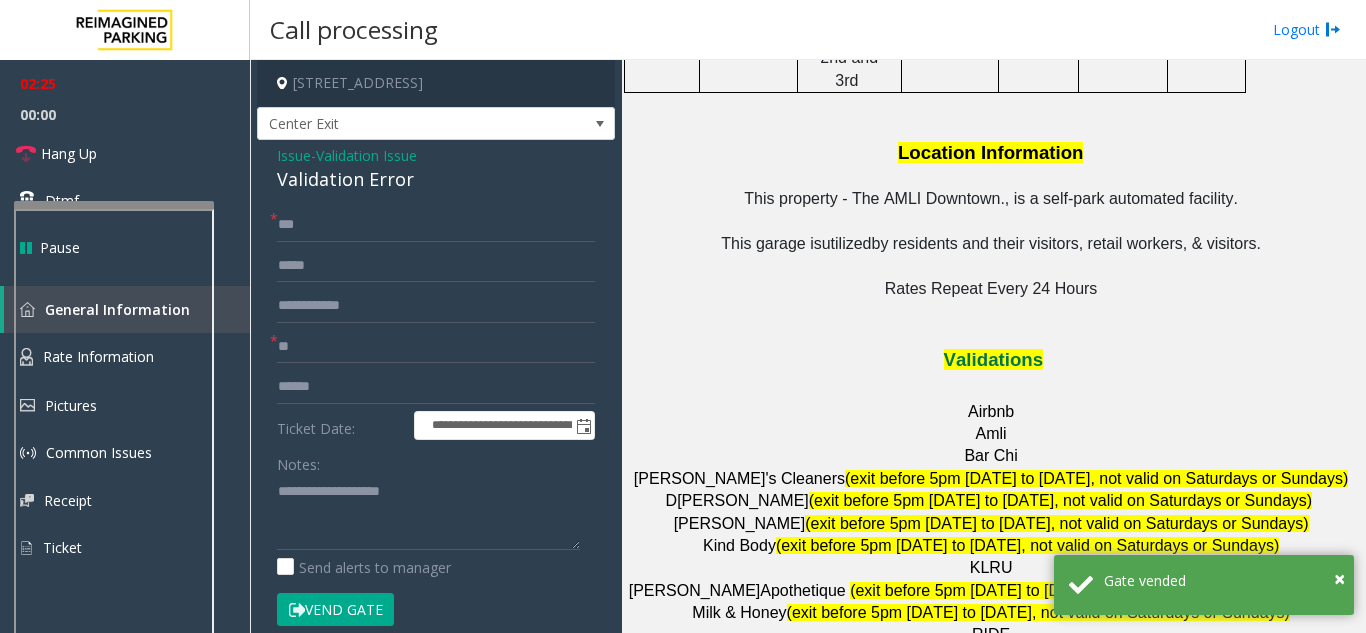 click on "Vend Gate" 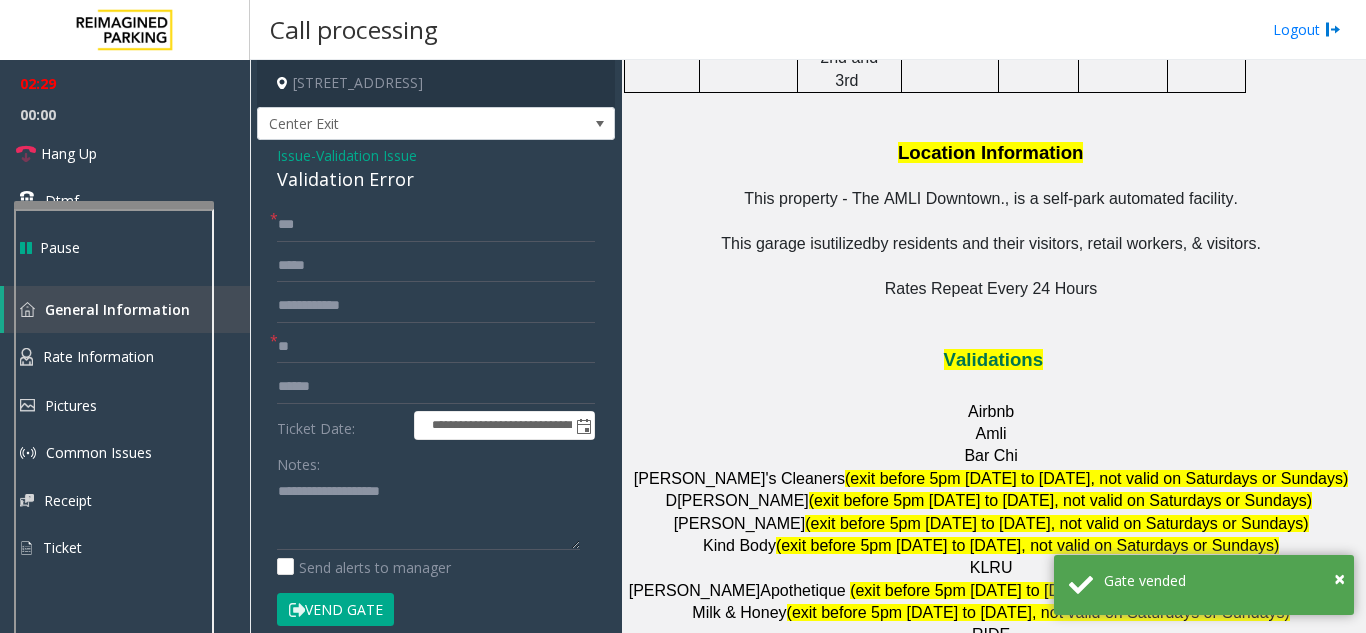 drag, startPoint x: 953, startPoint y: 484, endPoint x: 1013, endPoint y: 489, distance: 60.207973 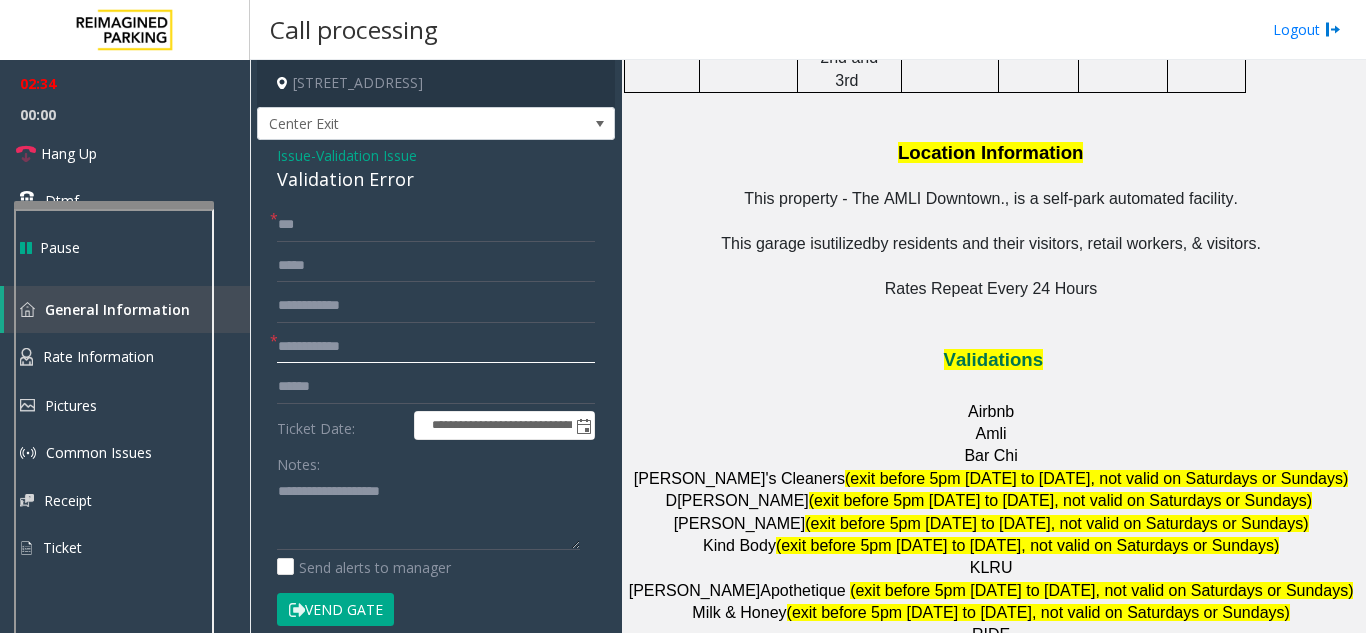 click on "**********" 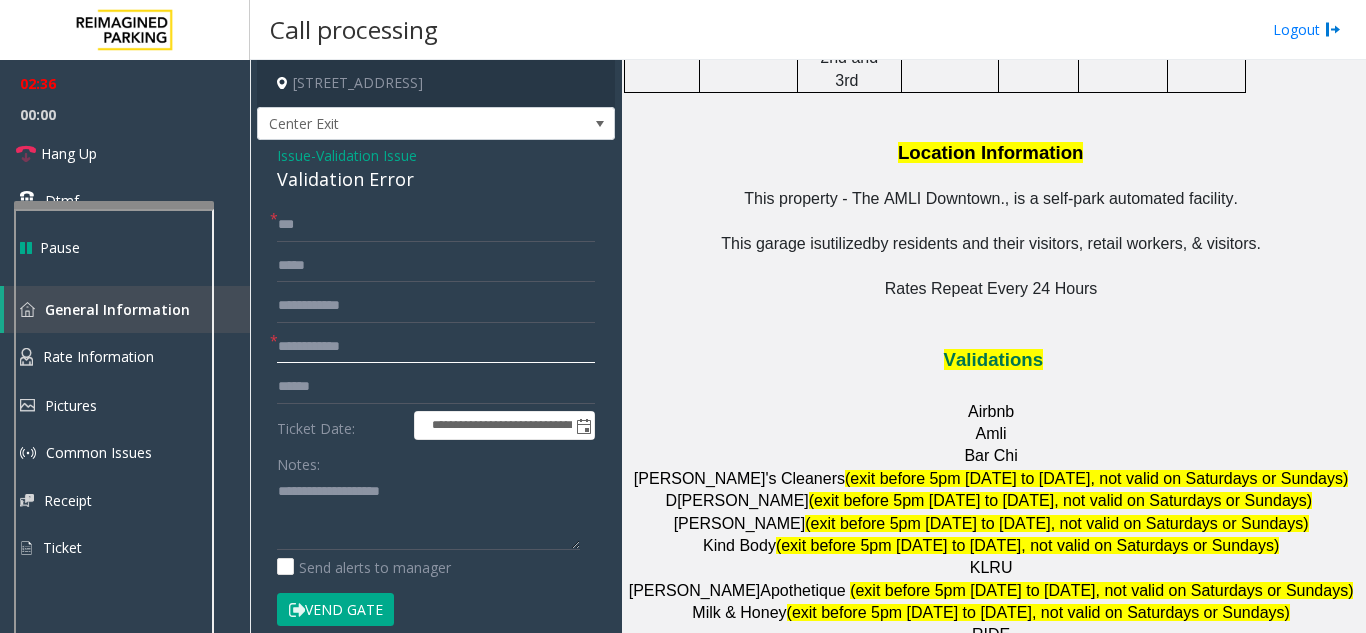 click on "**********" 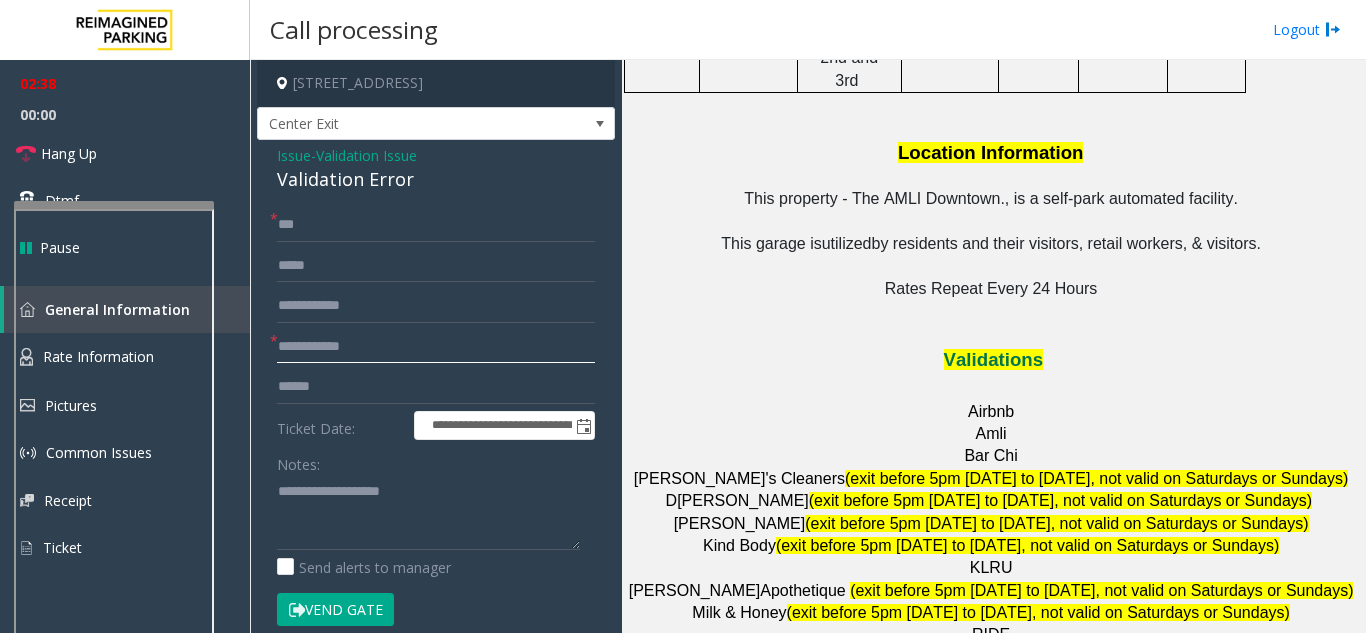 click on "**********" 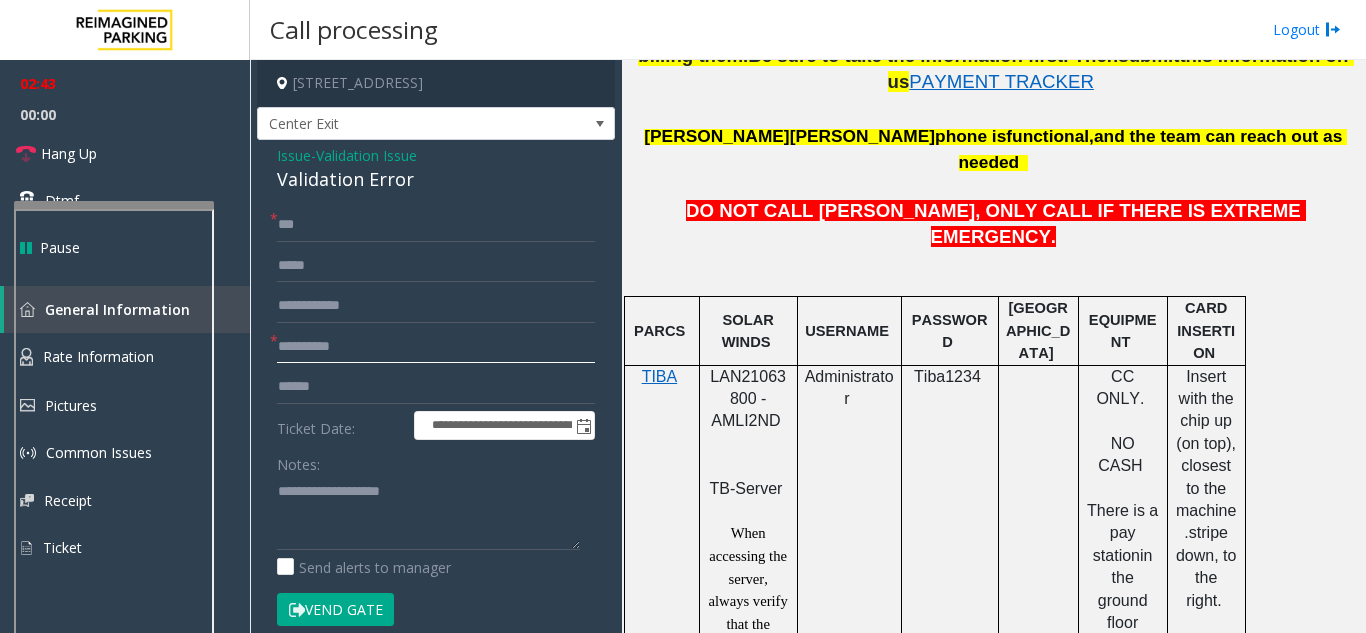 scroll, scrollTop: 1000, scrollLeft: 0, axis: vertical 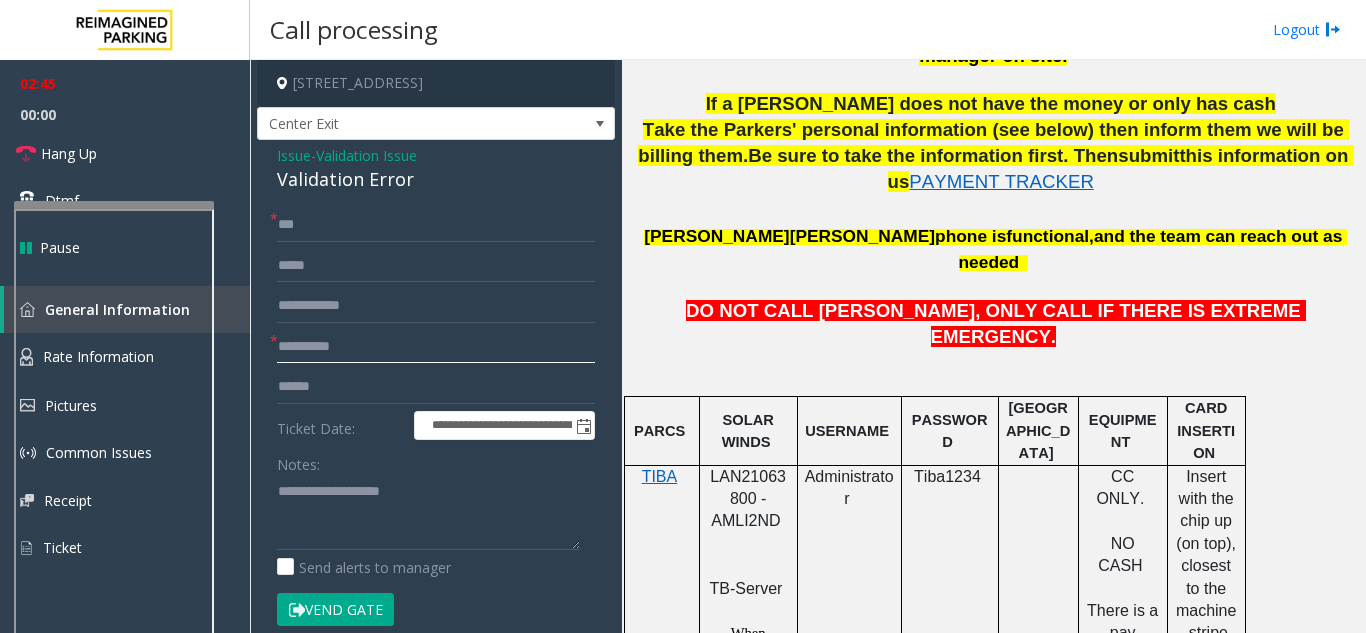 type on "**********" 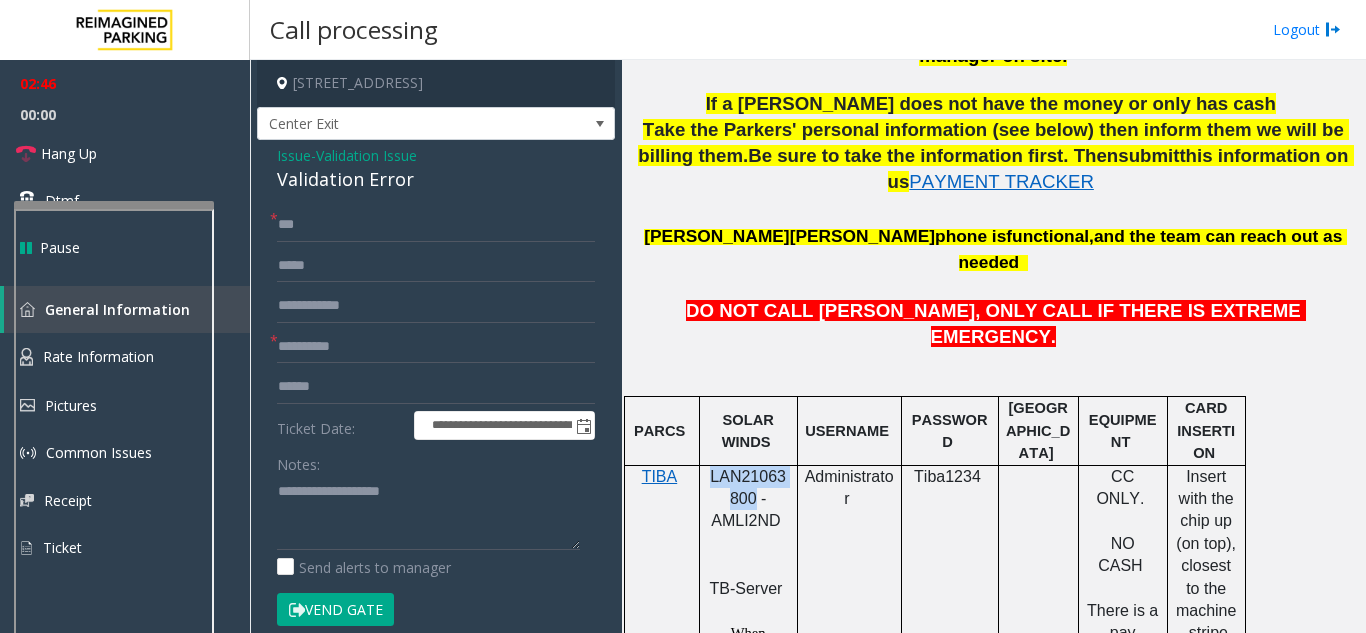 drag, startPoint x: 753, startPoint y: 393, endPoint x: 707, endPoint y: 370, distance: 51.42956 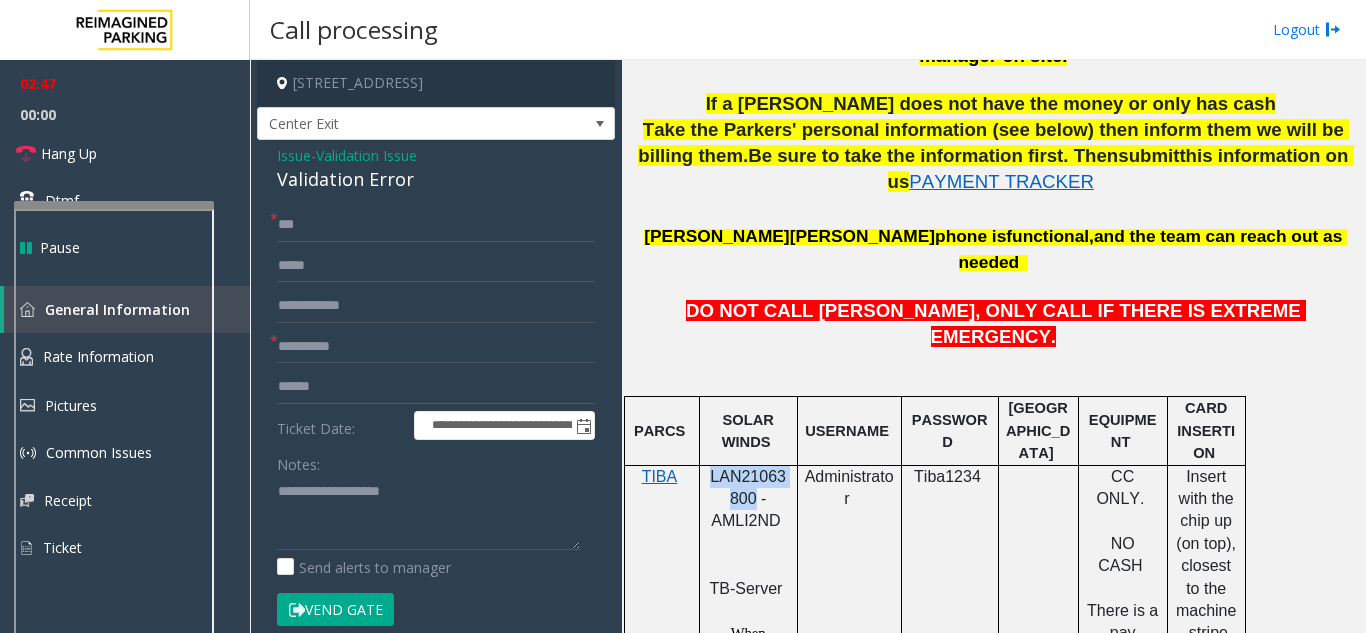 copy on "LAN21063800" 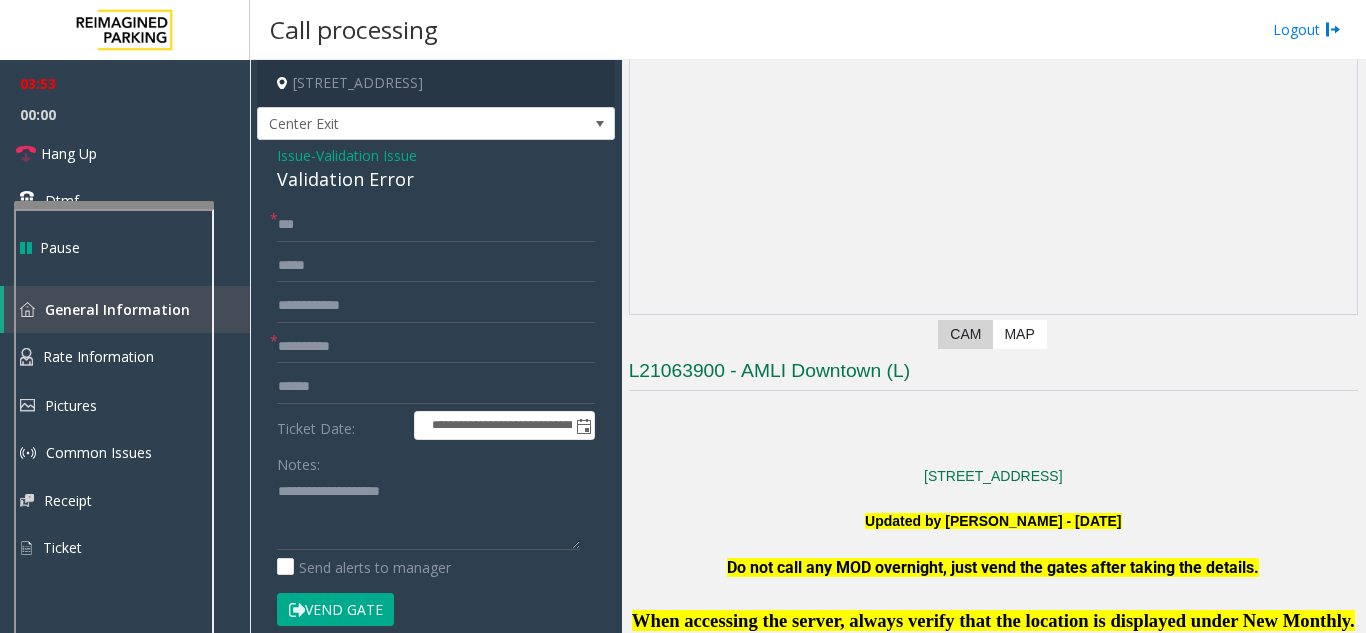 scroll, scrollTop: 100, scrollLeft: 0, axis: vertical 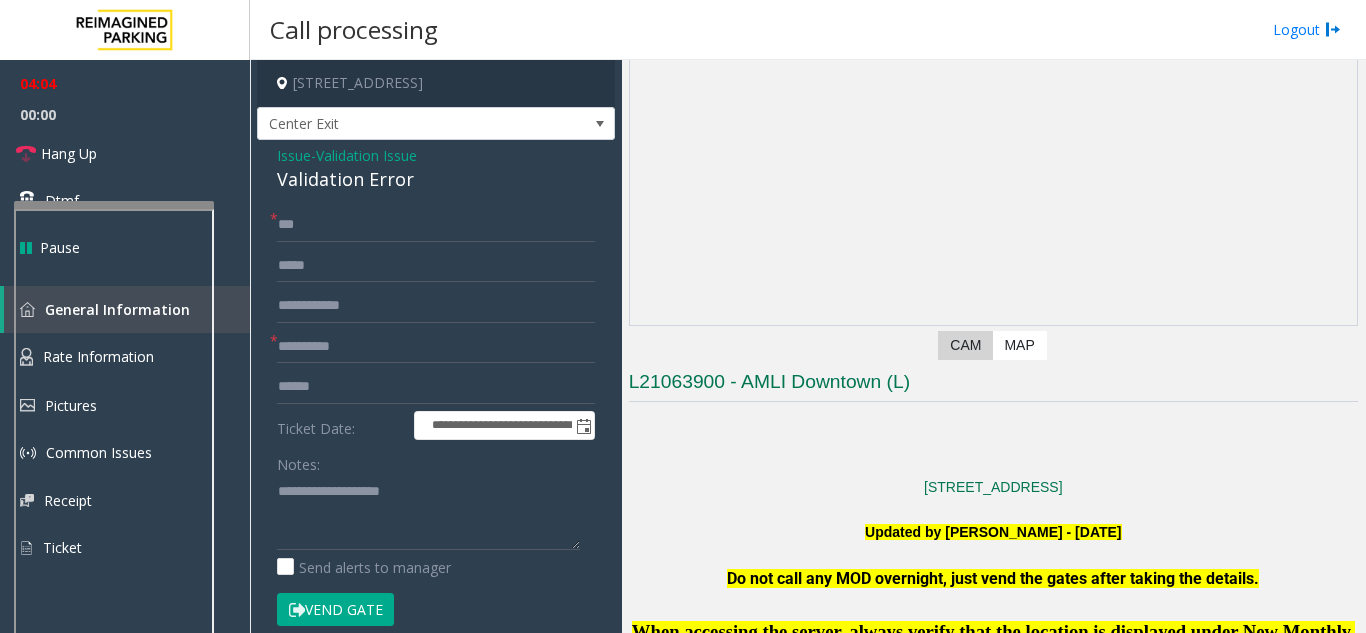 click on "Vend Gate" 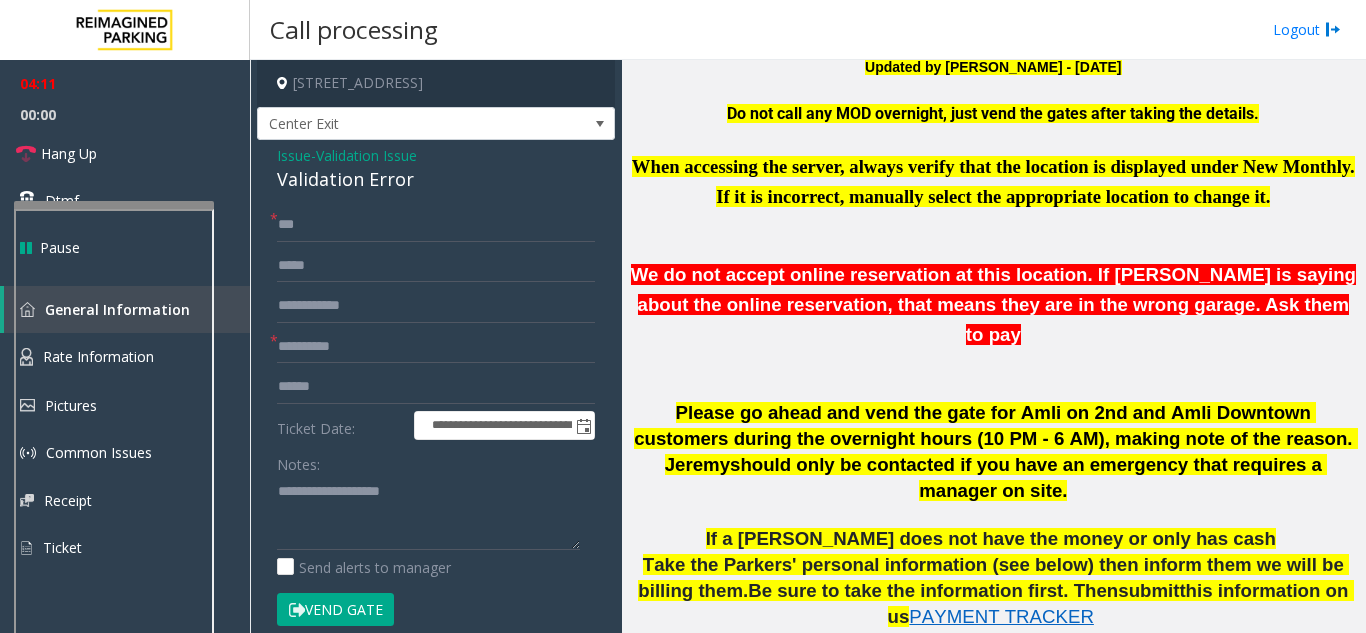 scroll, scrollTop: 600, scrollLeft: 0, axis: vertical 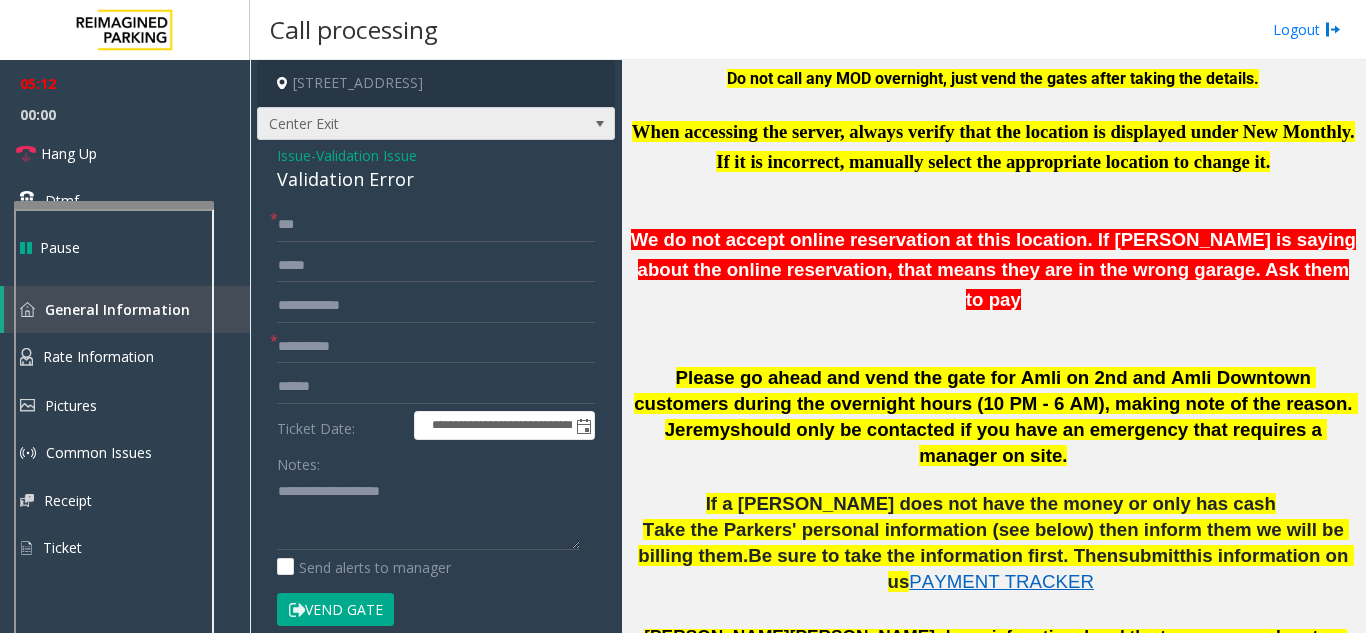 click at bounding box center (600, 124) 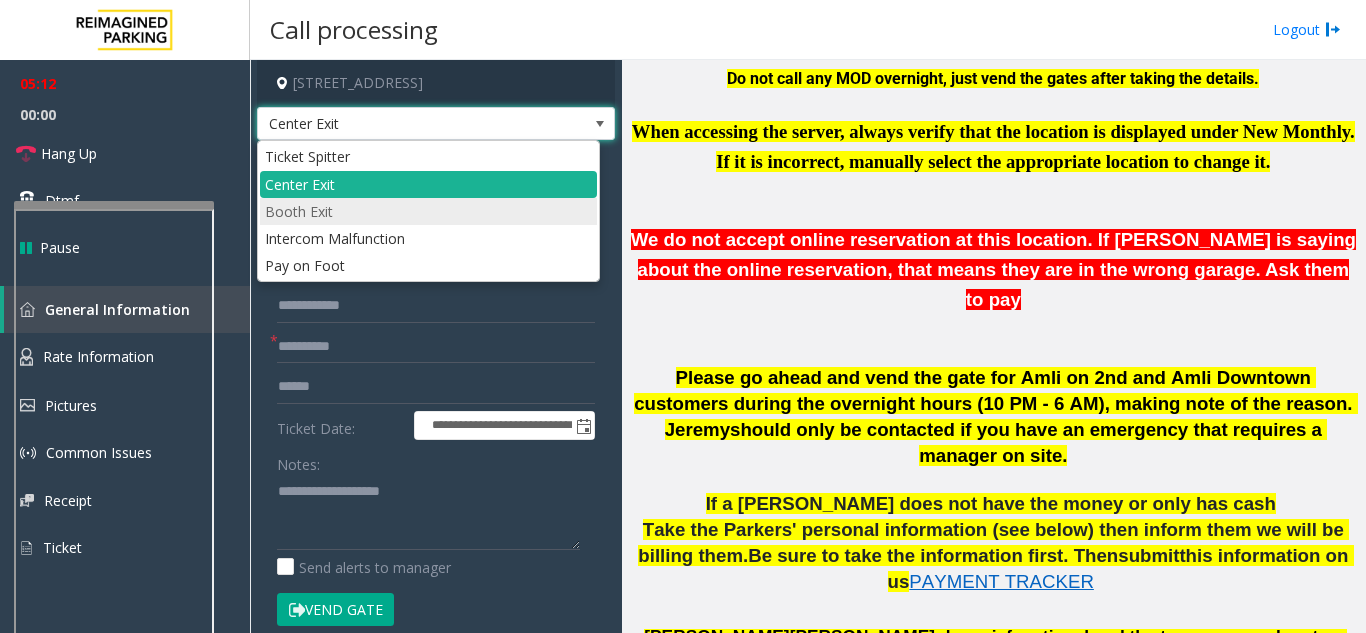 click on "Booth Exit" at bounding box center [428, 211] 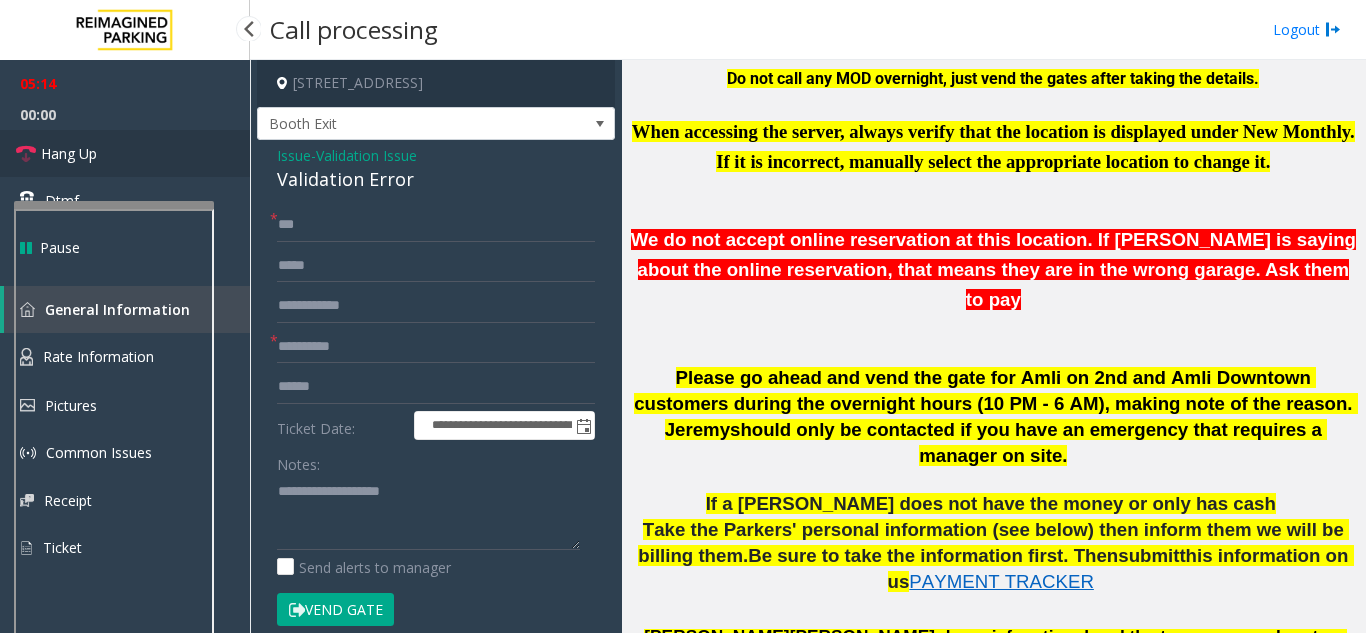 click on "Hang Up" at bounding box center (125, 153) 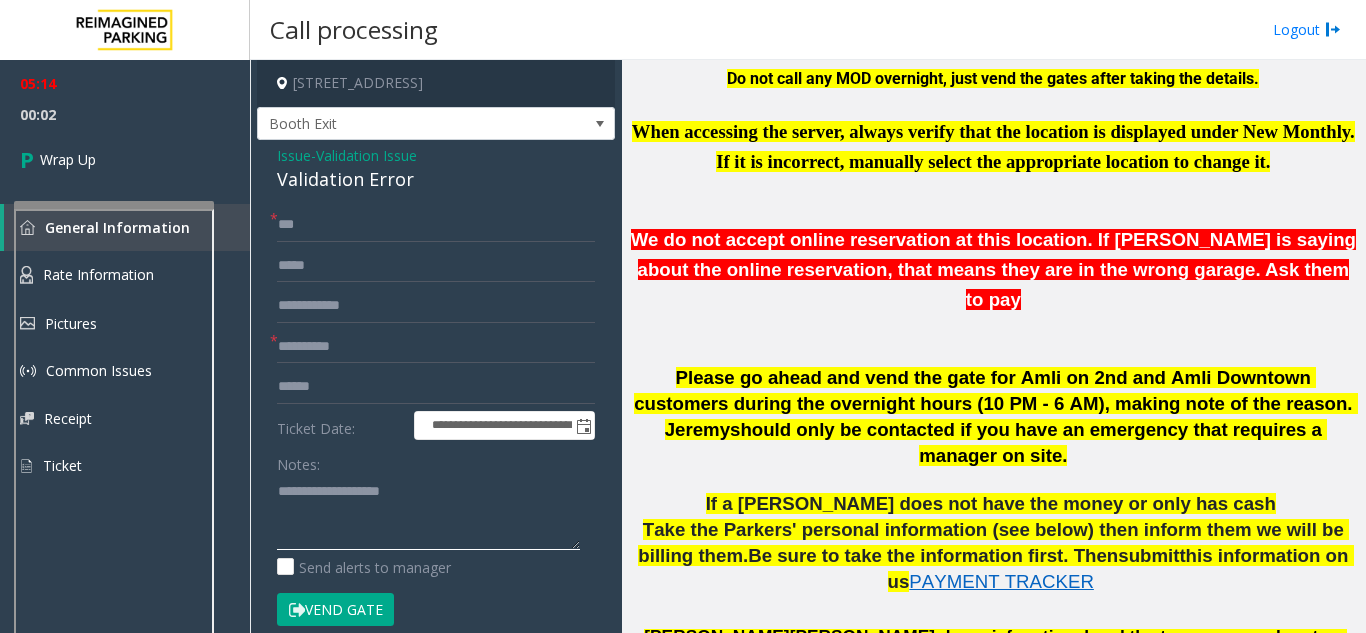 click 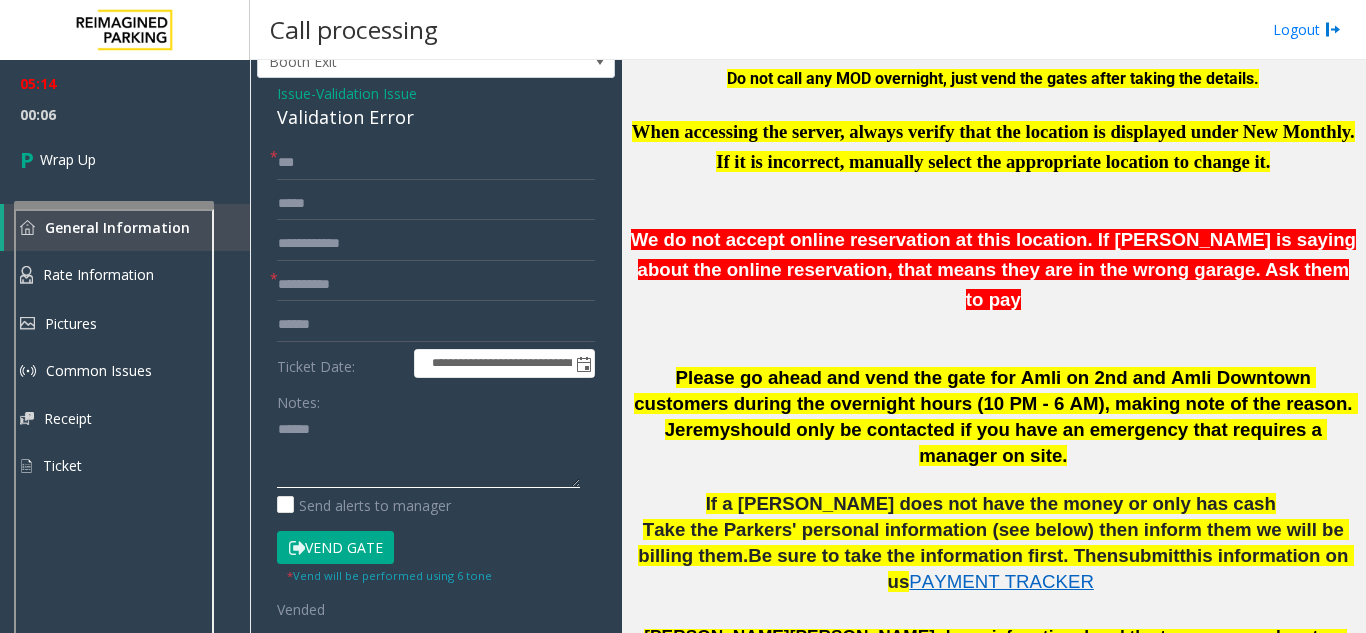 scroll, scrollTop: 0, scrollLeft: 0, axis: both 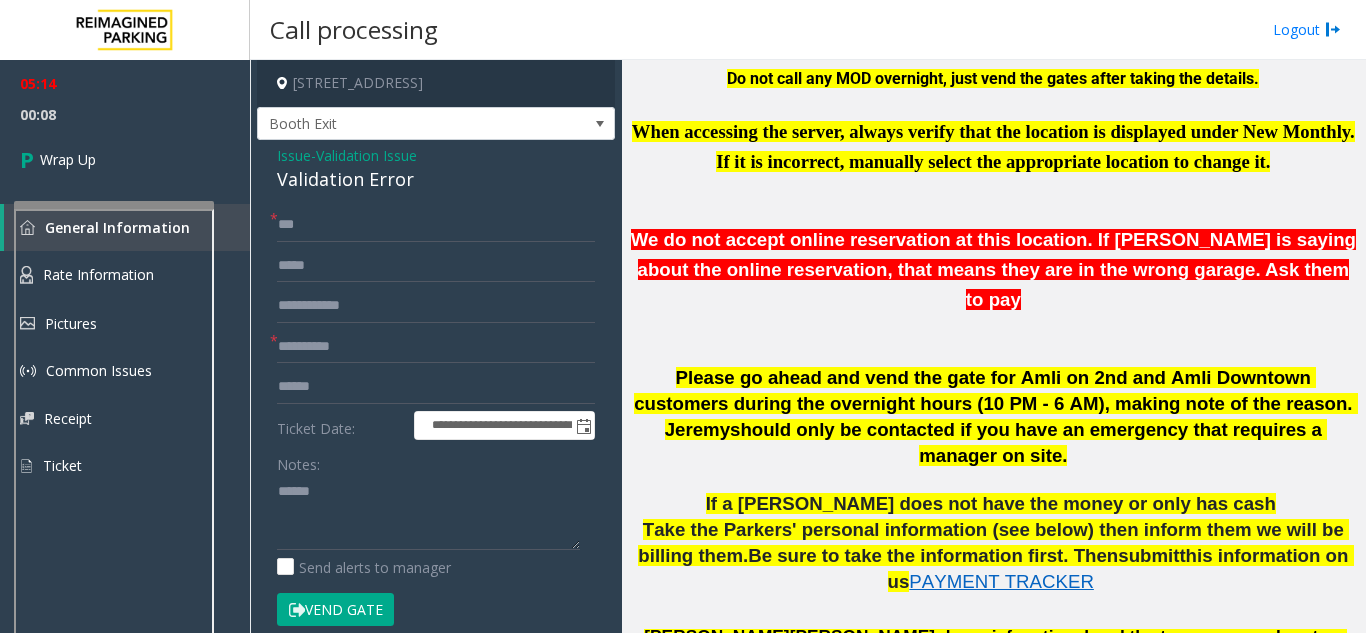 click on "Validation Error" 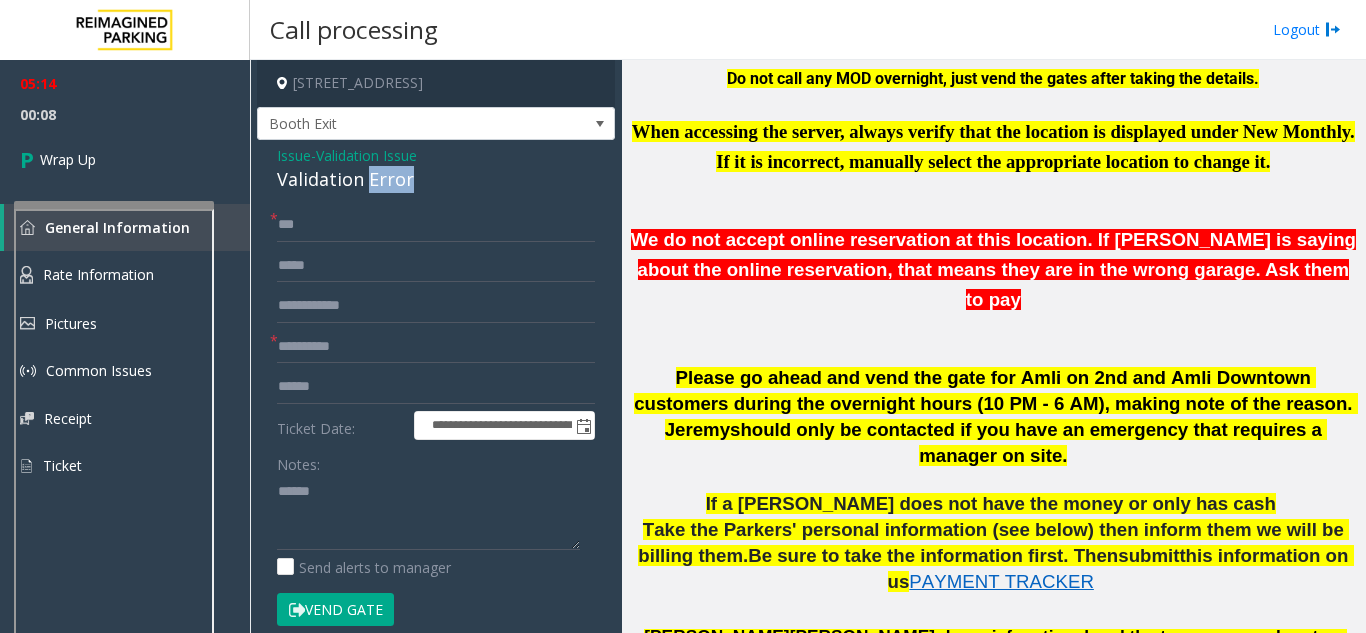 click on "Validation Error" 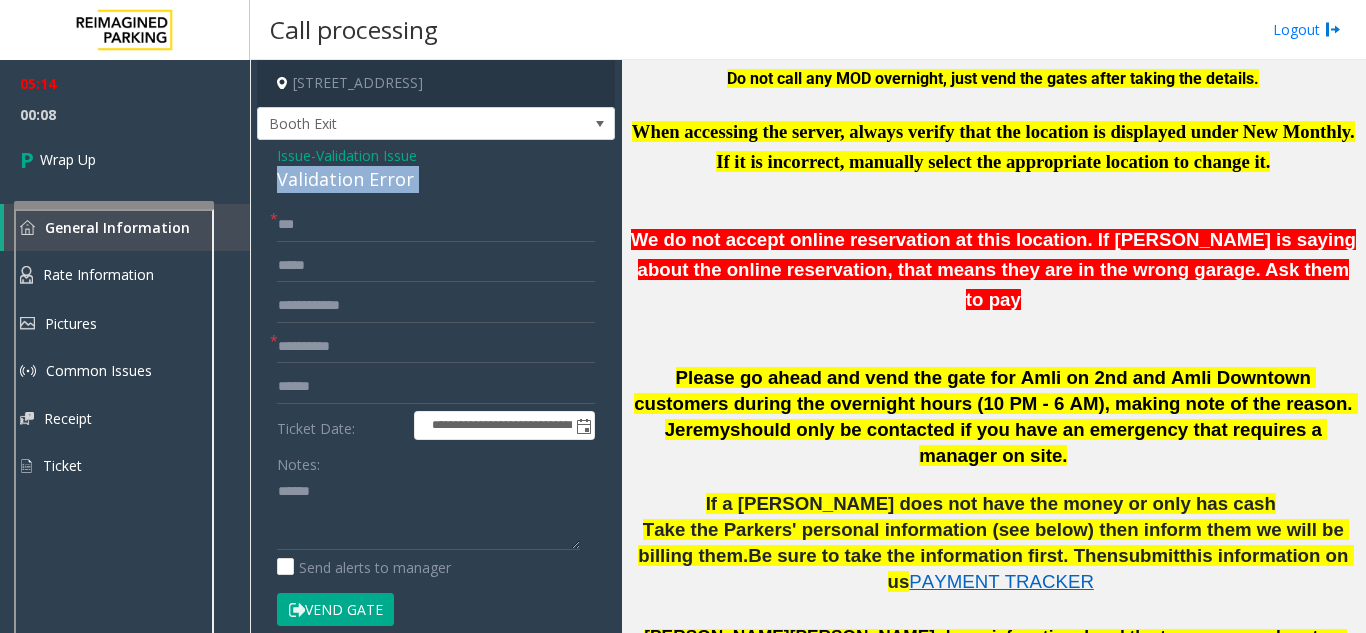 click on "Validation Error" 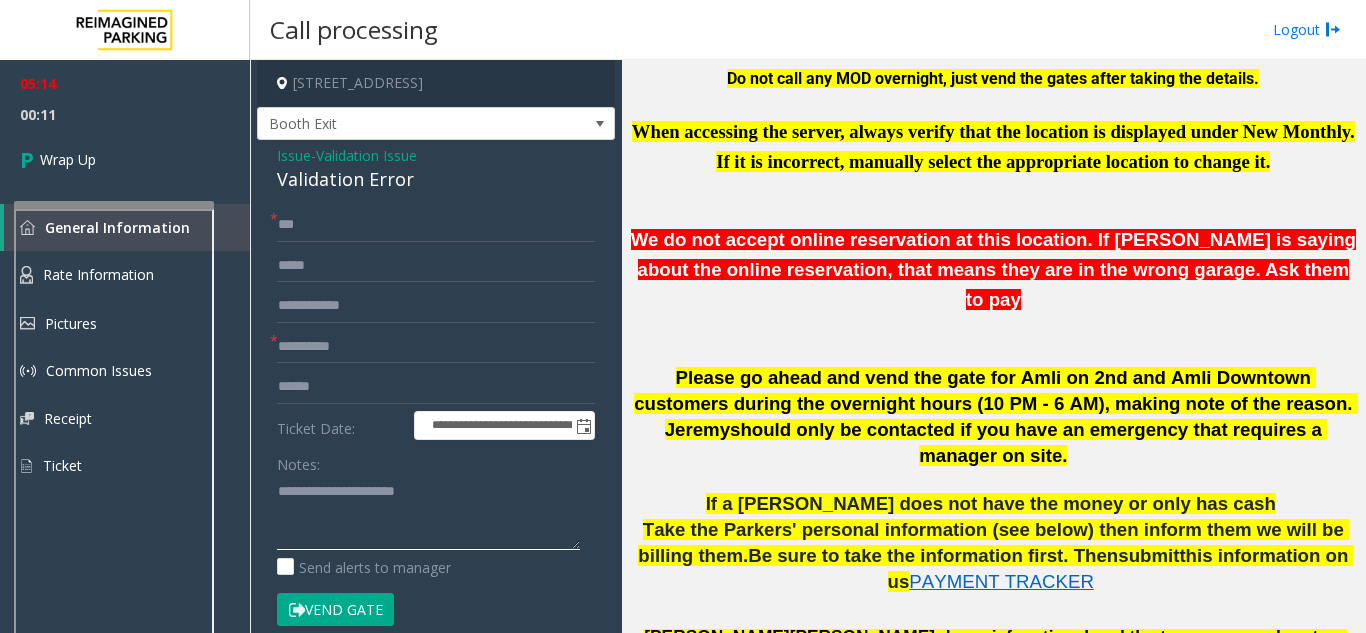 click 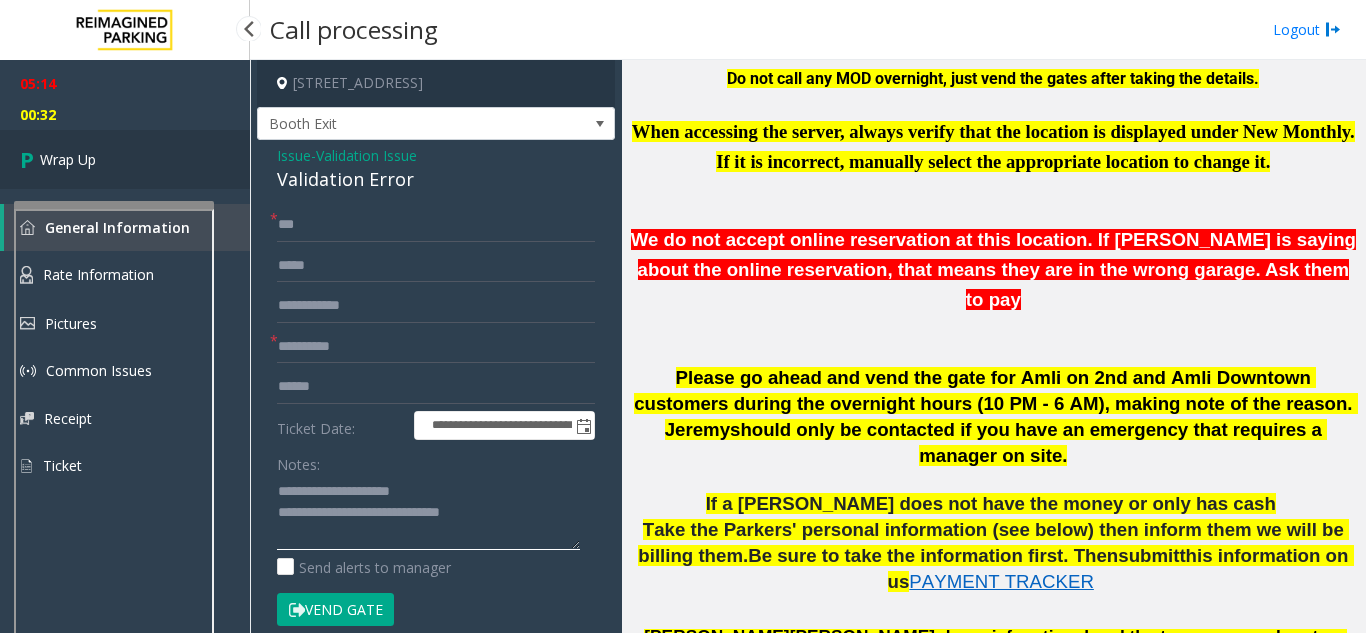 type on "**********" 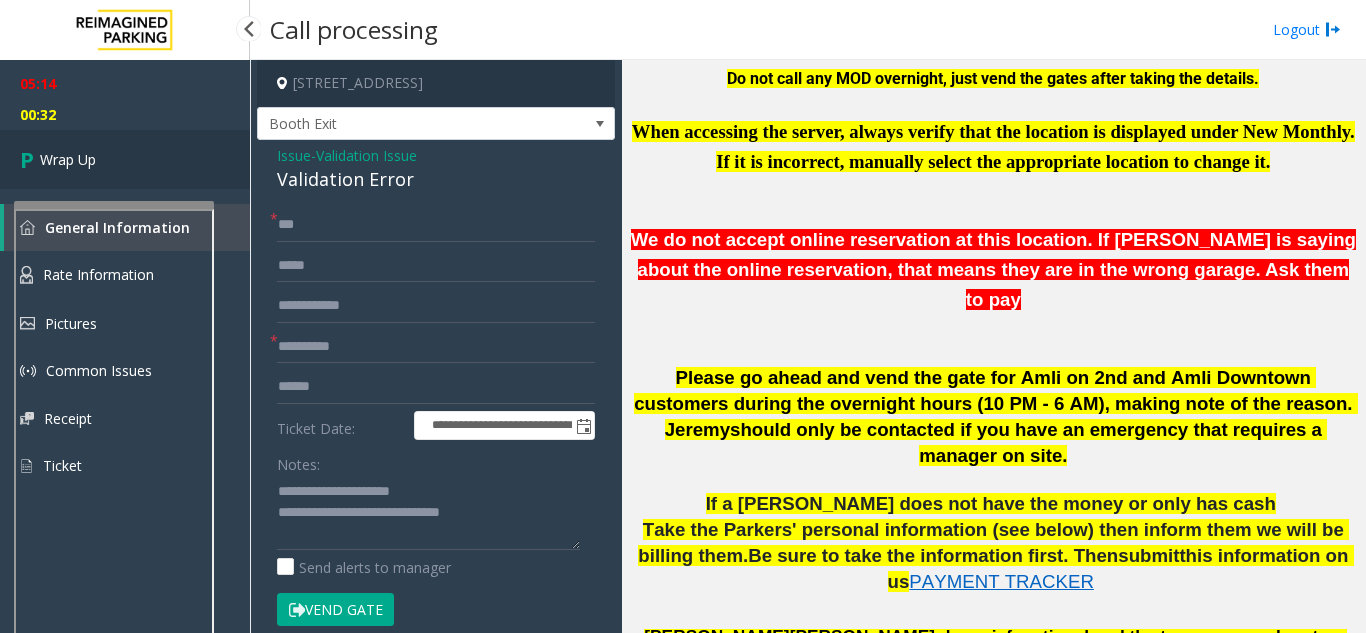 click on "Wrap Up" at bounding box center (125, 159) 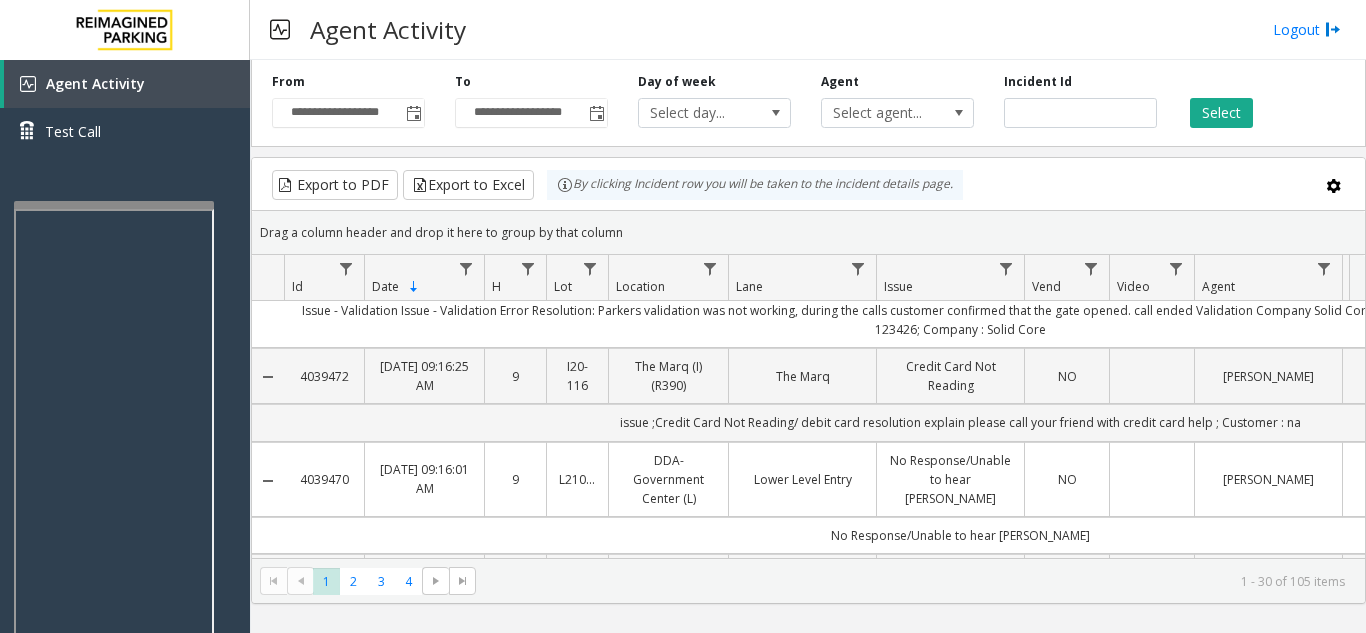 scroll, scrollTop: 0, scrollLeft: 0, axis: both 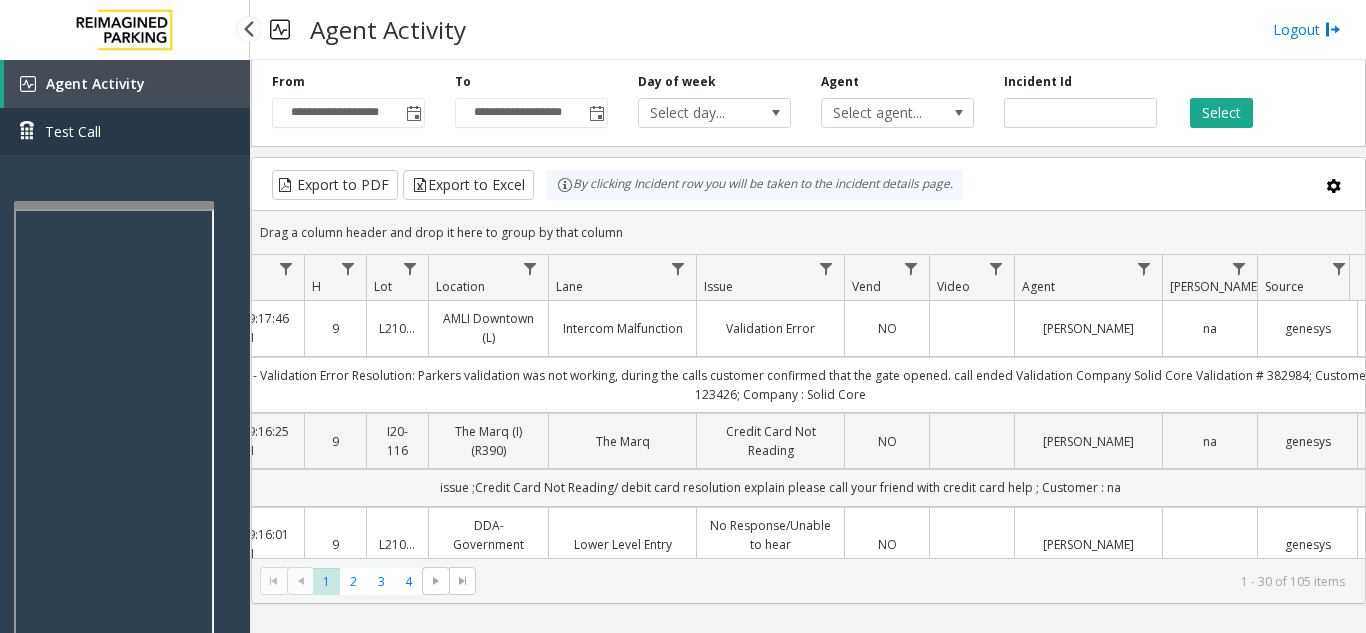 click on "Test Call" at bounding box center (125, 131) 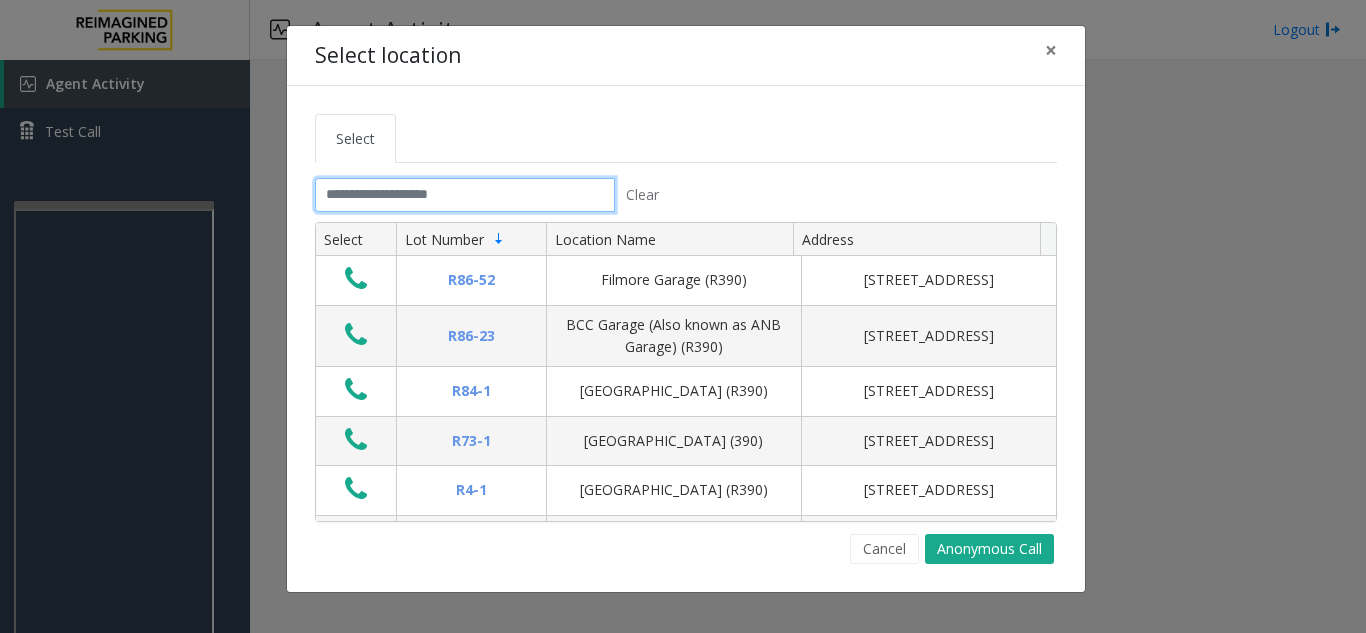 click 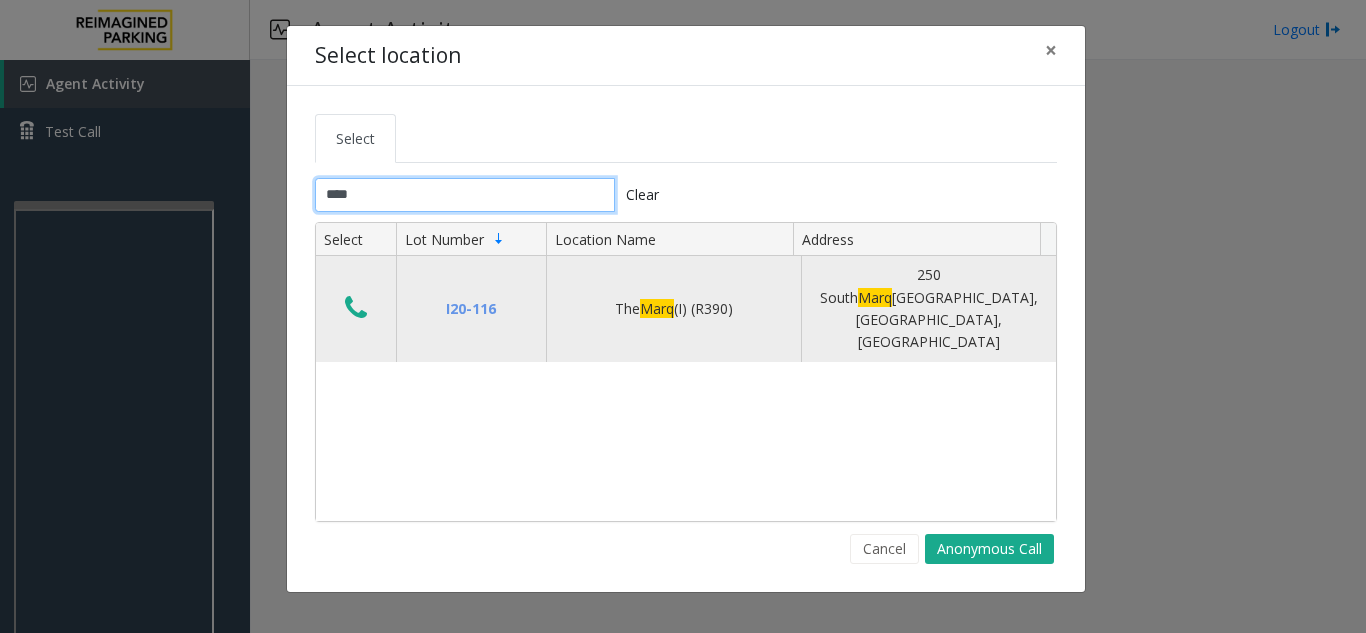 type on "****" 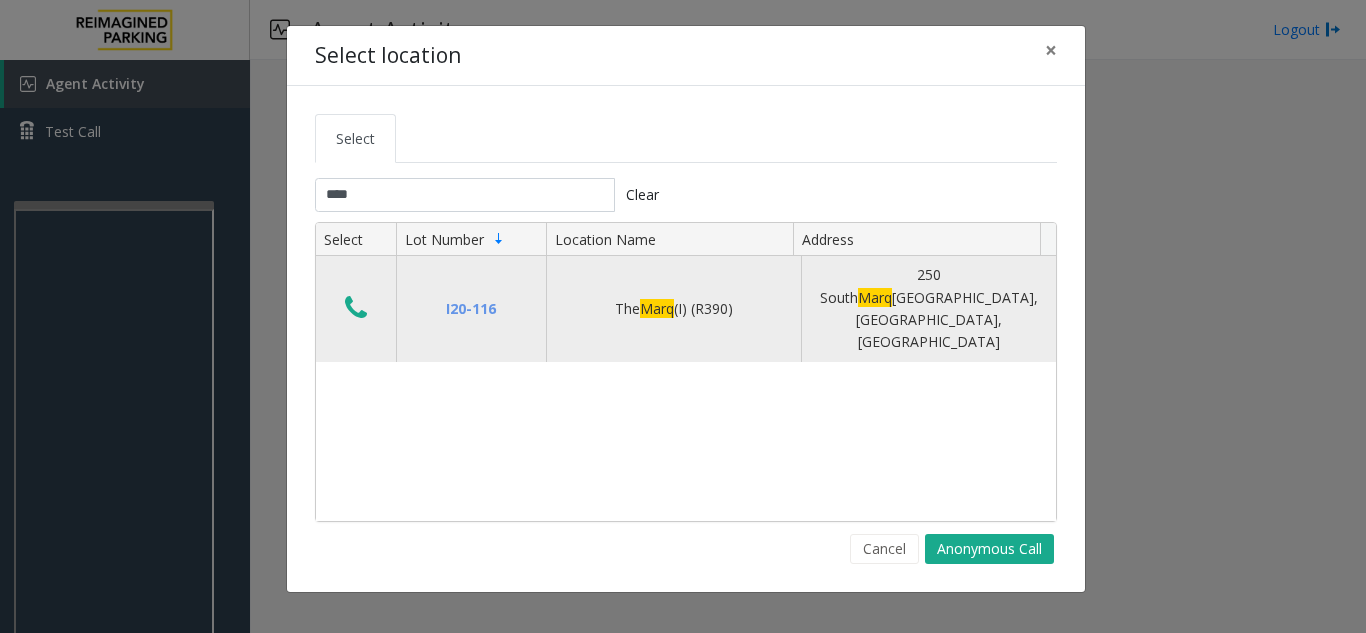 click 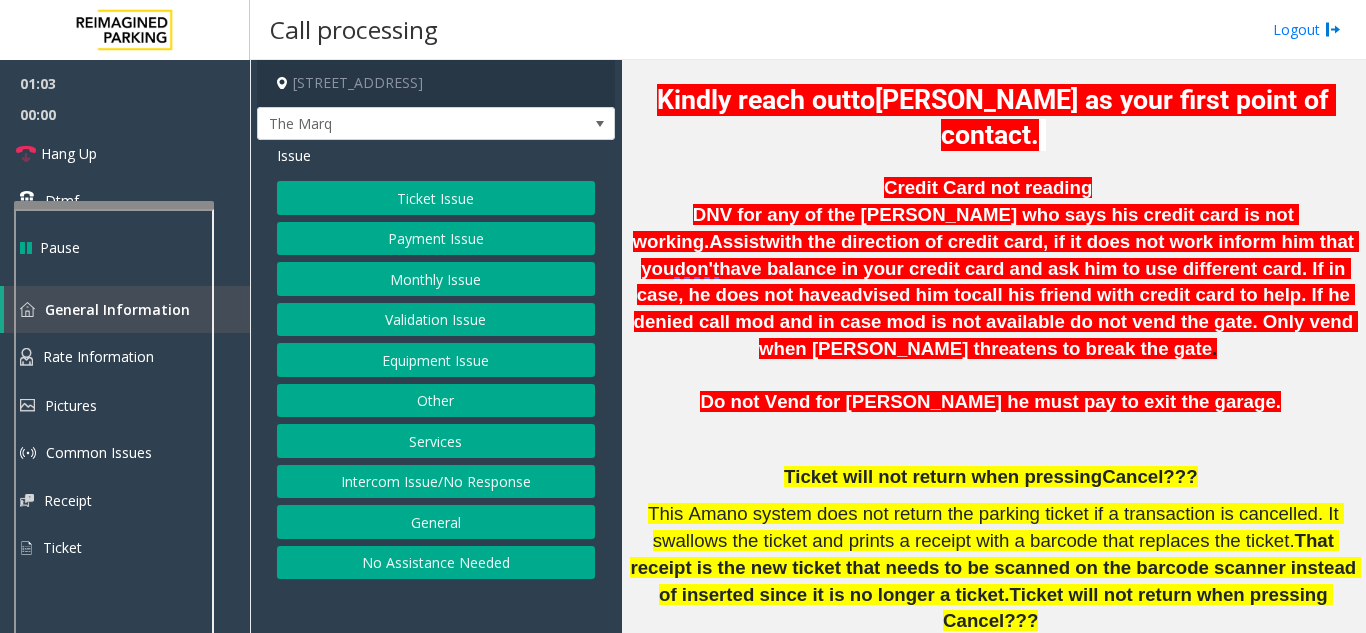 scroll, scrollTop: 500, scrollLeft: 0, axis: vertical 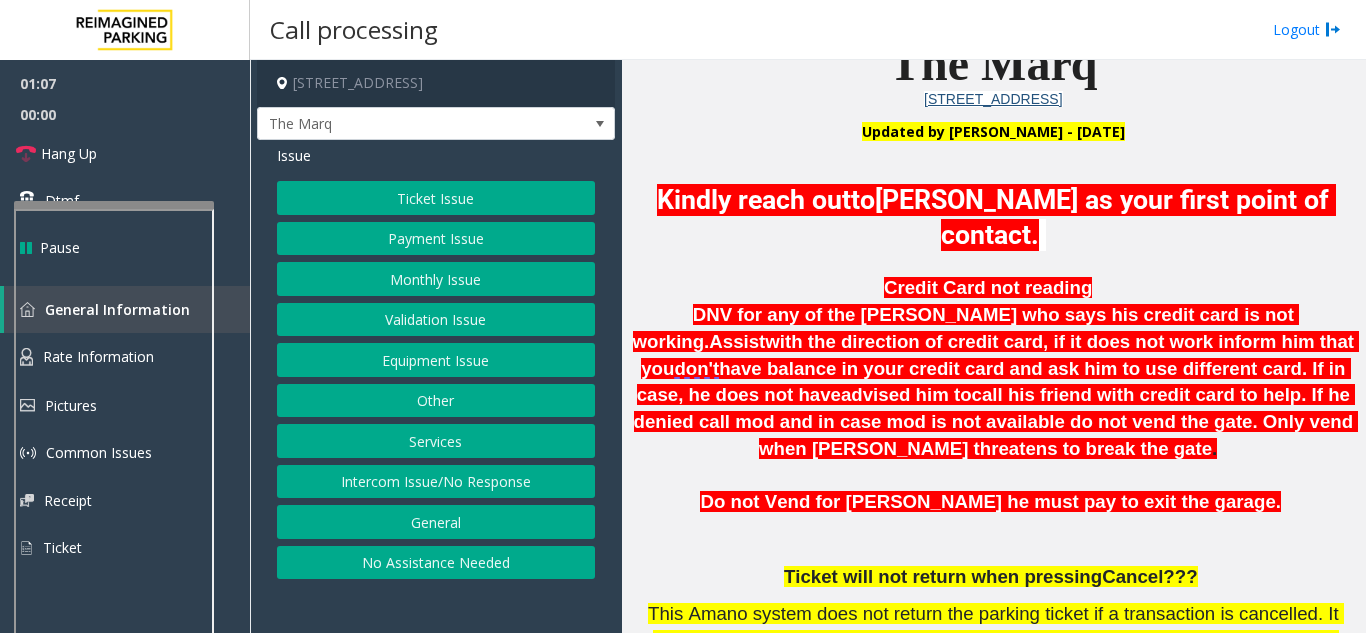click 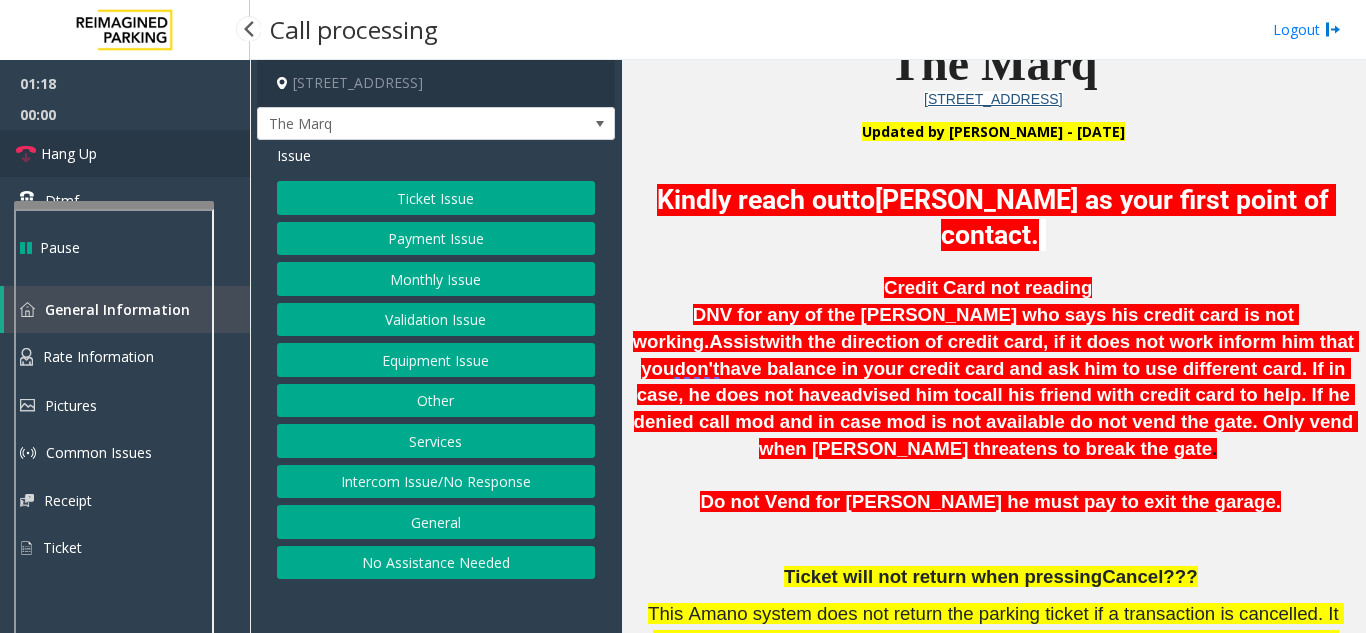 click on "Hang Up" at bounding box center [69, 153] 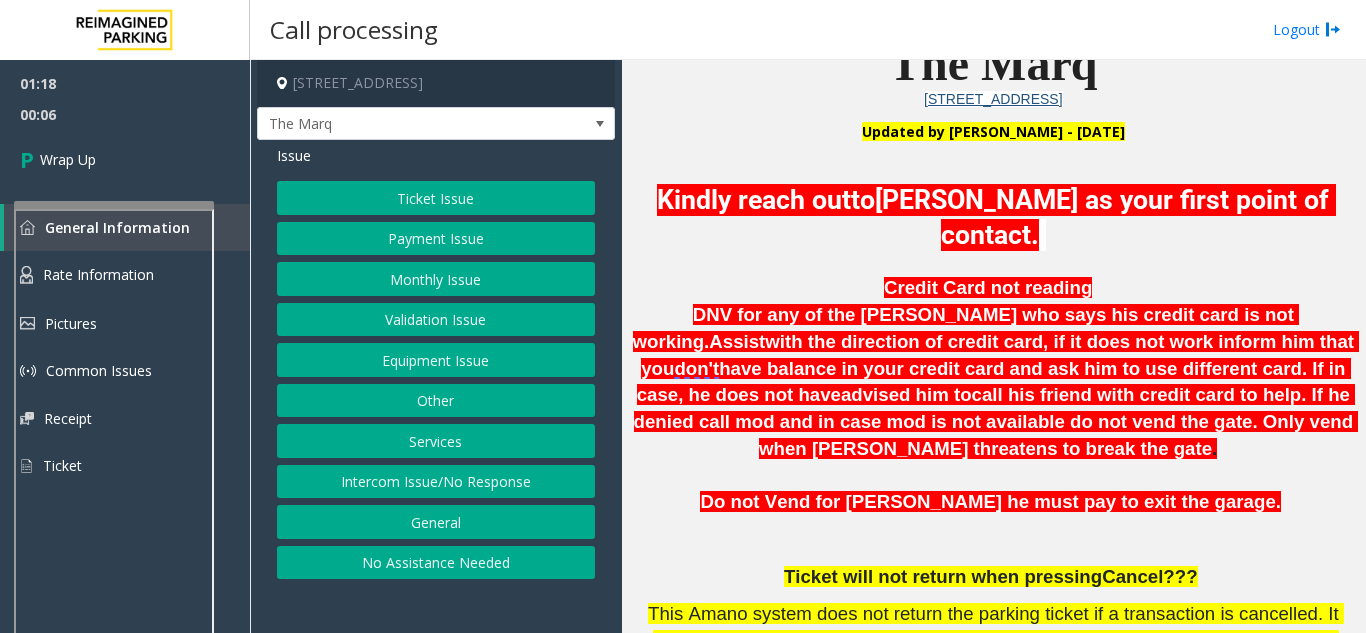 click on "Payment Issue" 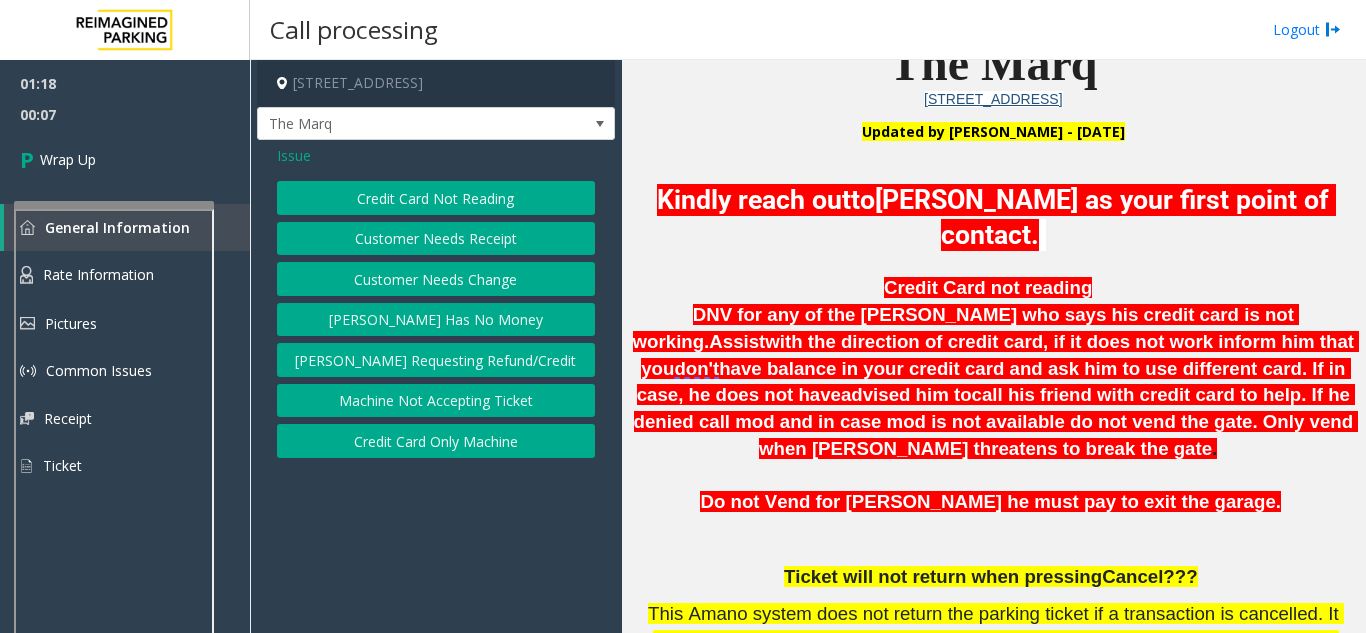 click on "Credit Card Not Reading" 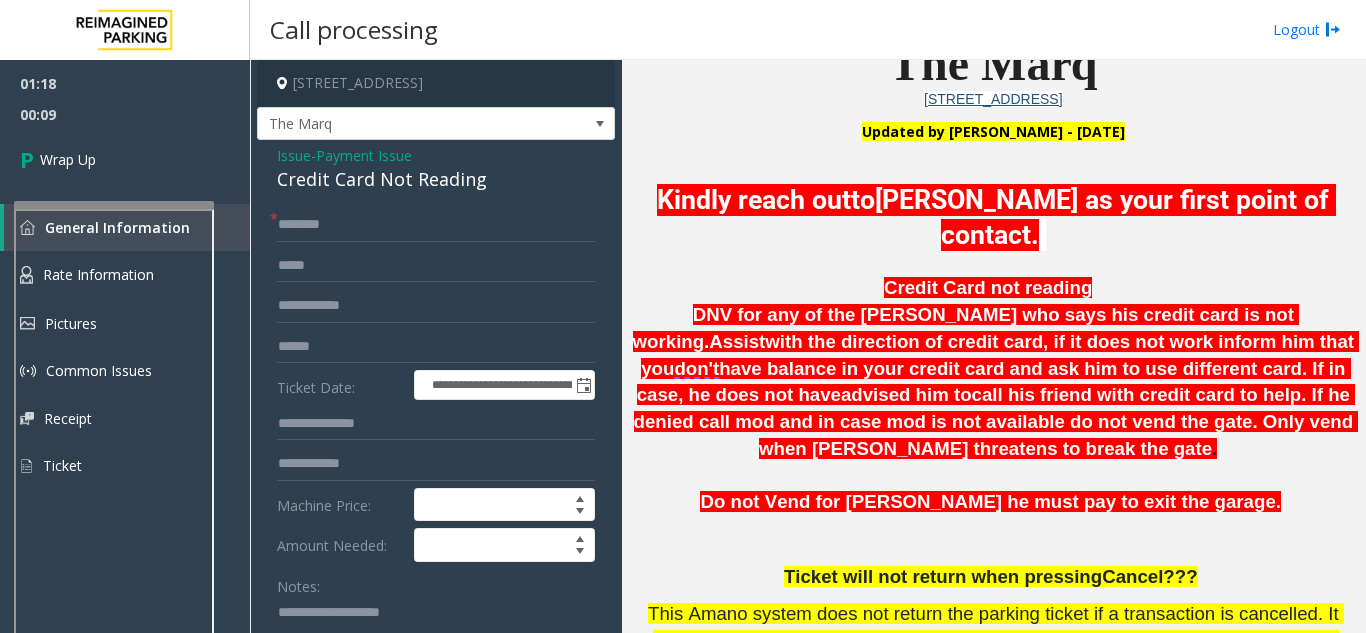 click on "Issue" 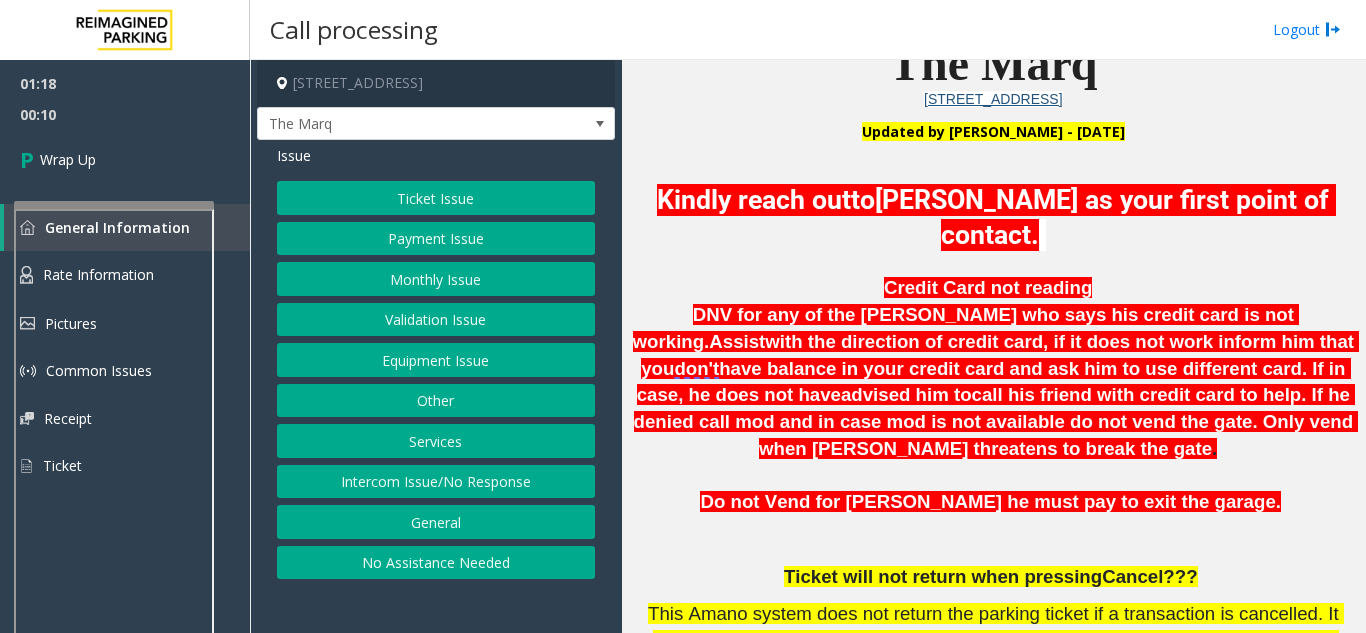 click on "Payment Issue" 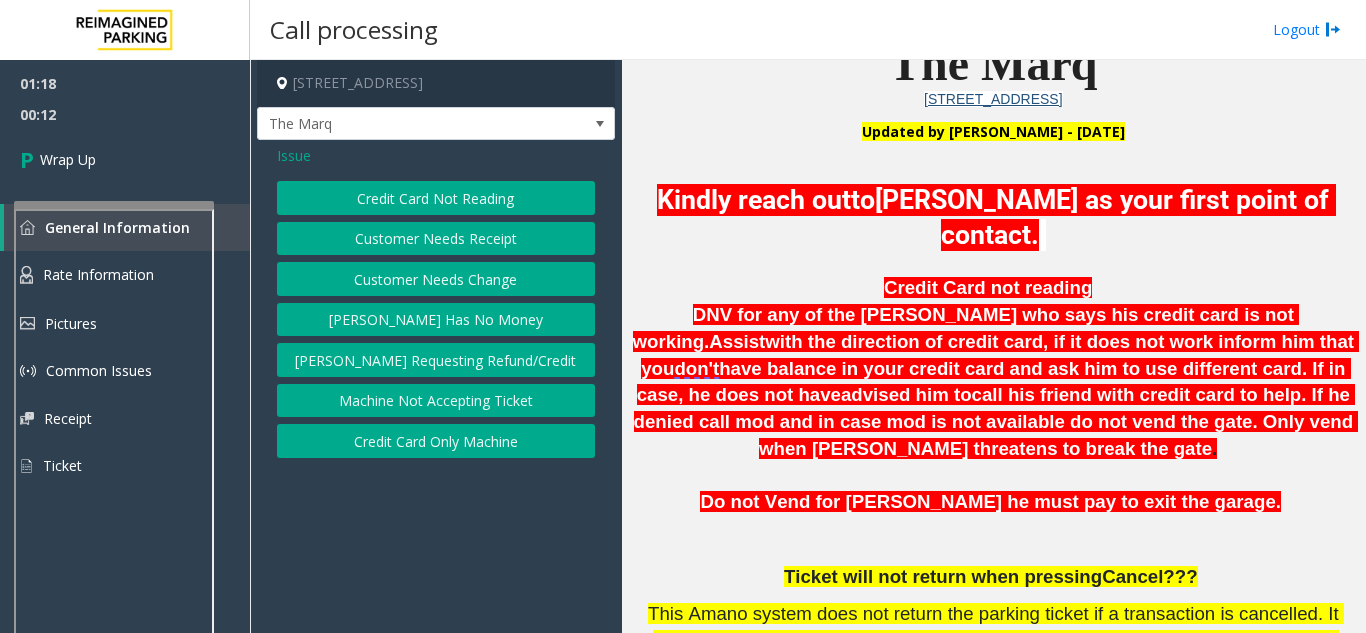 click on "Credit Card Only Machine" 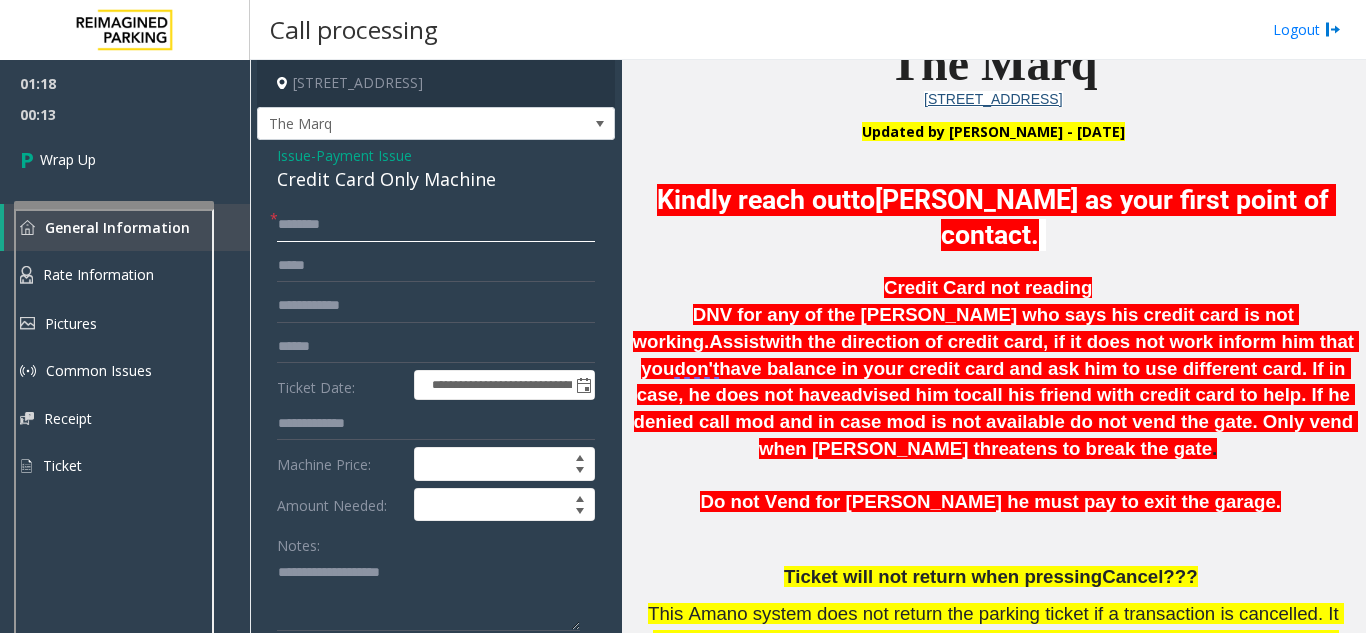 click 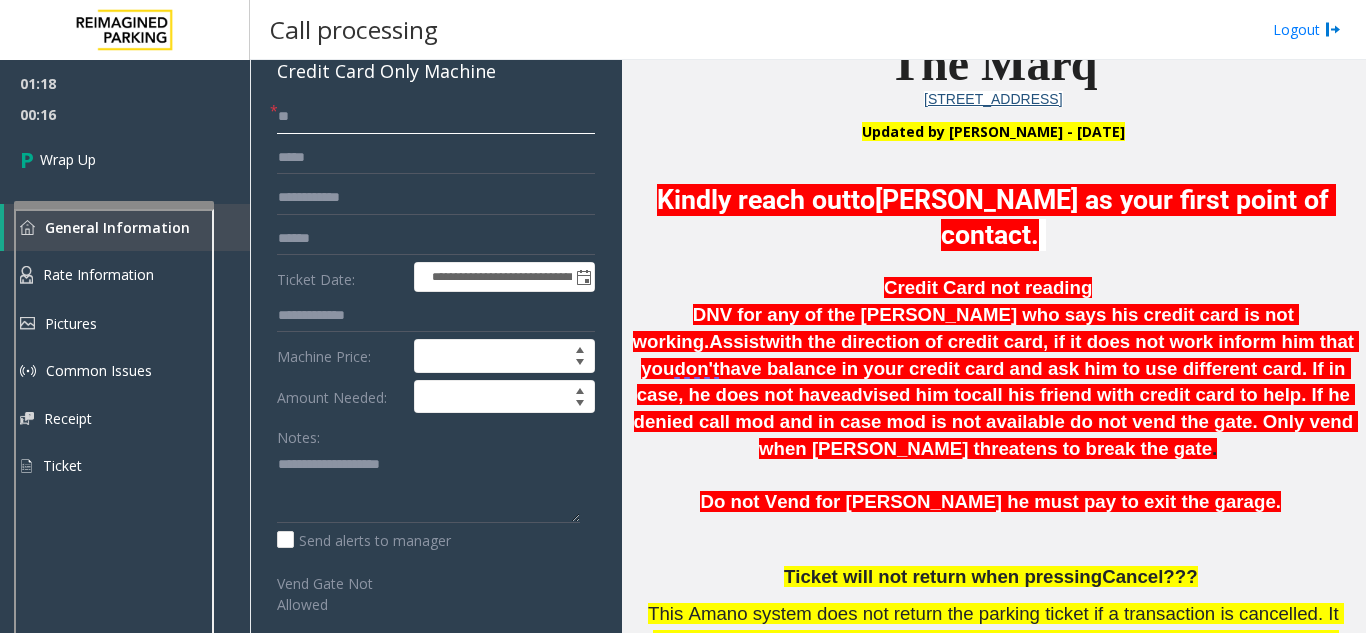 scroll, scrollTop: 100, scrollLeft: 0, axis: vertical 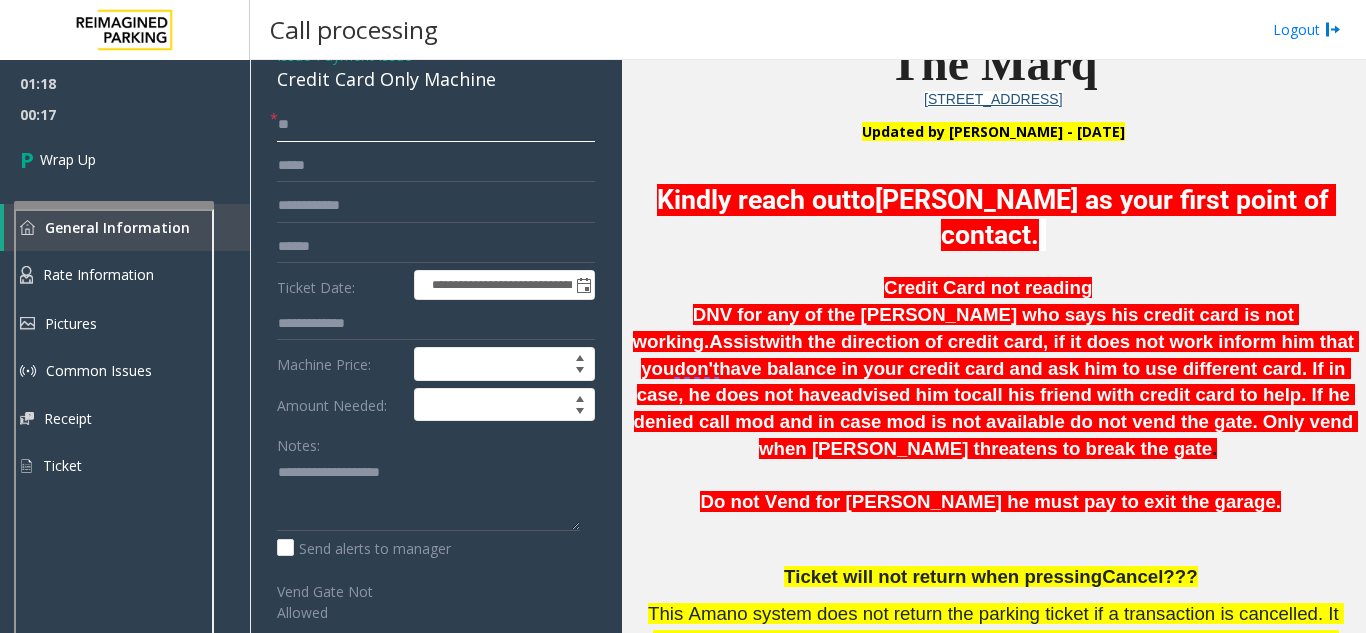 type on "**" 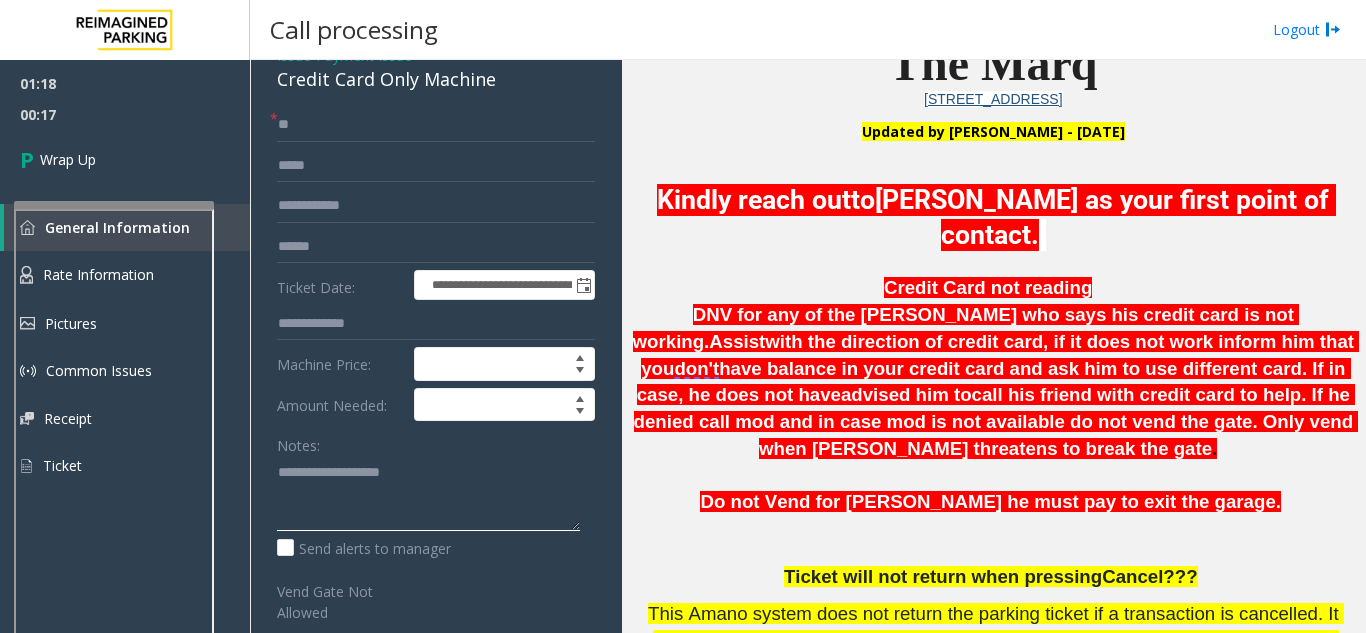 click 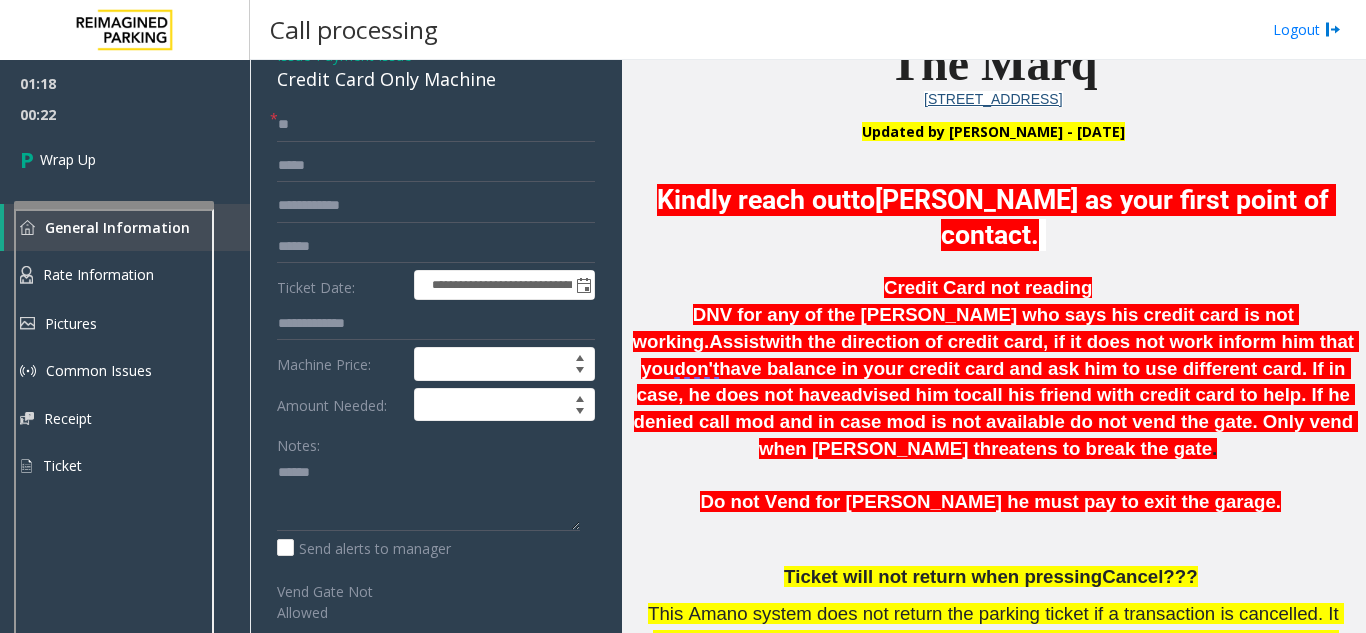 click on "Credit Card Only Machine" 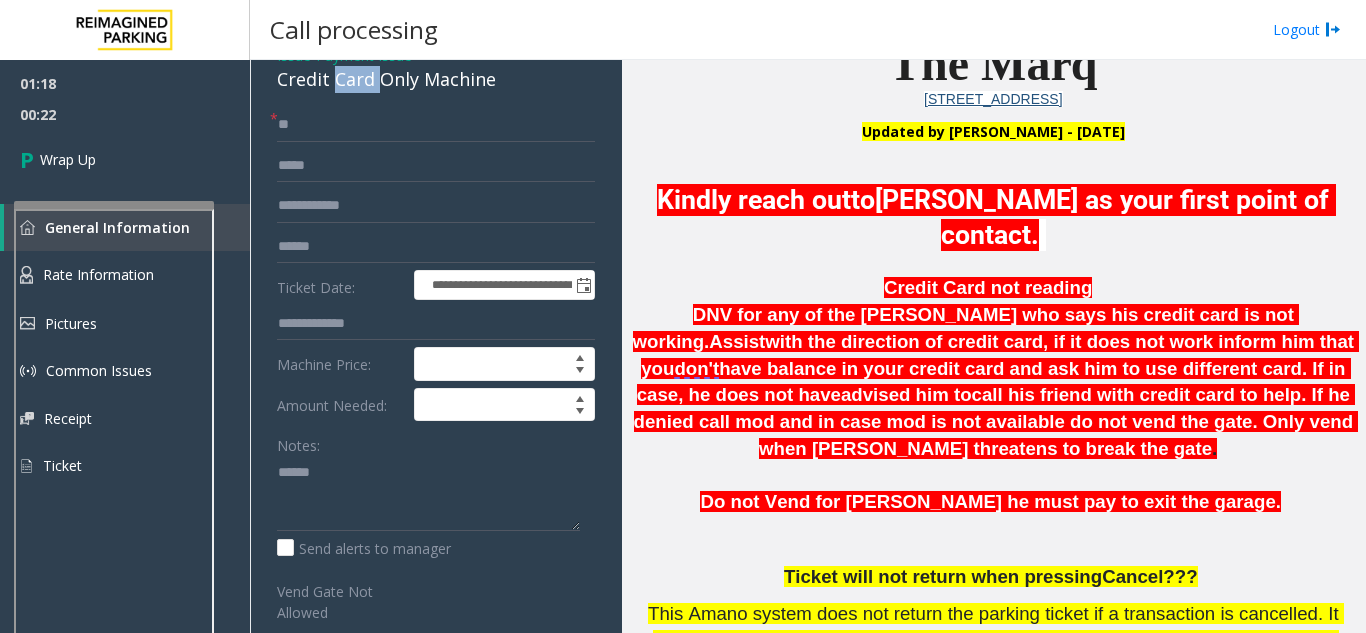 click on "Credit Card Only Machine" 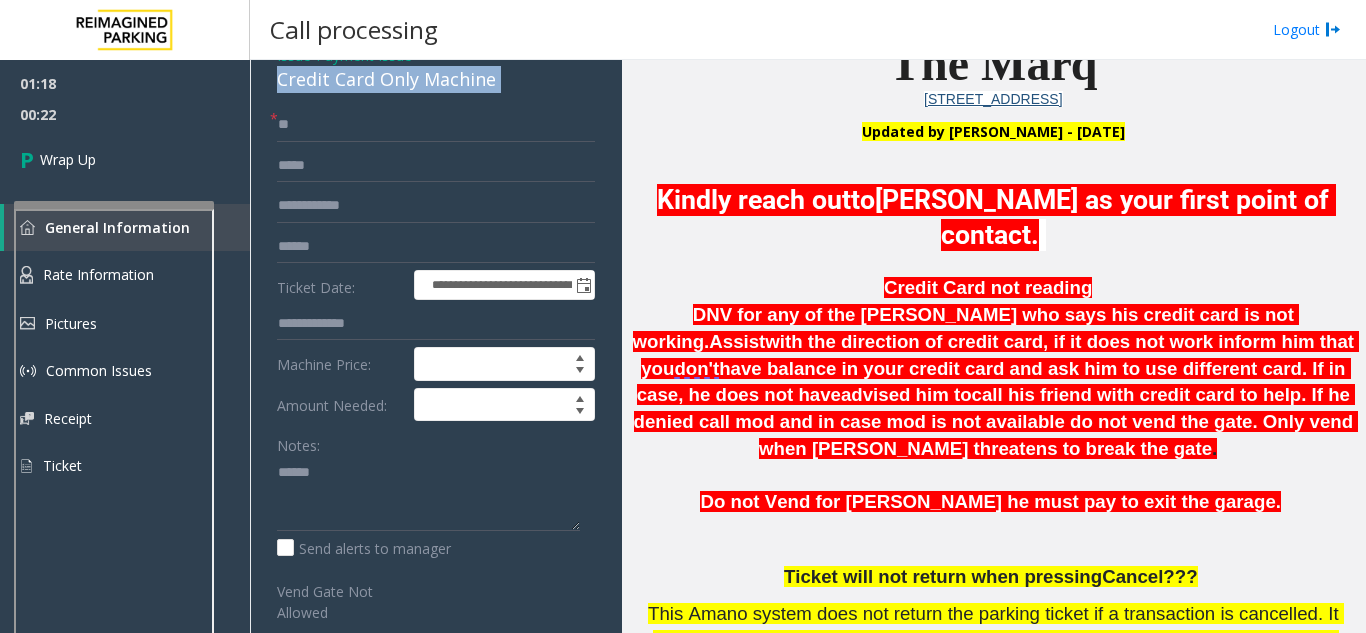 click on "Credit Card Only Machine" 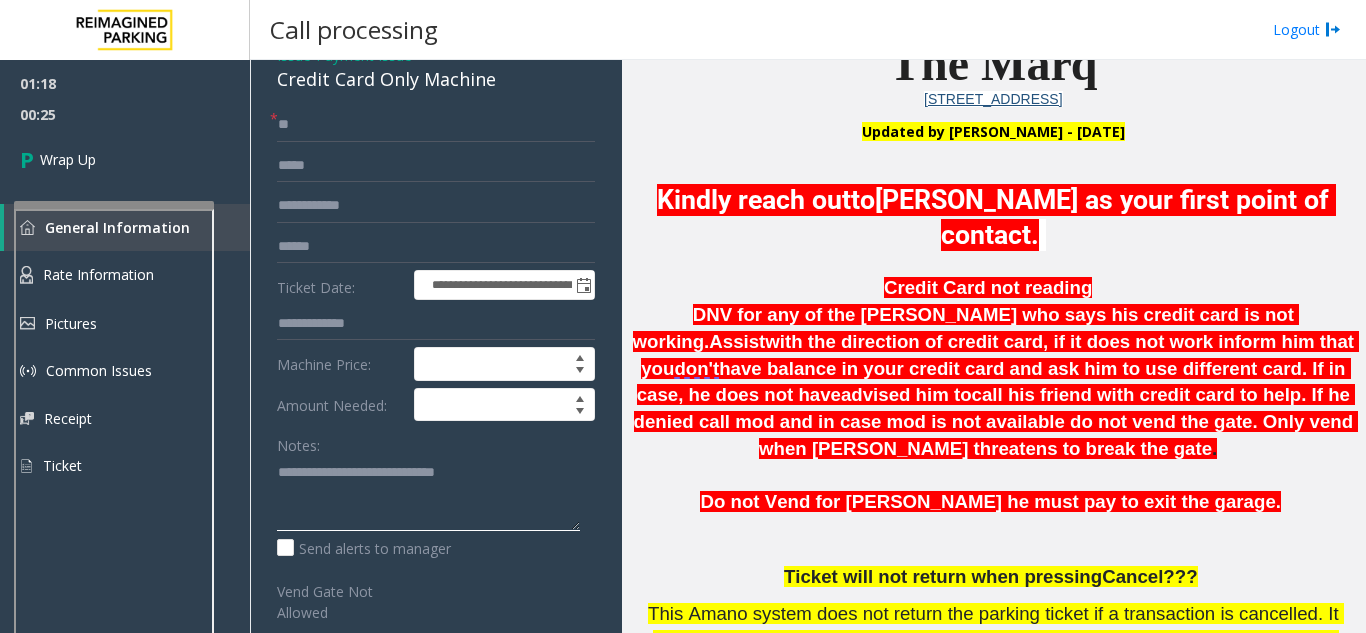 click 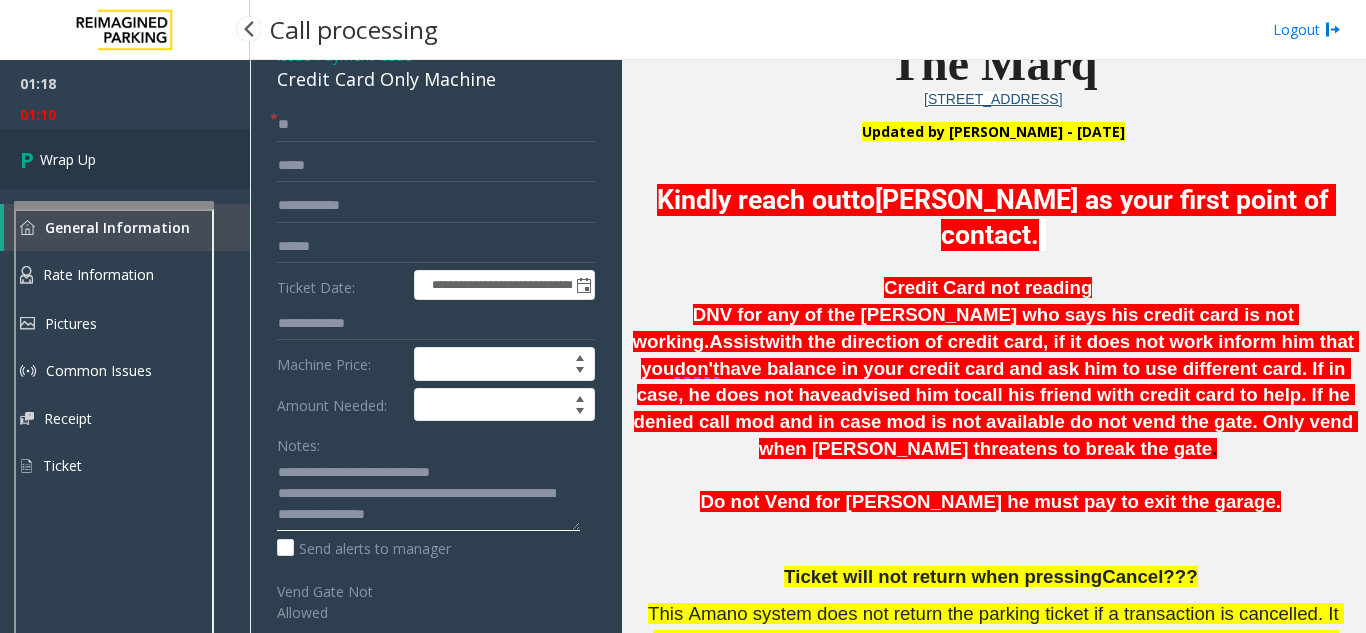 type on "**********" 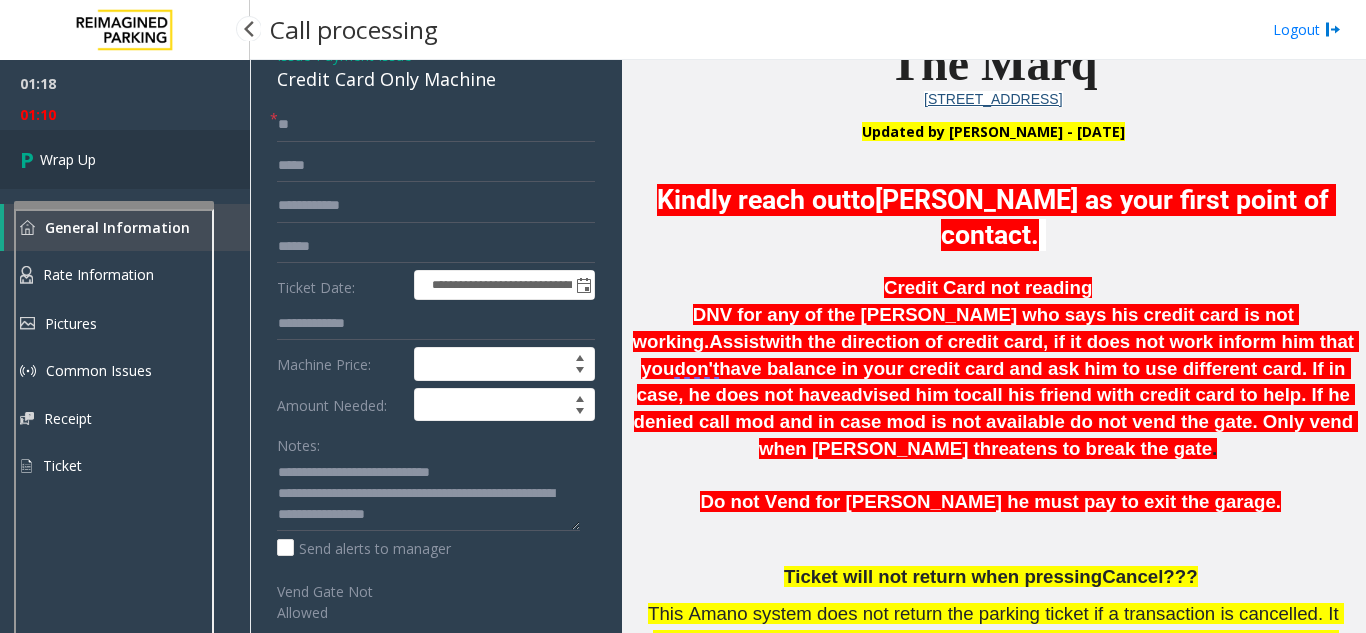 click on "Wrap Up" at bounding box center [125, 159] 